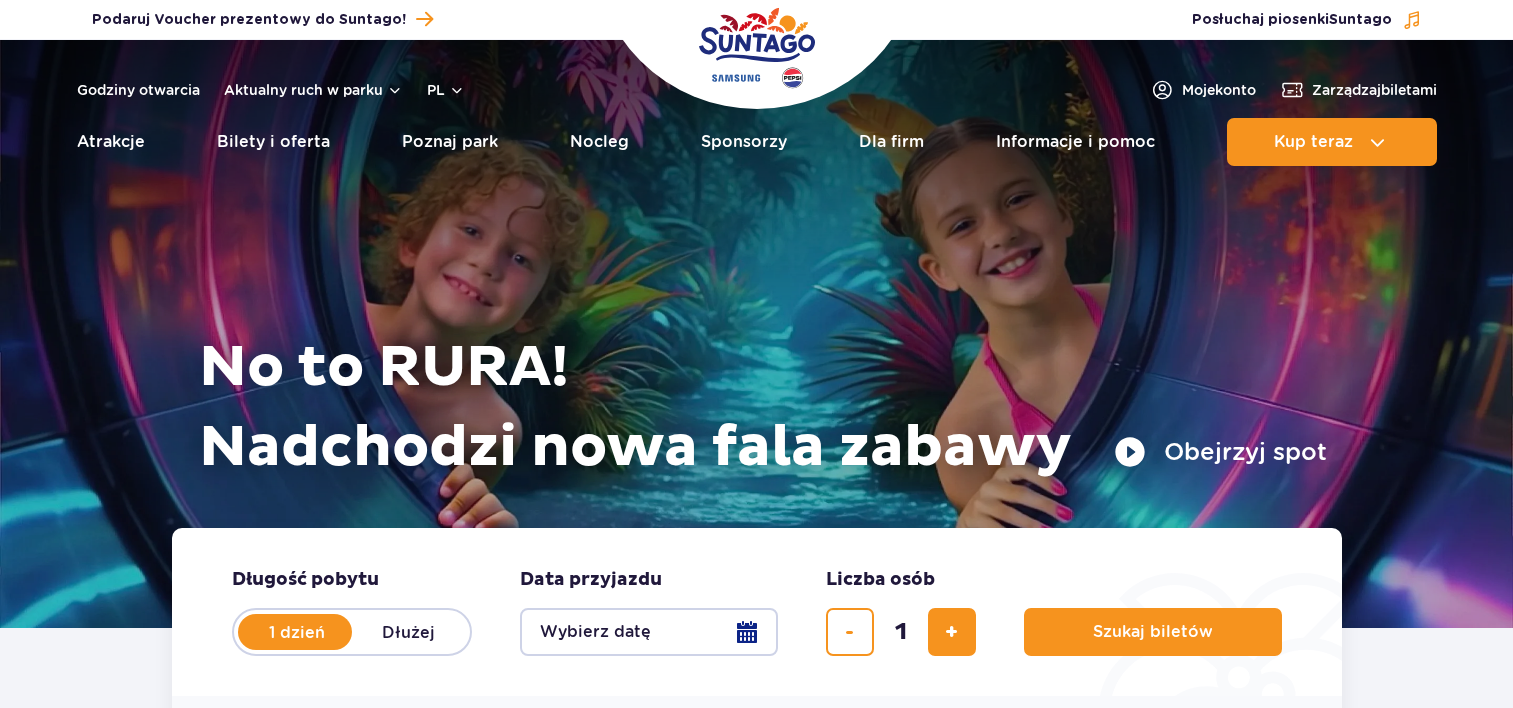 scroll, scrollTop: 0, scrollLeft: 0, axis: both 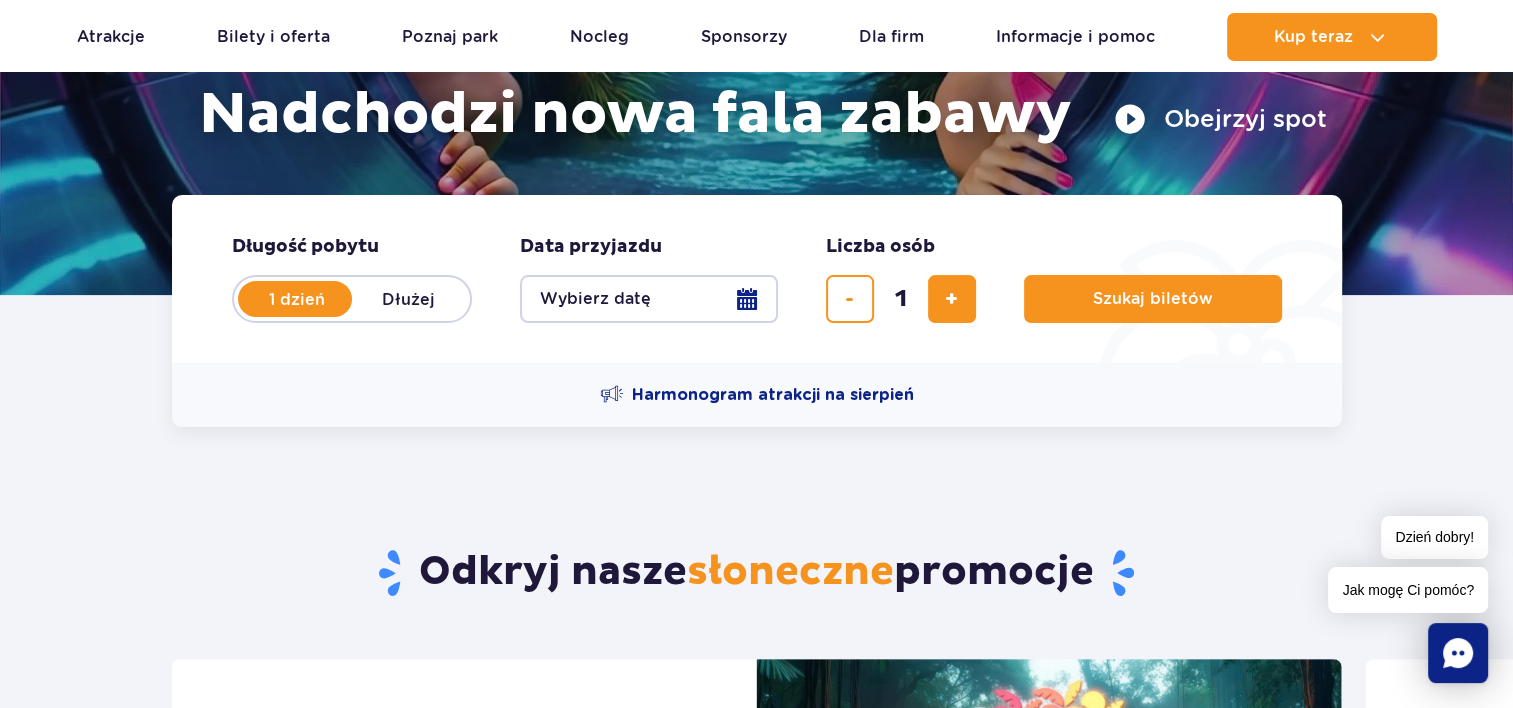 click on "1 dzień" at bounding box center (297, 299) 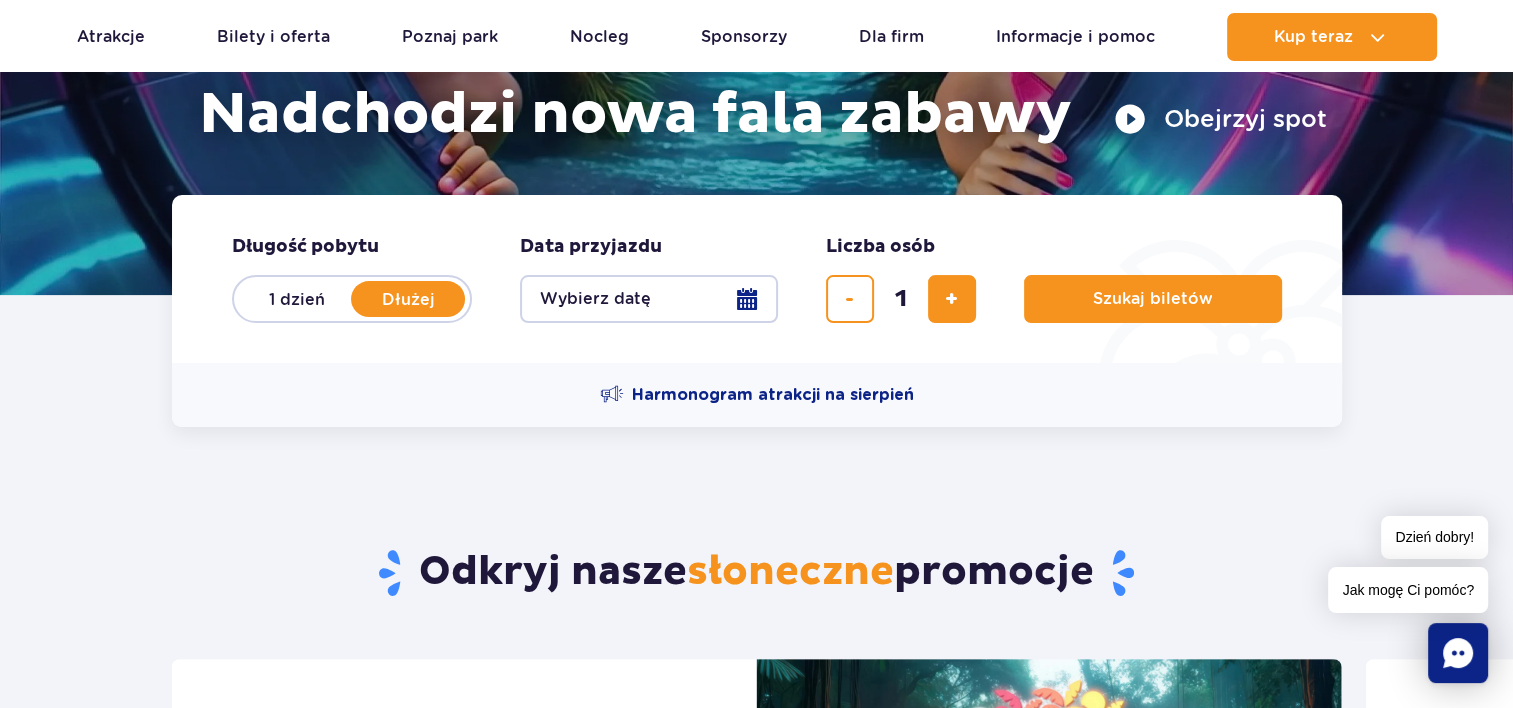 click on "Dłużej" at bounding box center (409, 299) 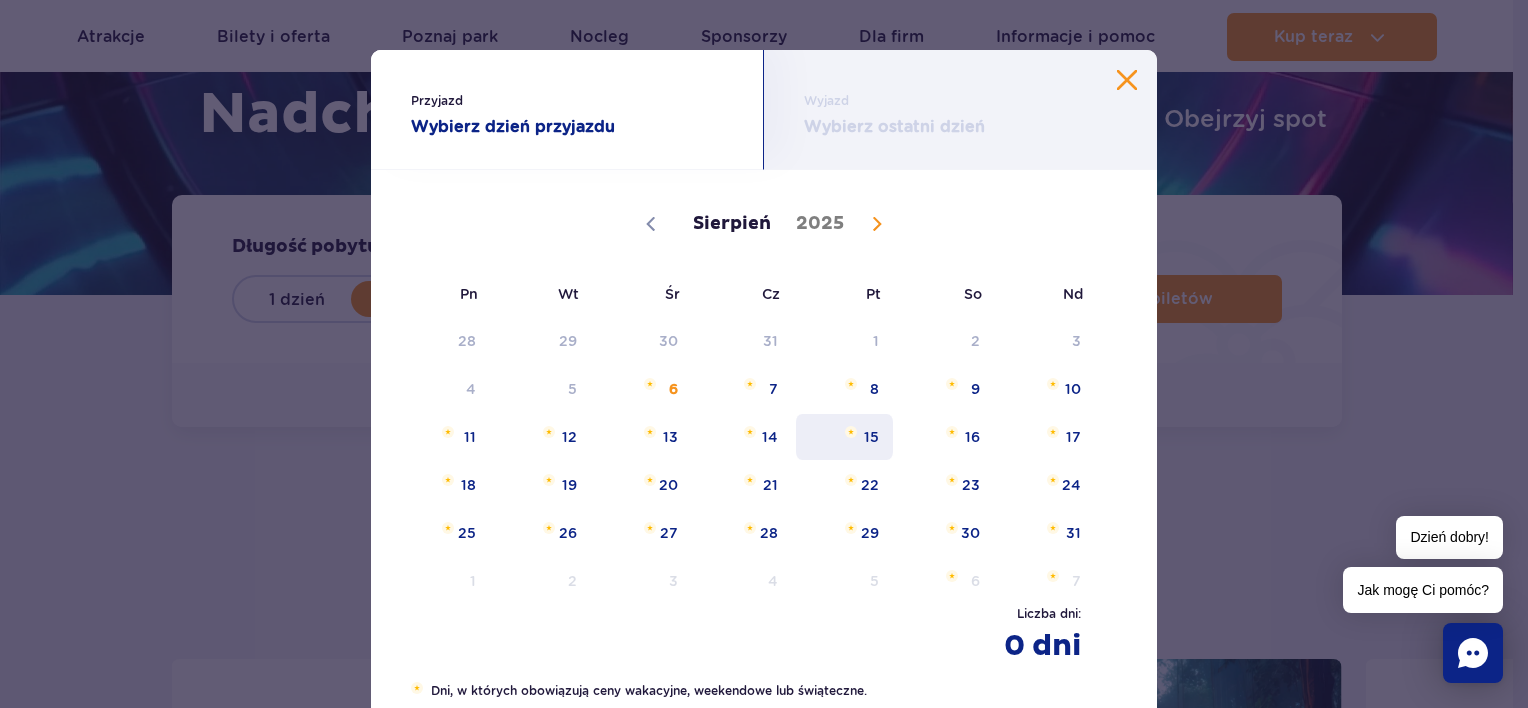 click at bounding box center [851, 432] 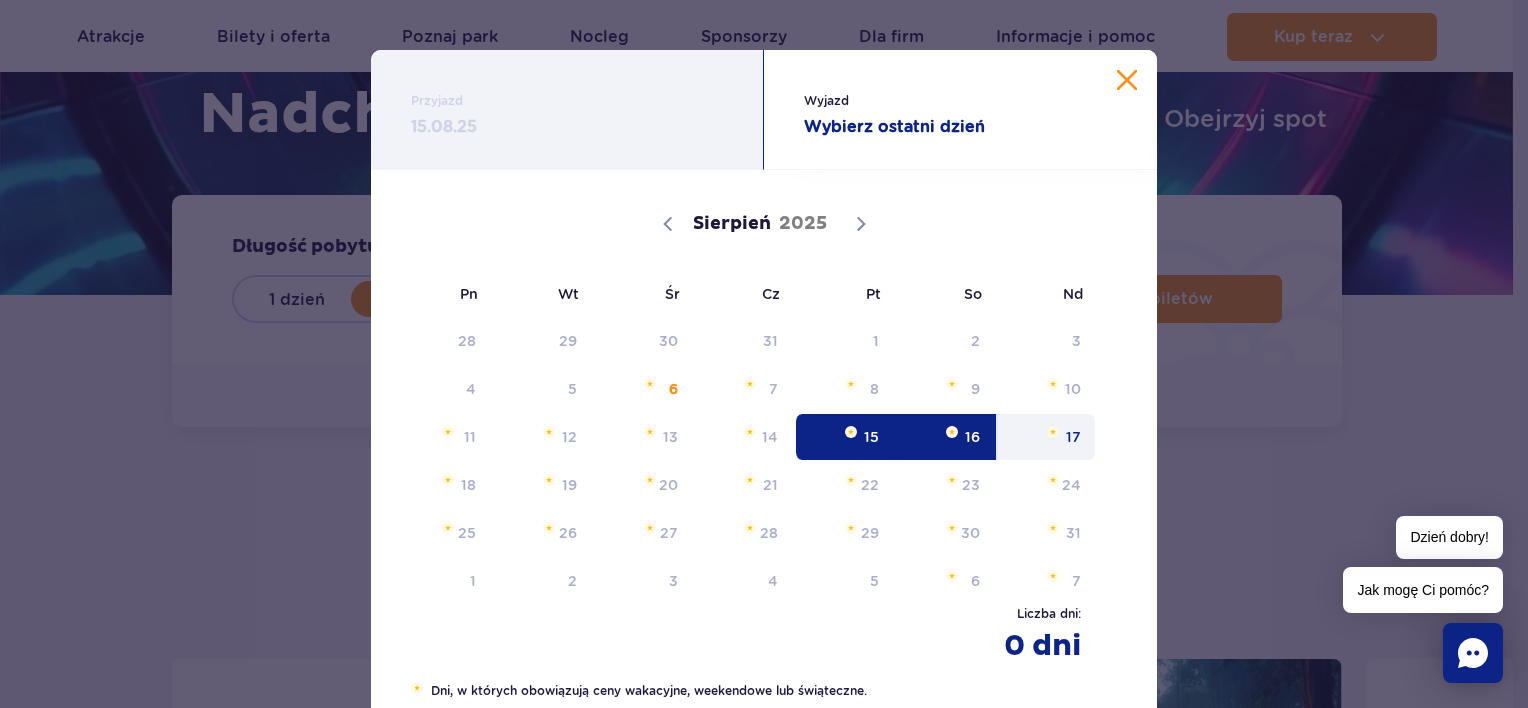 click on "17" at bounding box center (1046, 437) 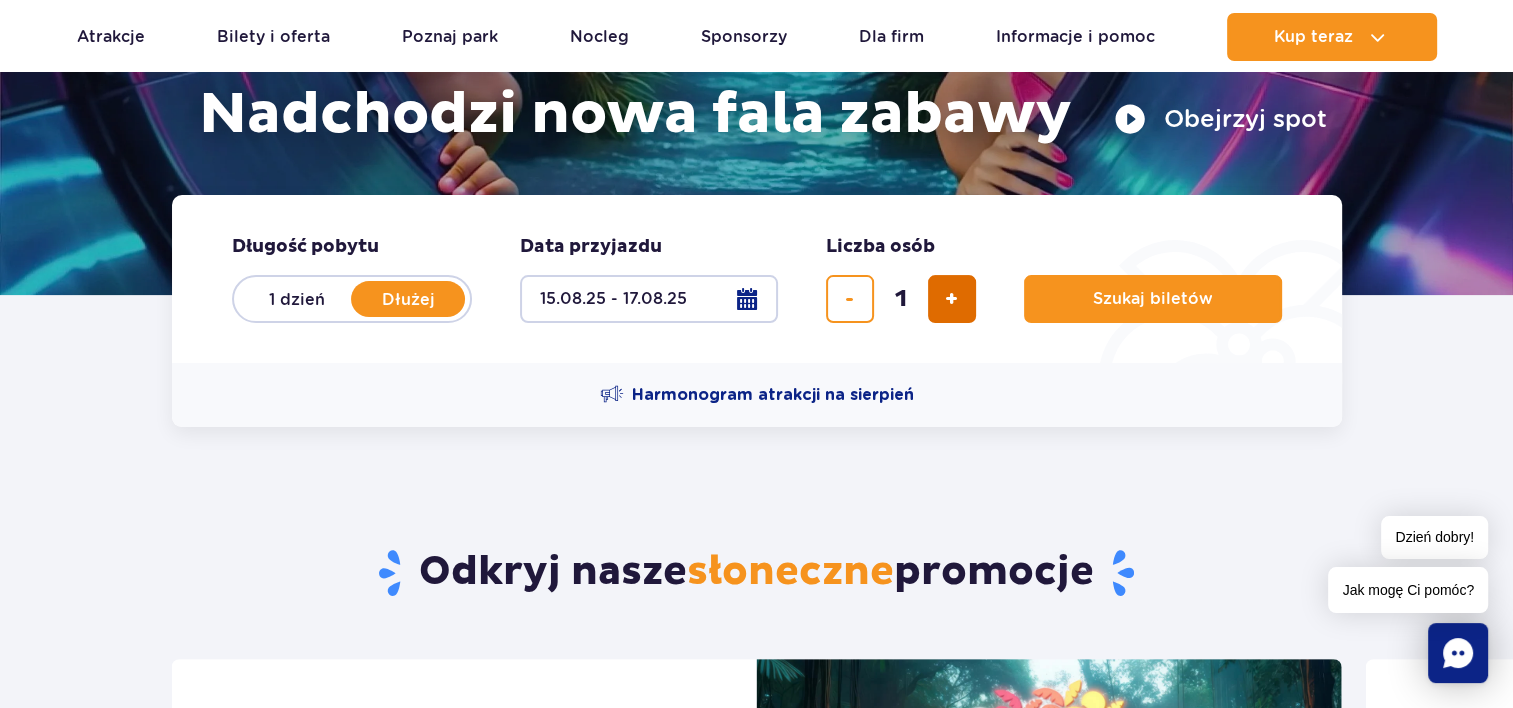 click at bounding box center [951, 299] 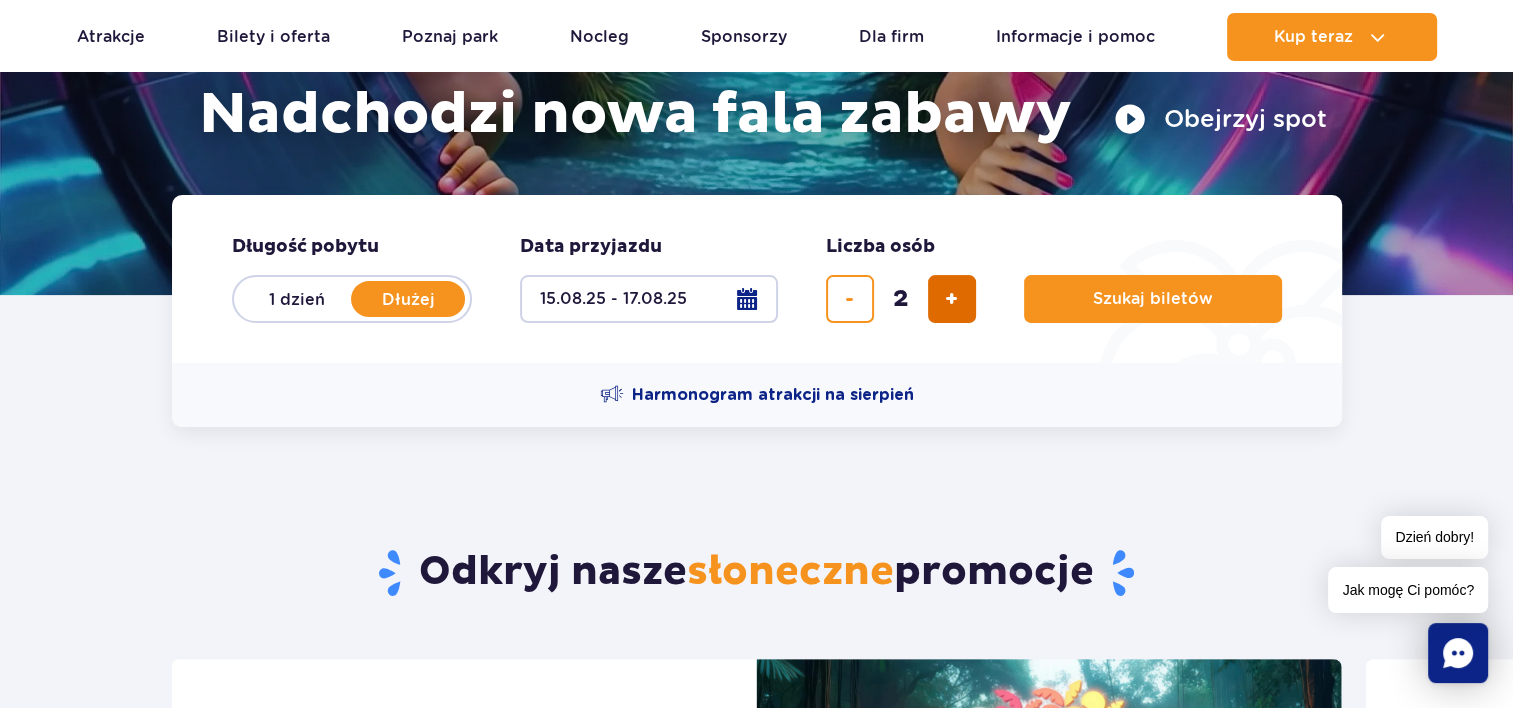 click at bounding box center (951, 299) 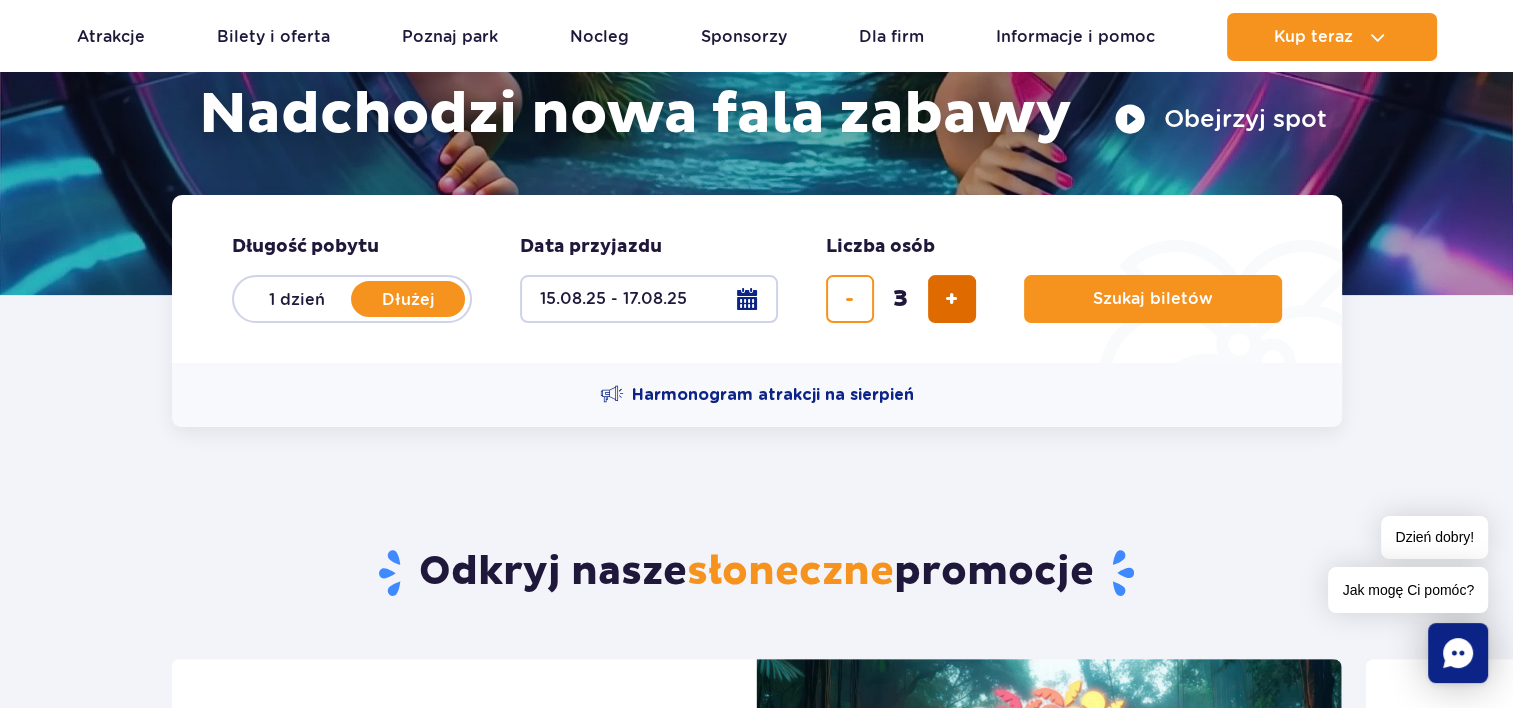 click at bounding box center (951, 299) 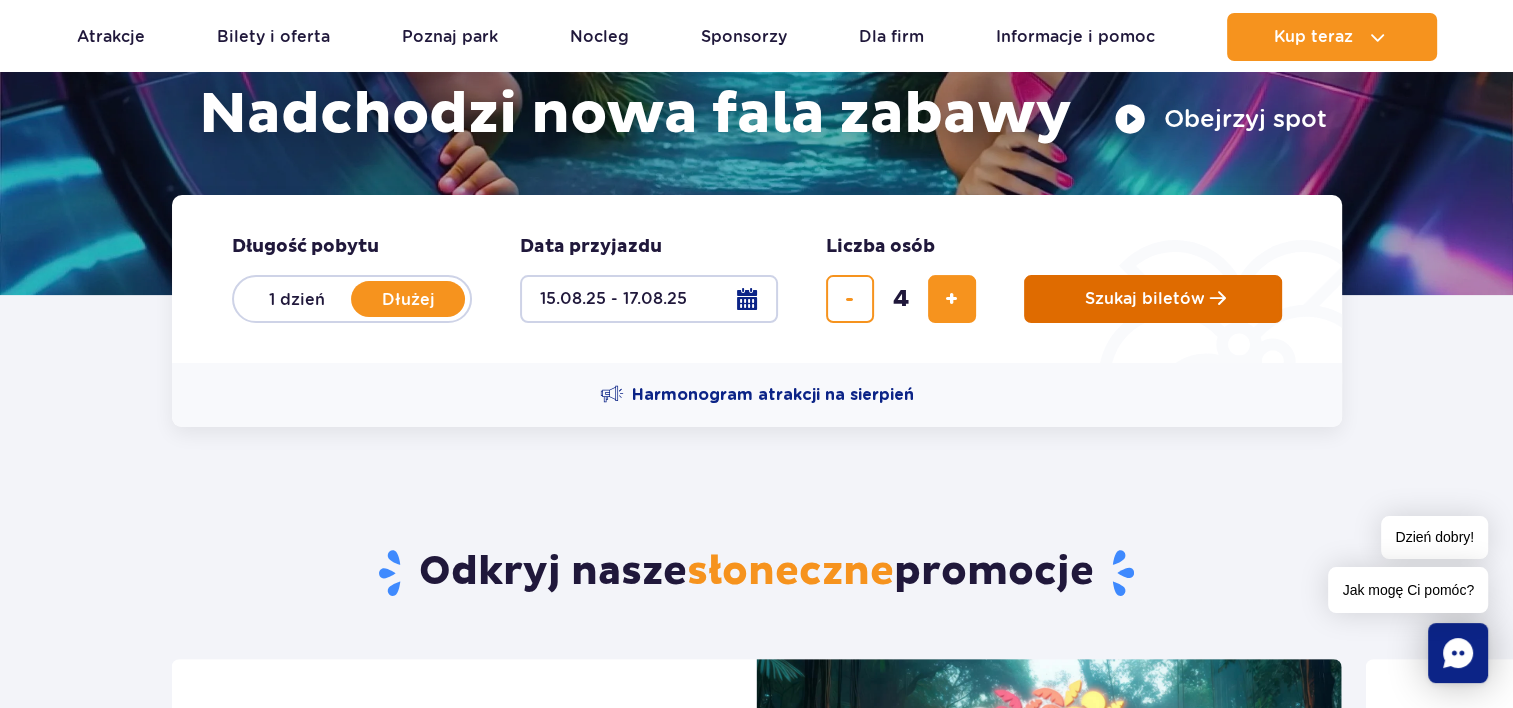 click on "Szukaj biletów" at bounding box center (1153, 299) 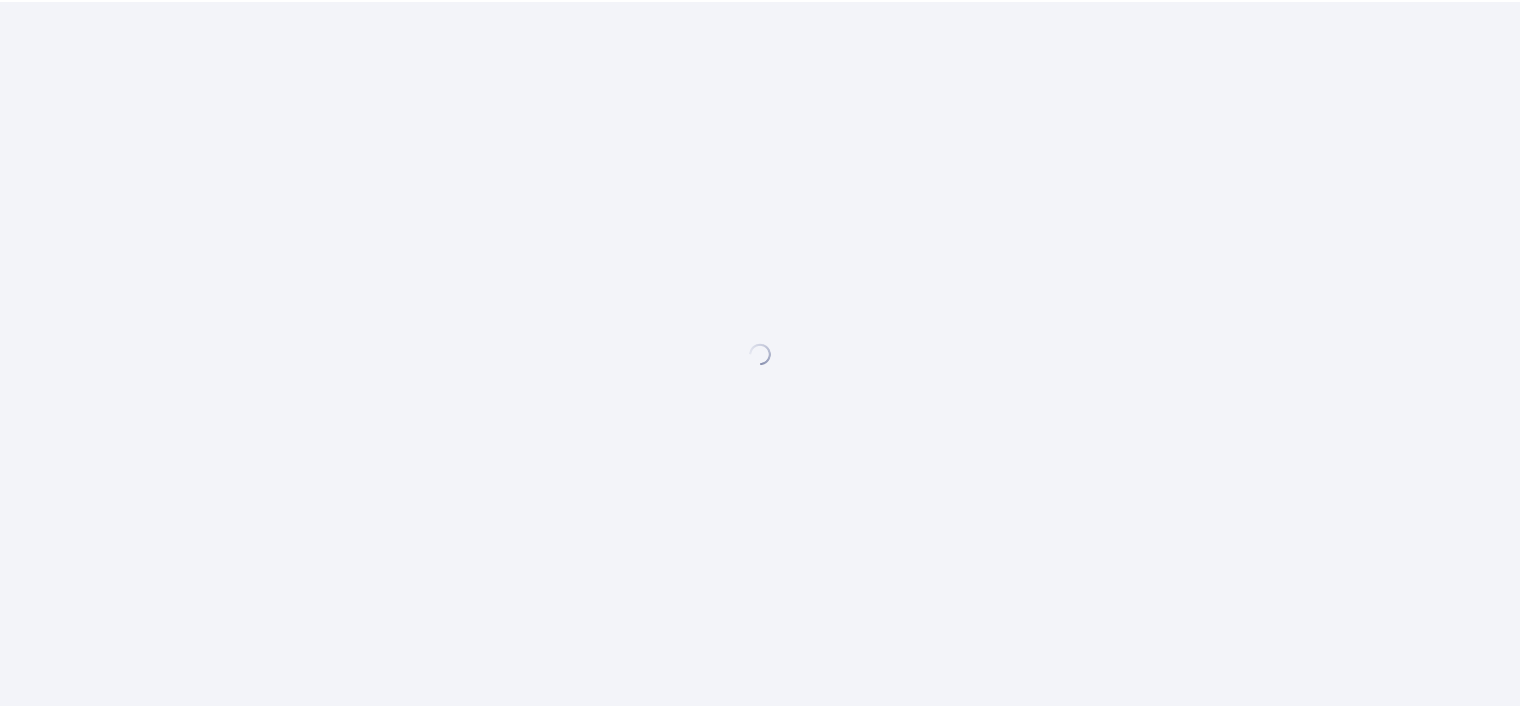 scroll, scrollTop: 0, scrollLeft: 0, axis: both 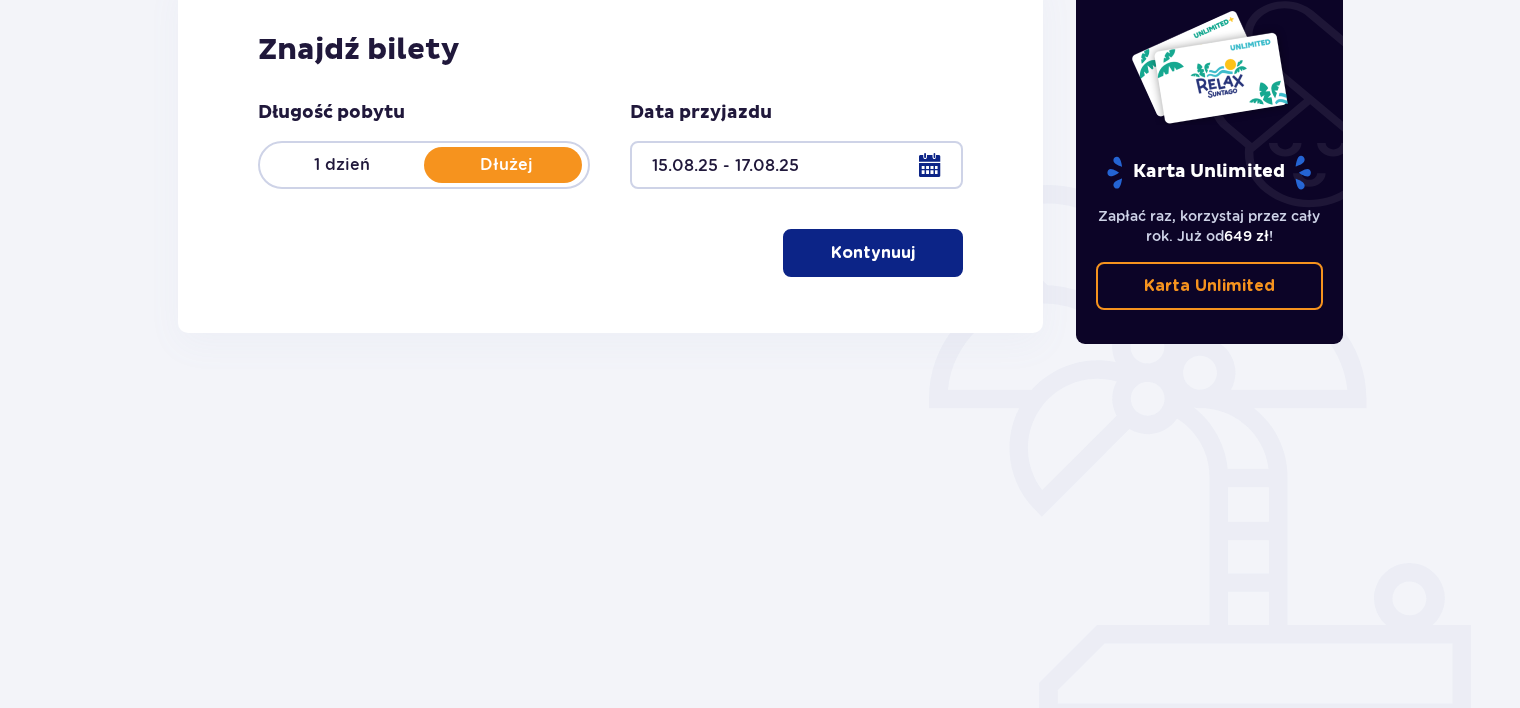 click on "Kontynuuj" at bounding box center (873, 253) 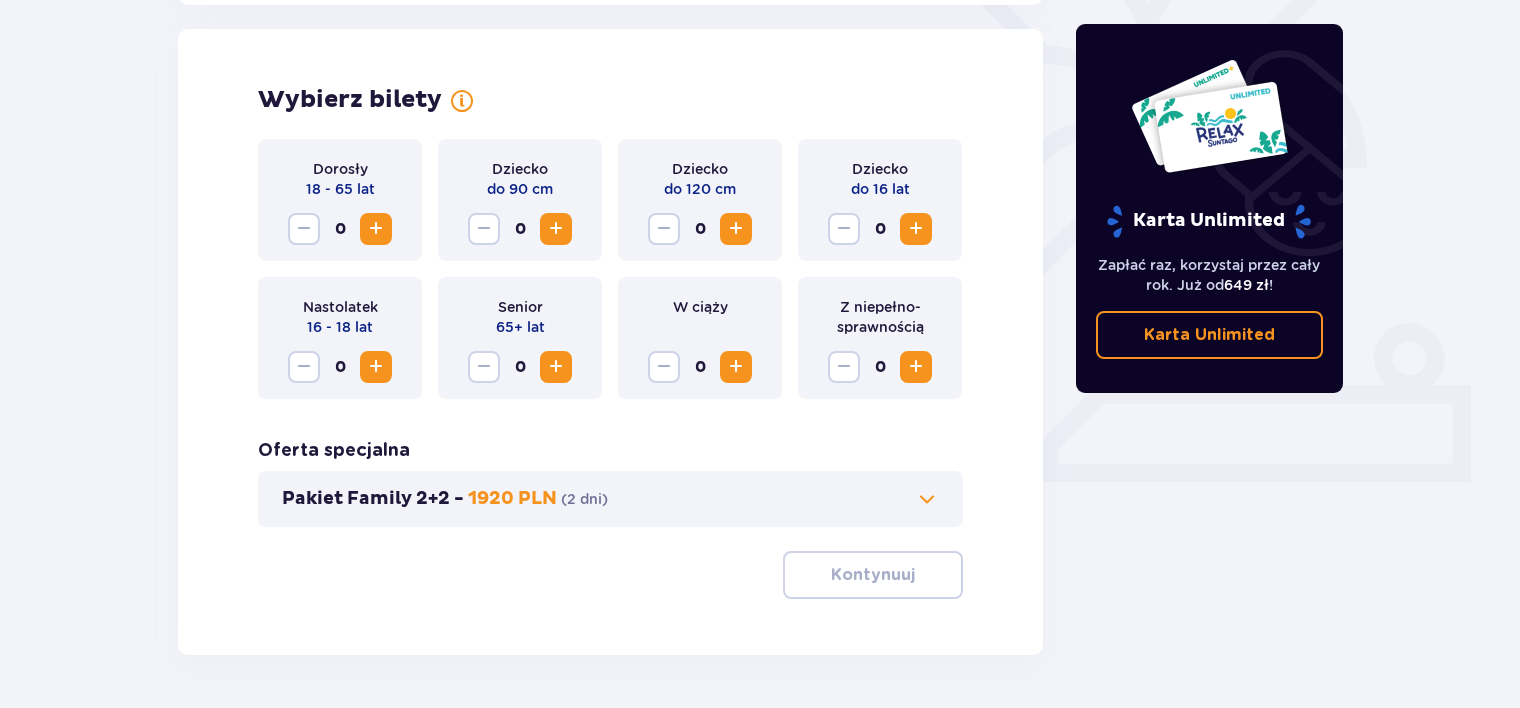scroll, scrollTop: 556, scrollLeft: 0, axis: vertical 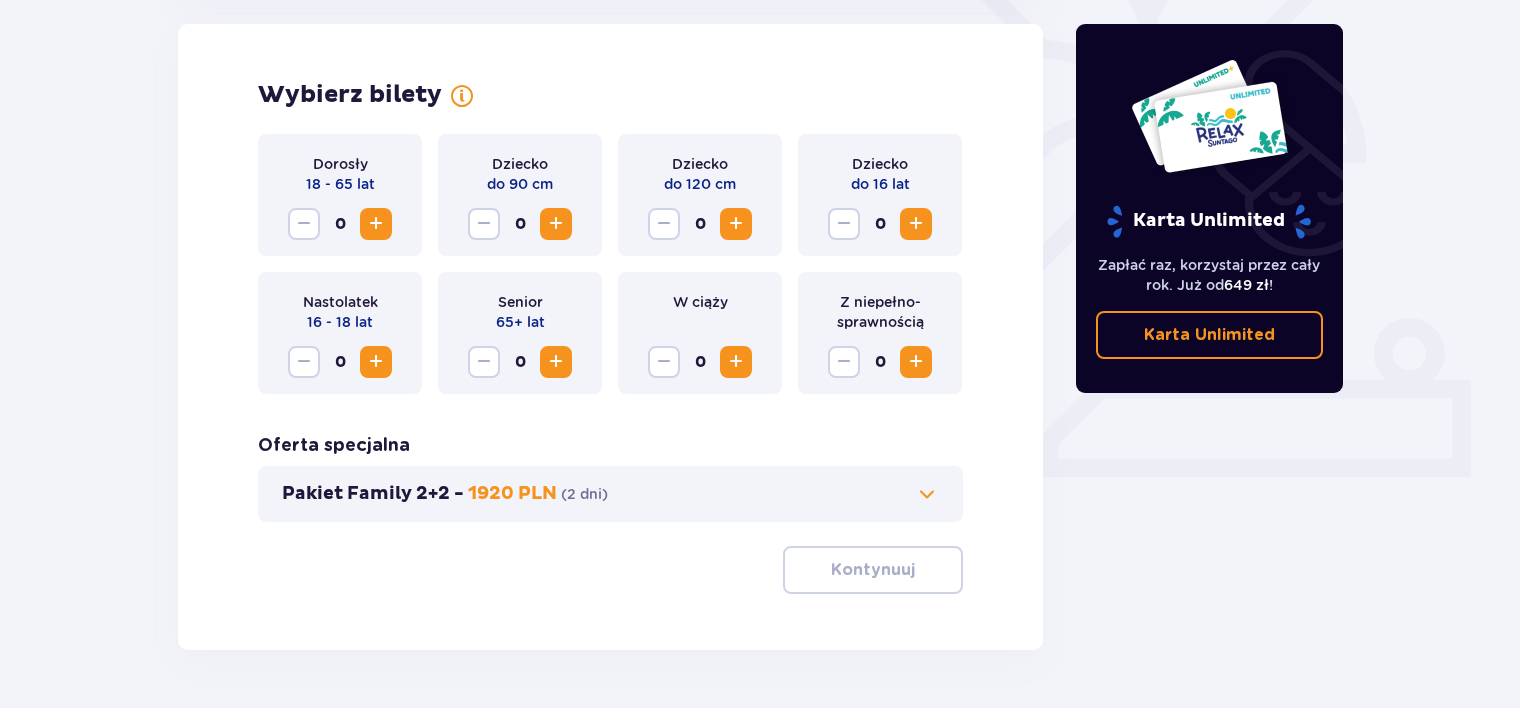 click at bounding box center [376, 224] 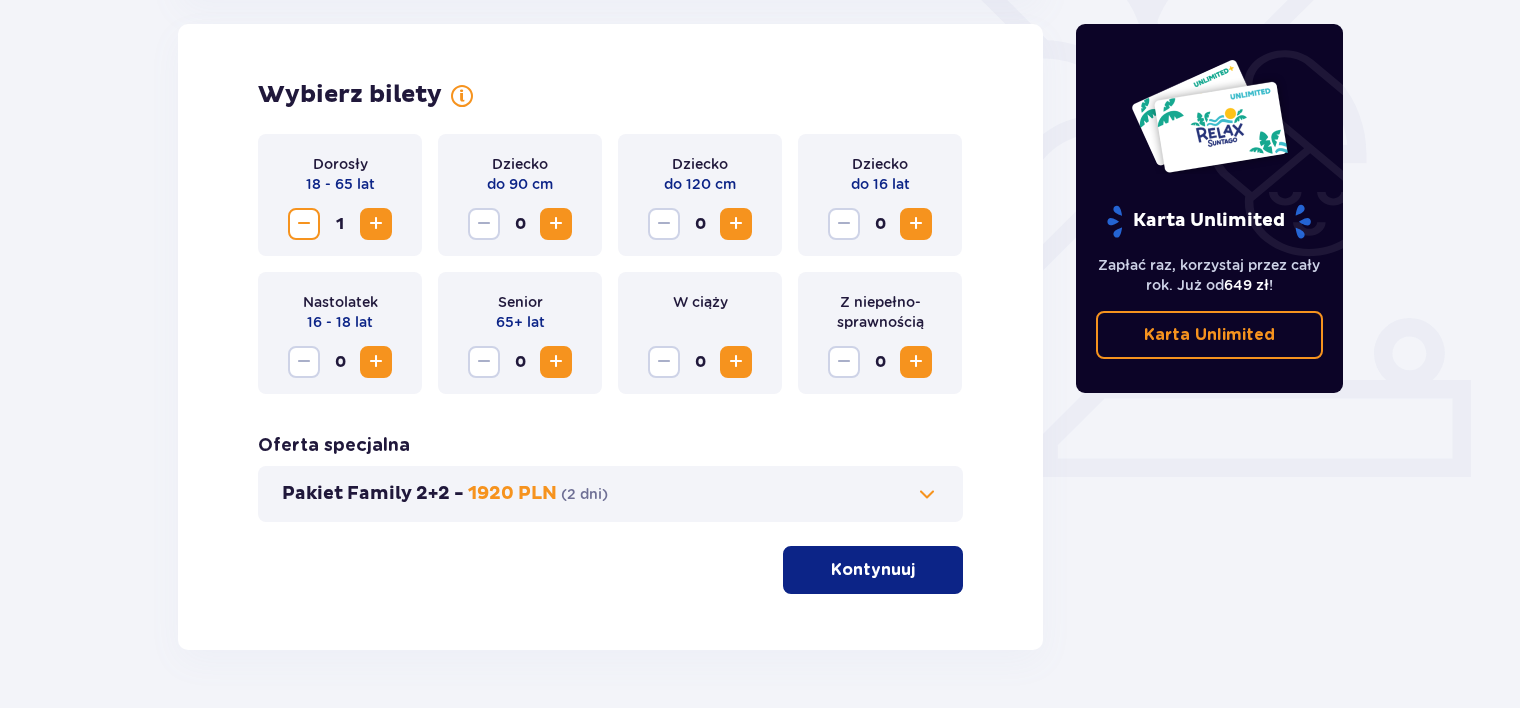 click at bounding box center [376, 224] 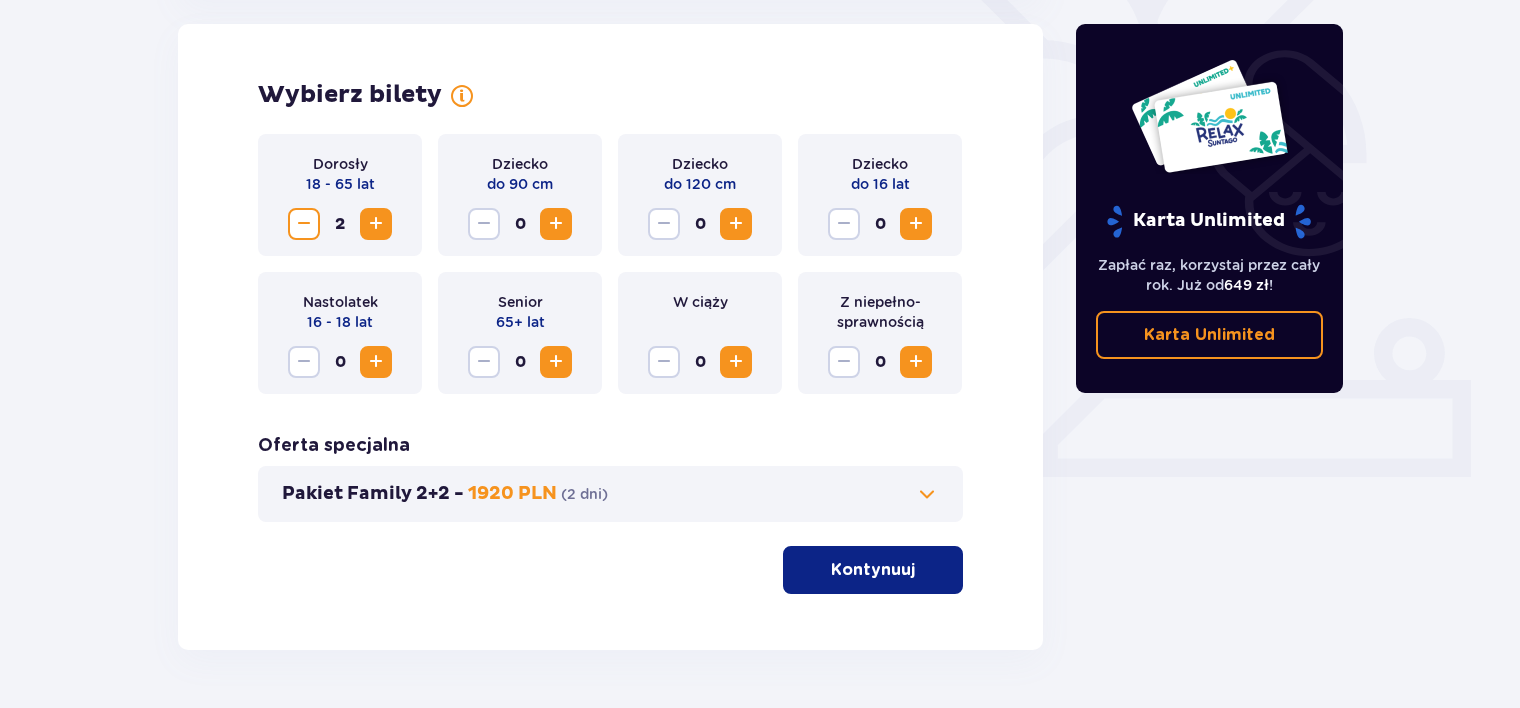 click at bounding box center (556, 224) 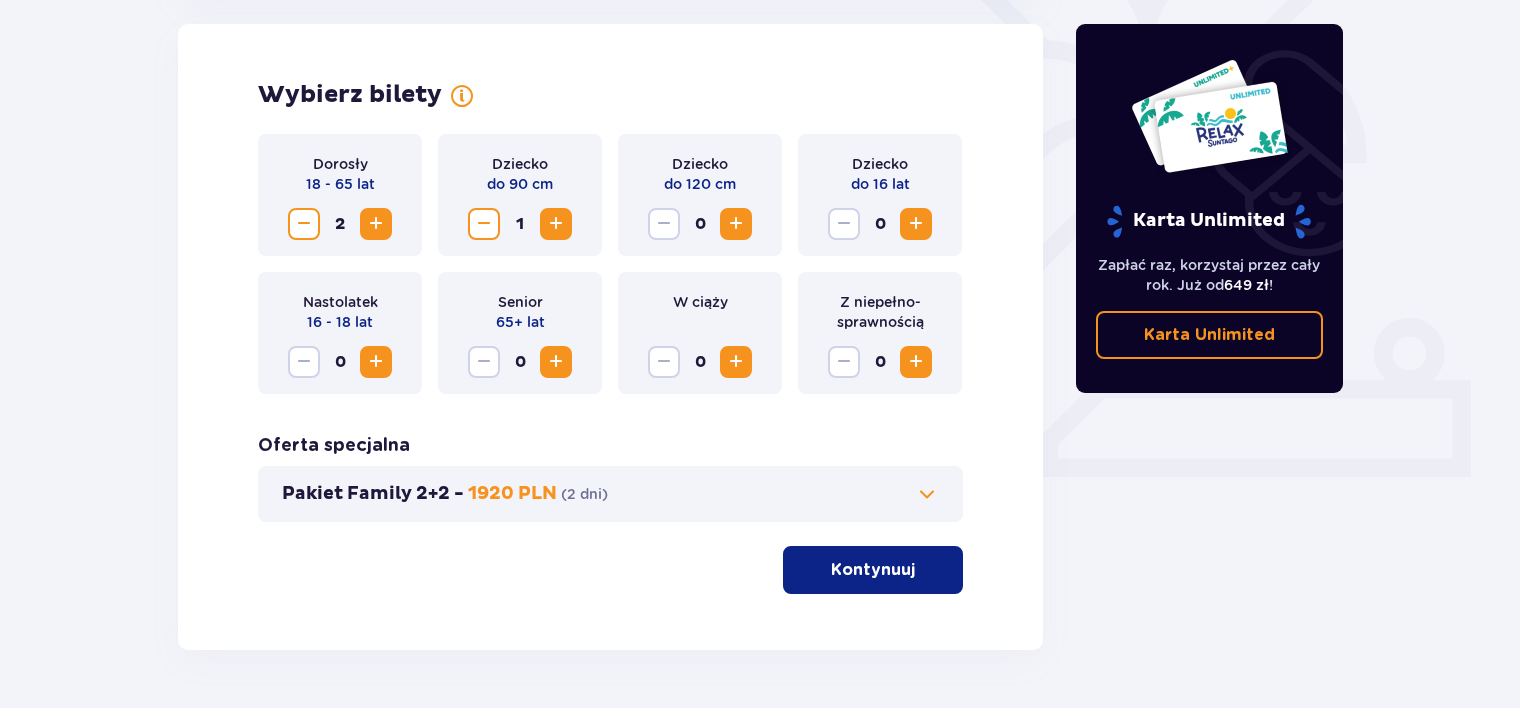 click at bounding box center (916, 224) 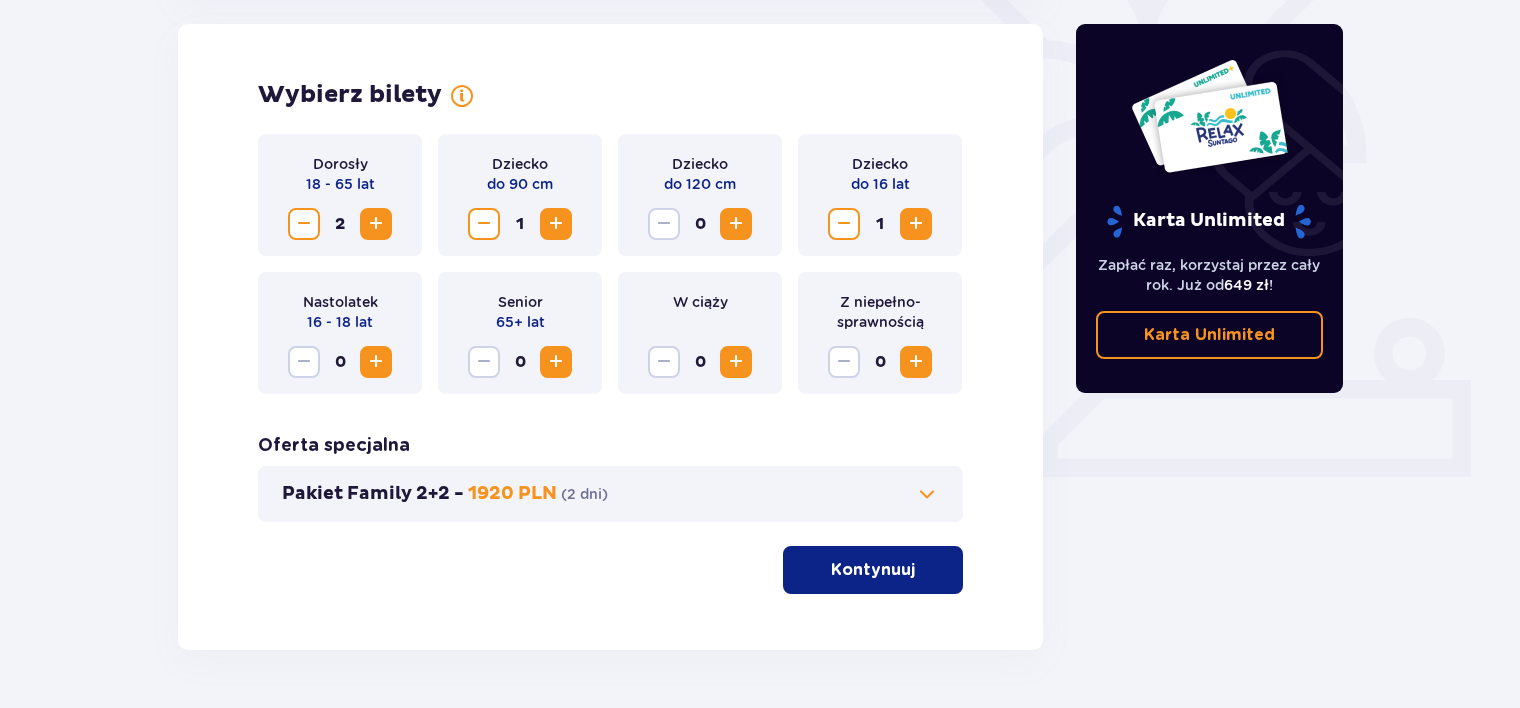 click on "Kontynuuj" at bounding box center (873, 570) 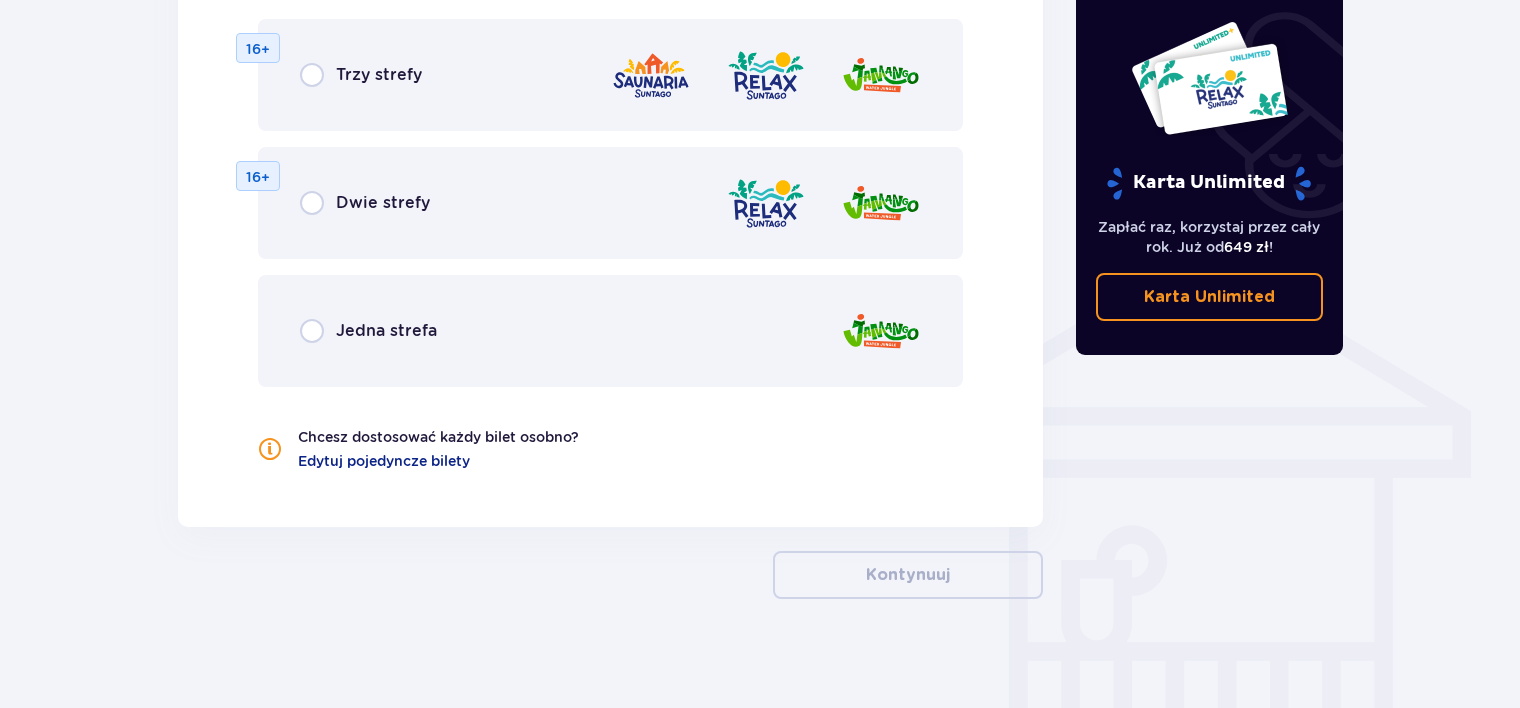 scroll, scrollTop: 1386, scrollLeft: 0, axis: vertical 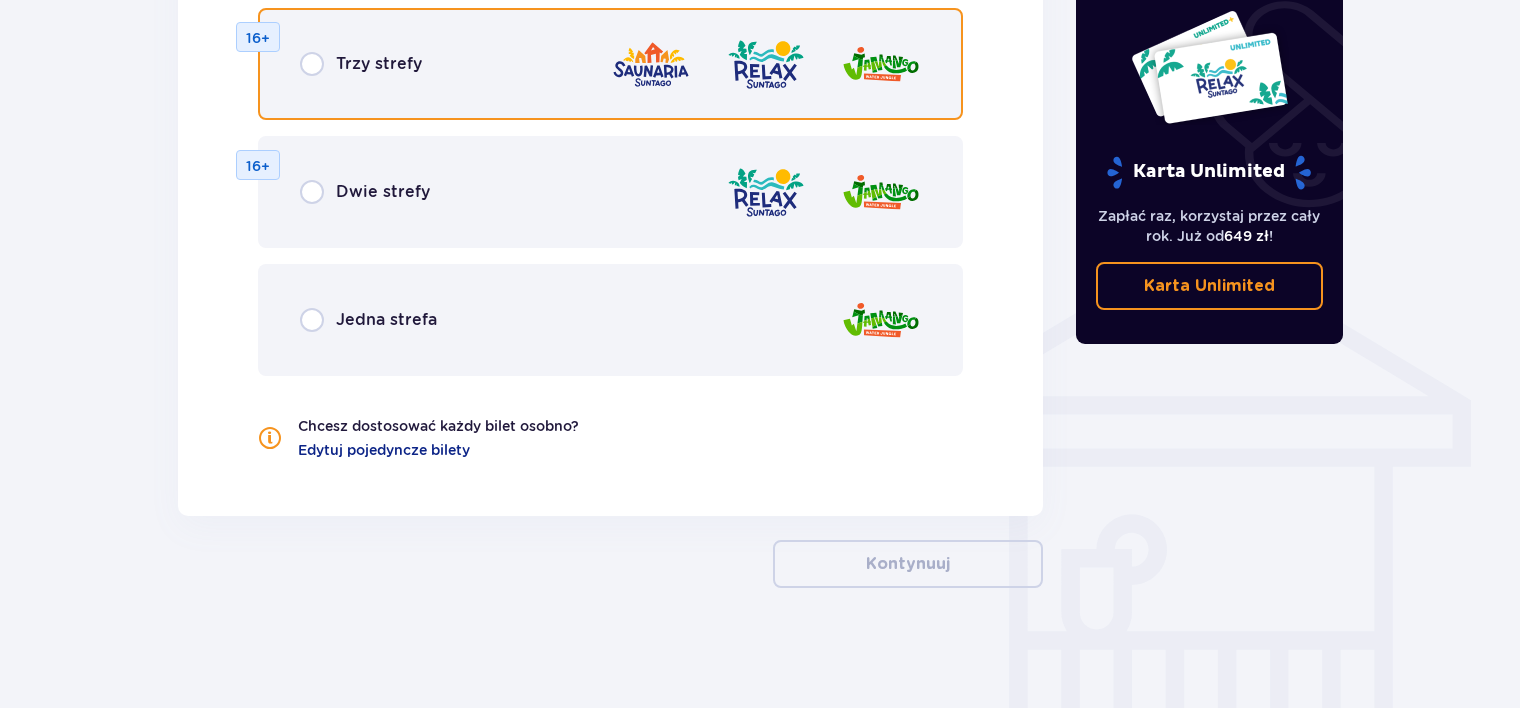click at bounding box center [312, 64] 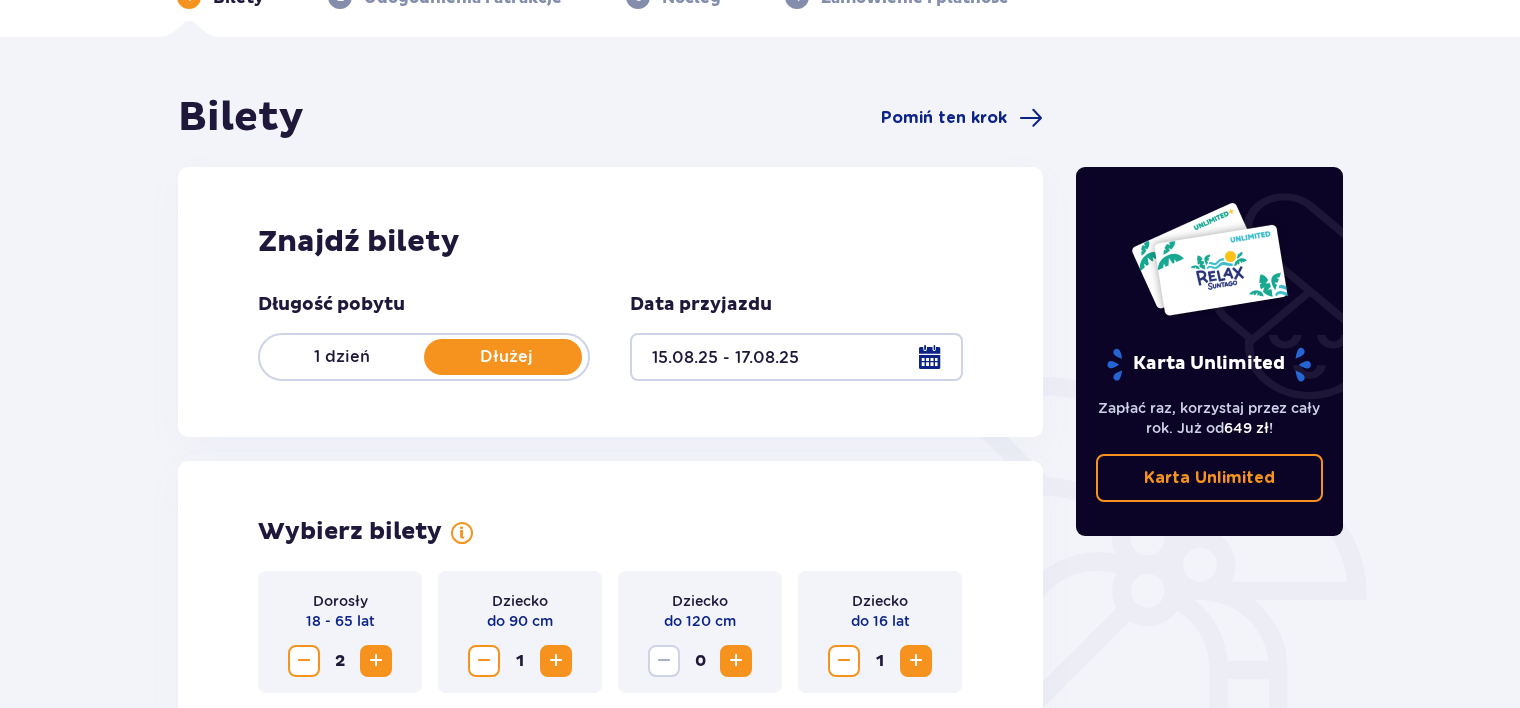 scroll, scrollTop: 93, scrollLeft: 0, axis: vertical 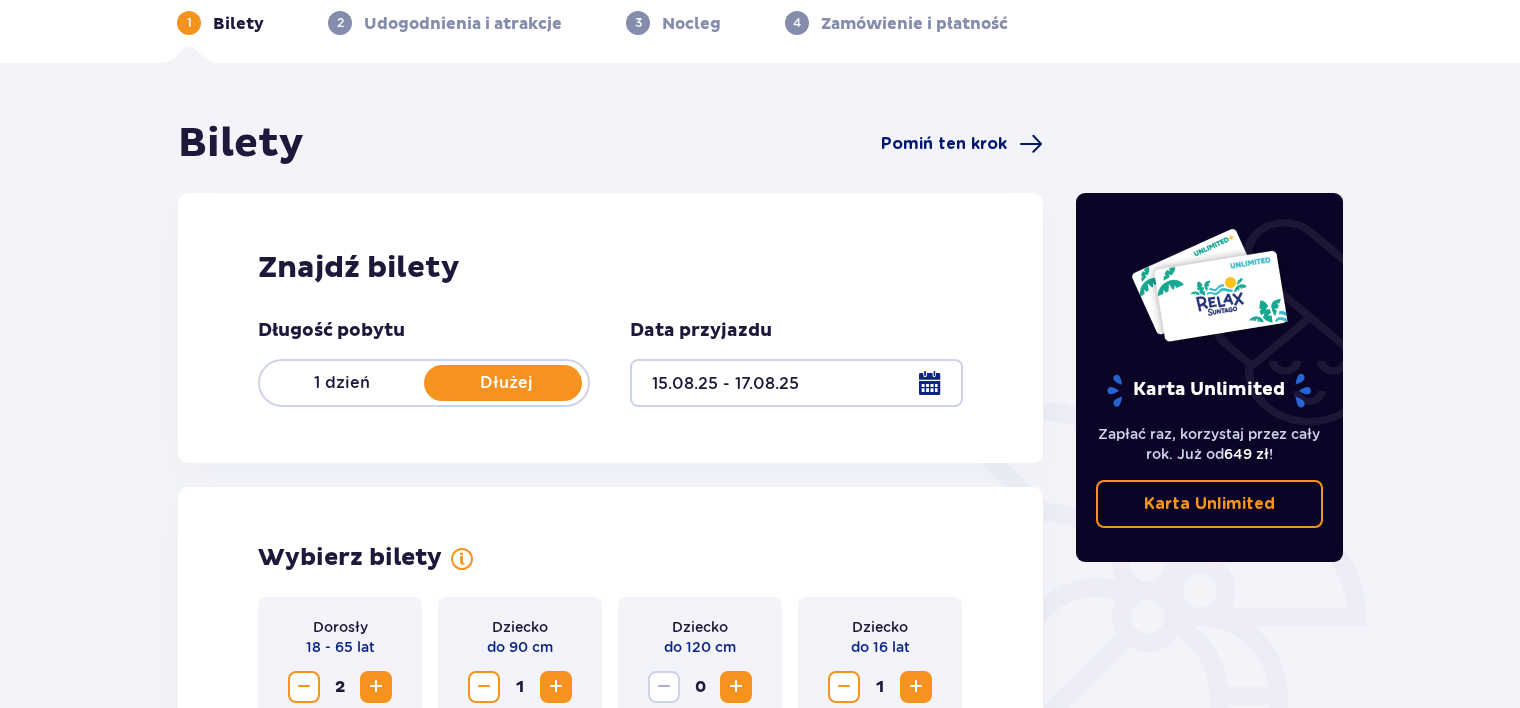 click on "Pomiń ten krok" at bounding box center [944, 144] 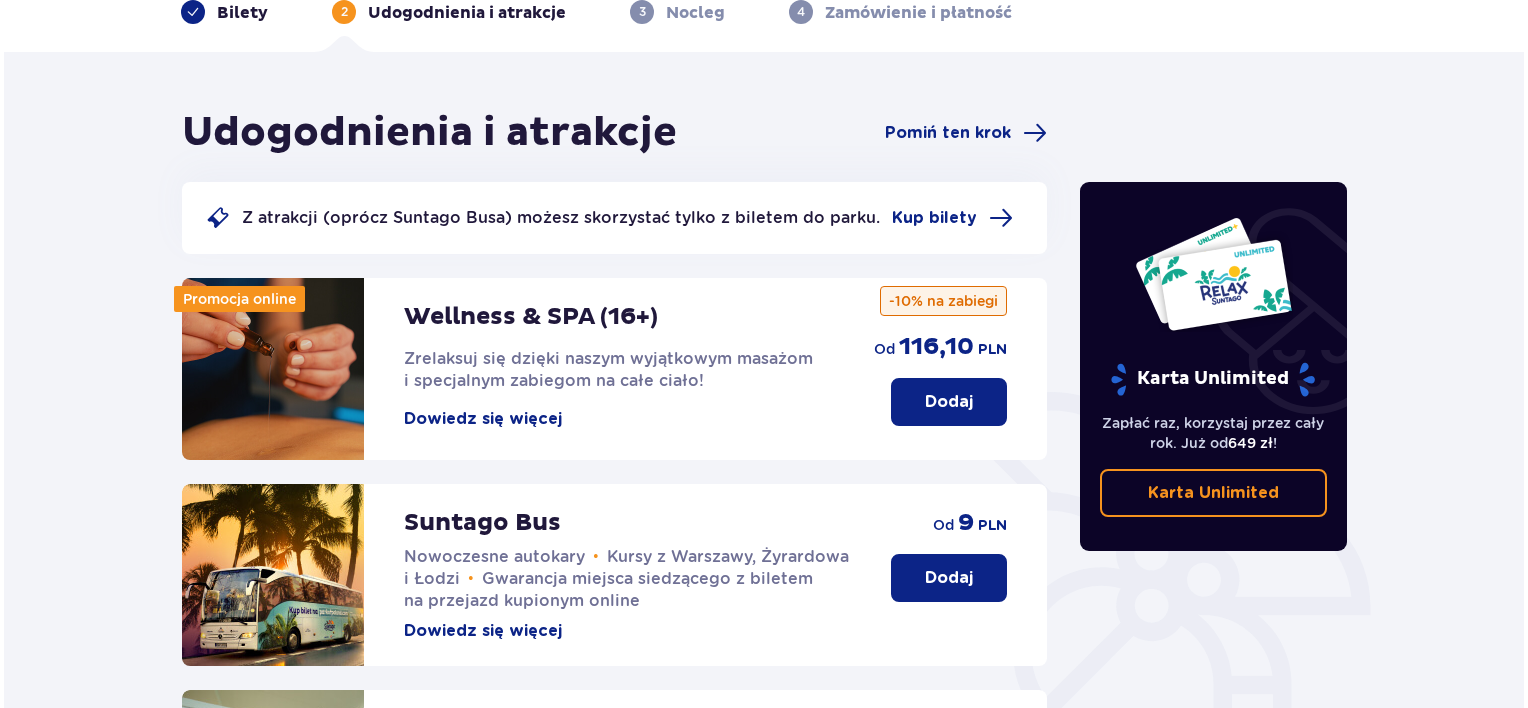 scroll, scrollTop: 77, scrollLeft: 0, axis: vertical 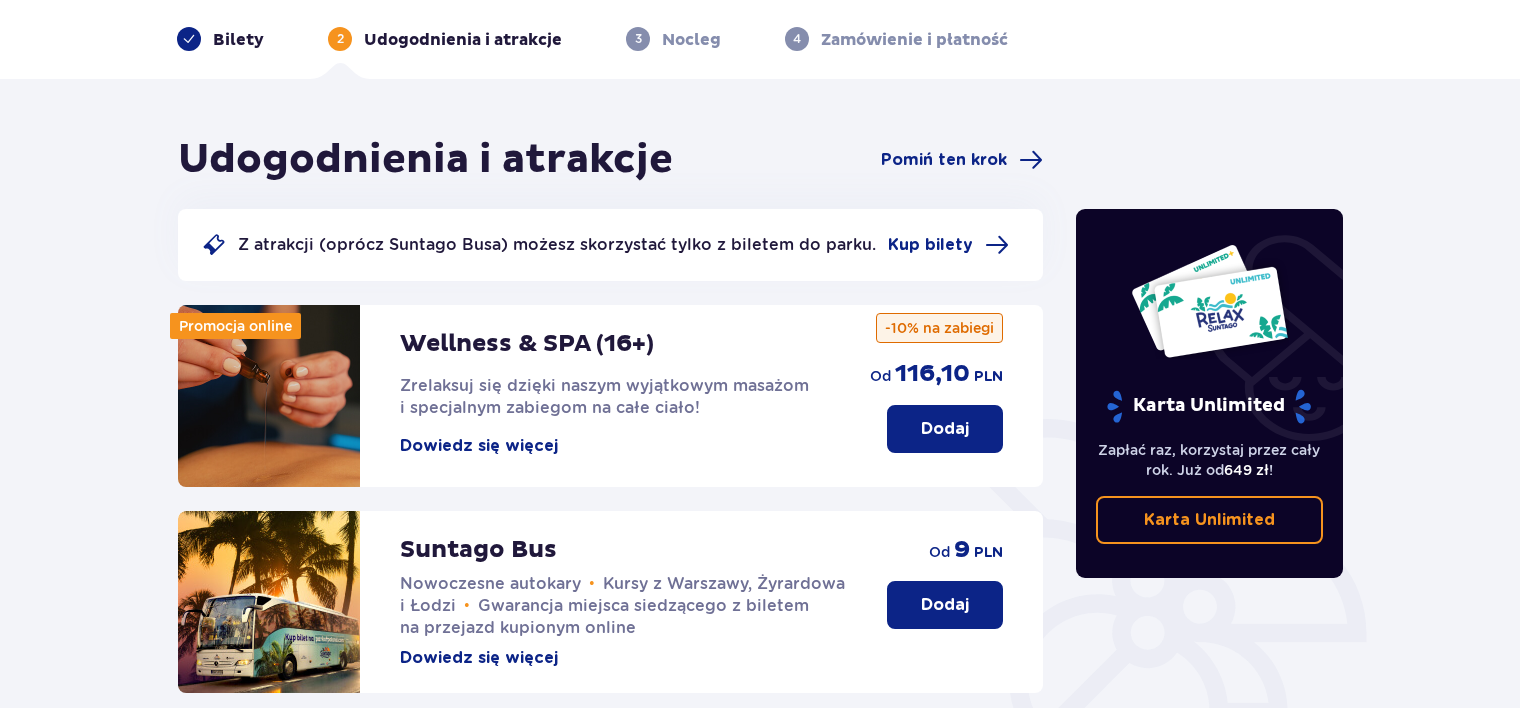 click on "Dowiedz się więcej" at bounding box center [479, 446] 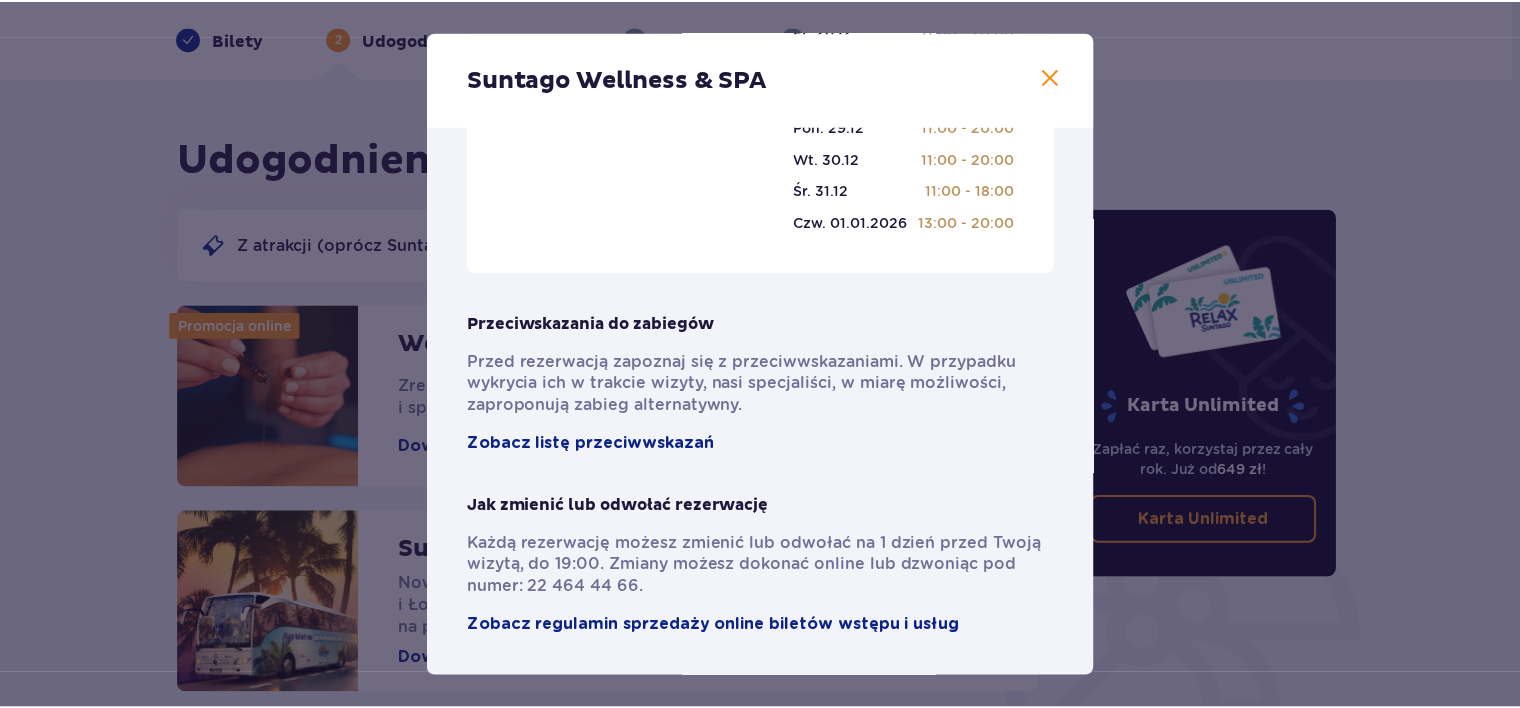 scroll, scrollTop: 1370, scrollLeft: 0, axis: vertical 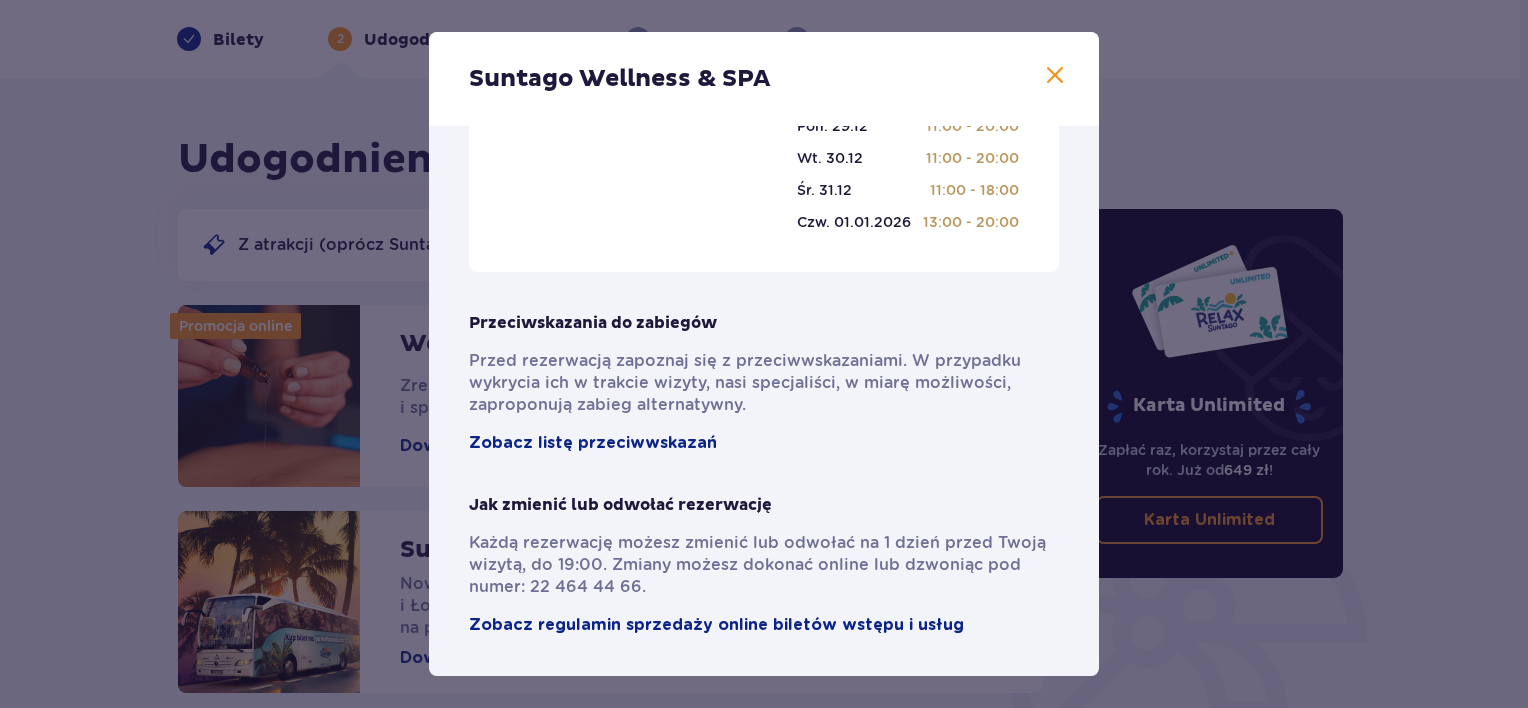 click at bounding box center [1055, 76] 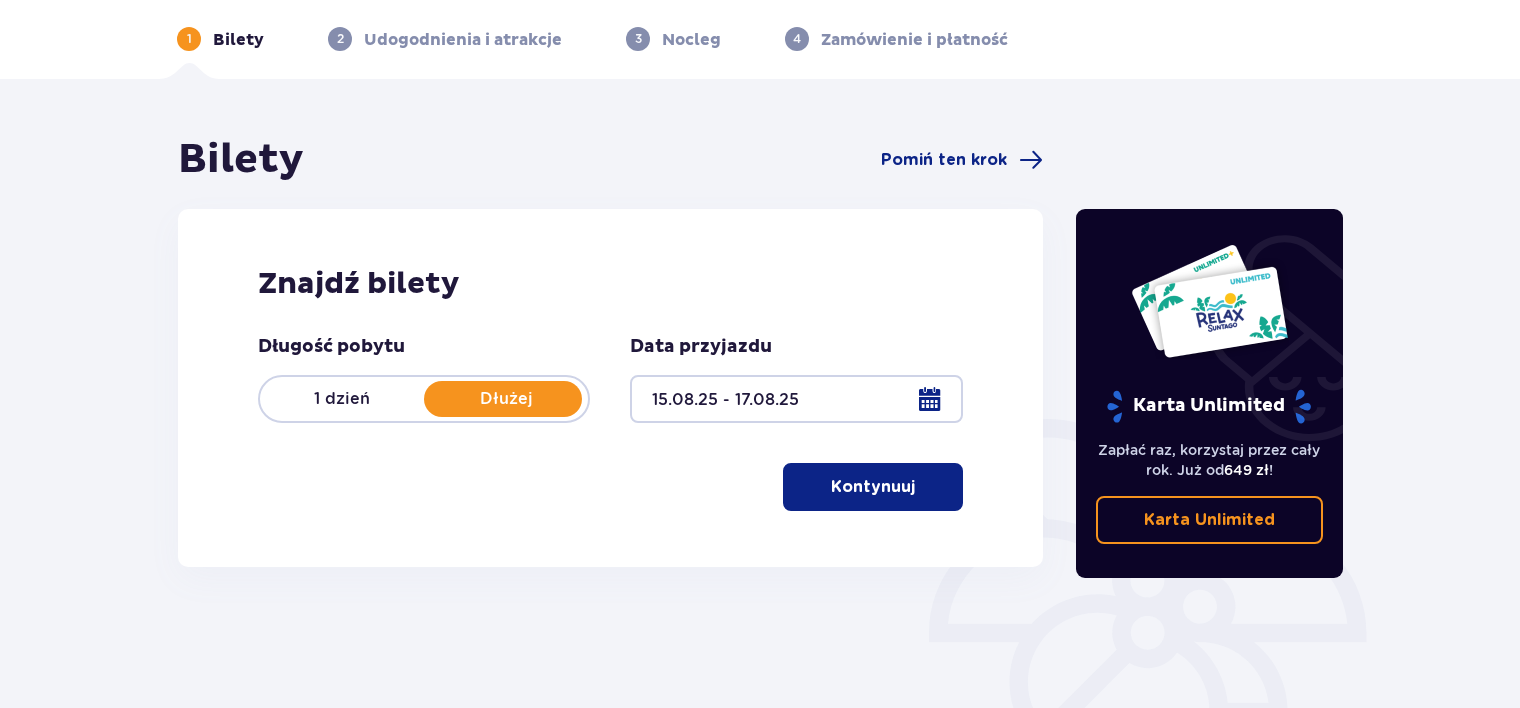 scroll, scrollTop: 0, scrollLeft: 0, axis: both 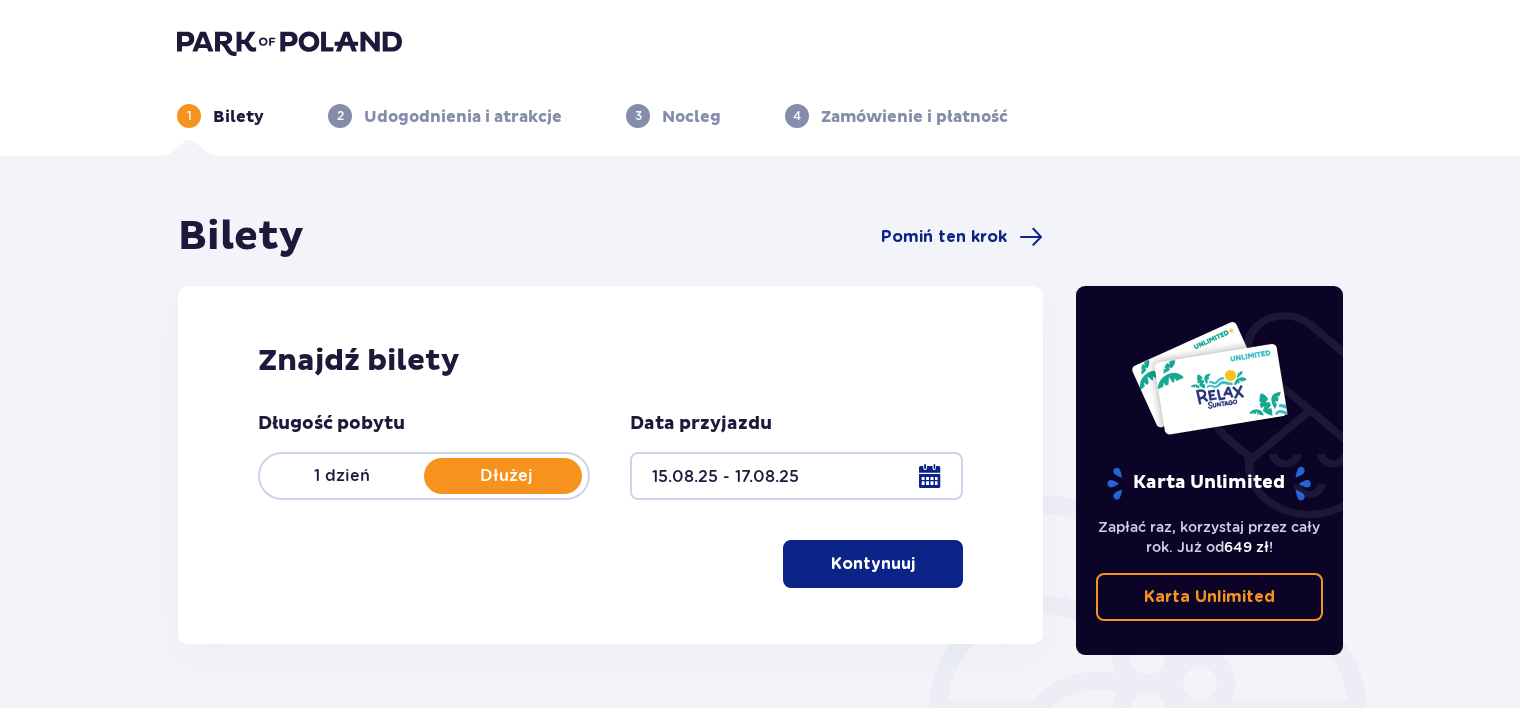 click on "Kontynuuj" at bounding box center [873, 564] 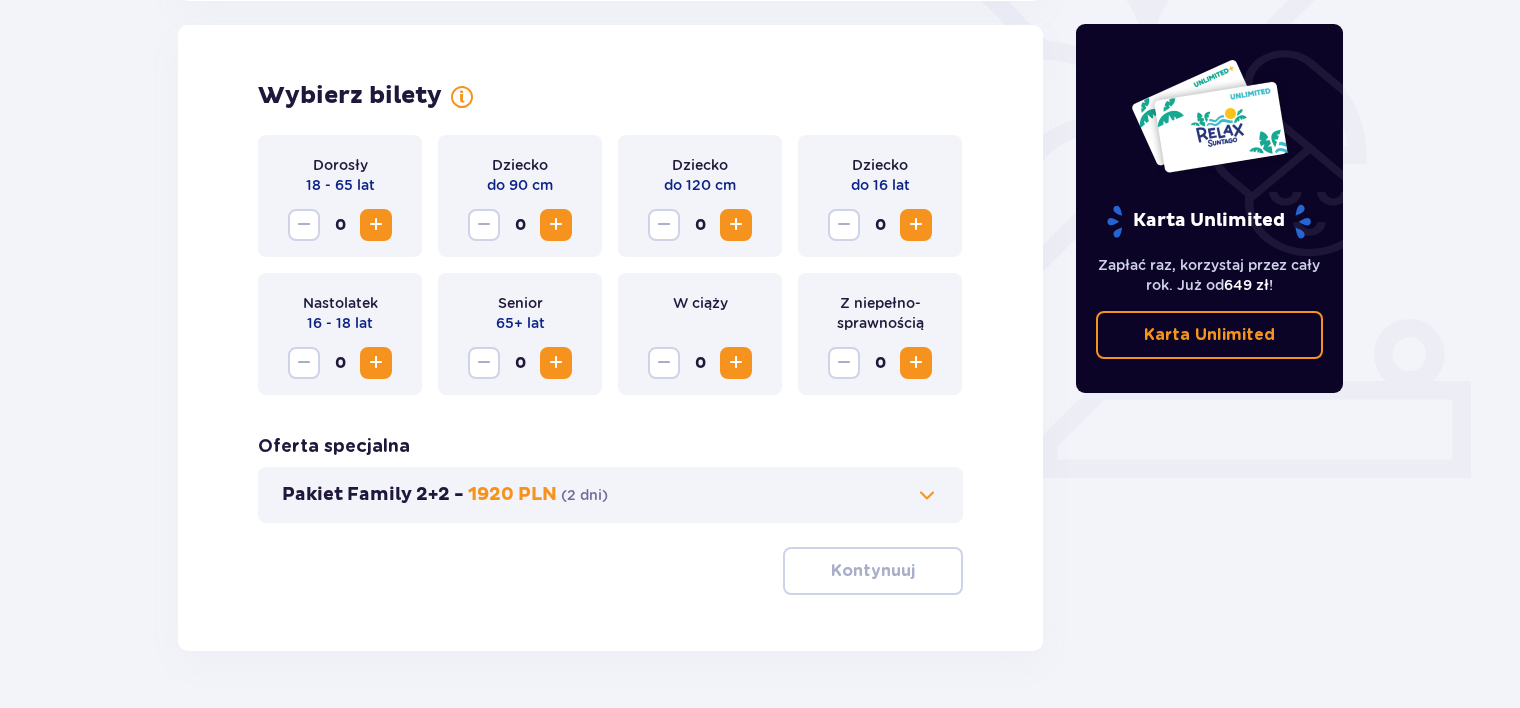 scroll, scrollTop: 556, scrollLeft: 0, axis: vertical 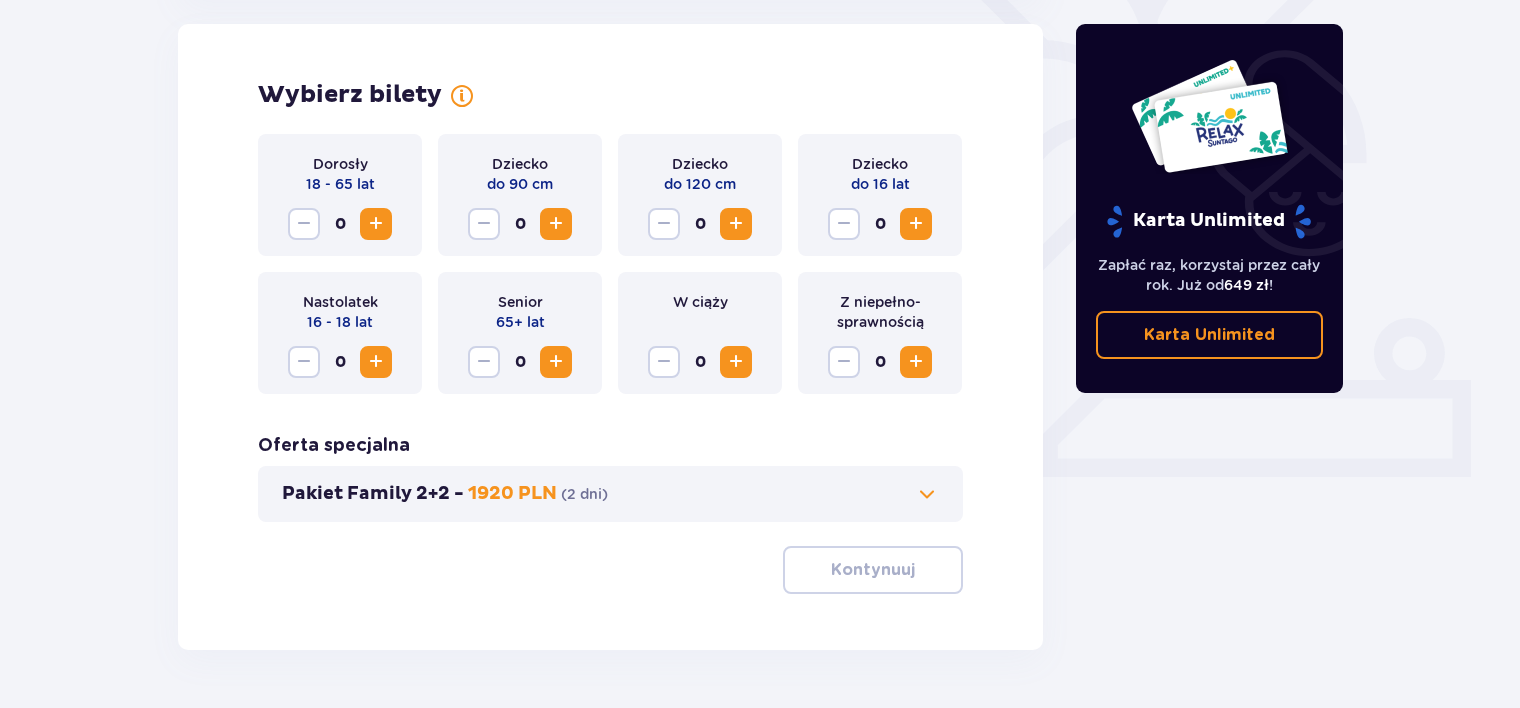 click at bounding box center (376, 224) 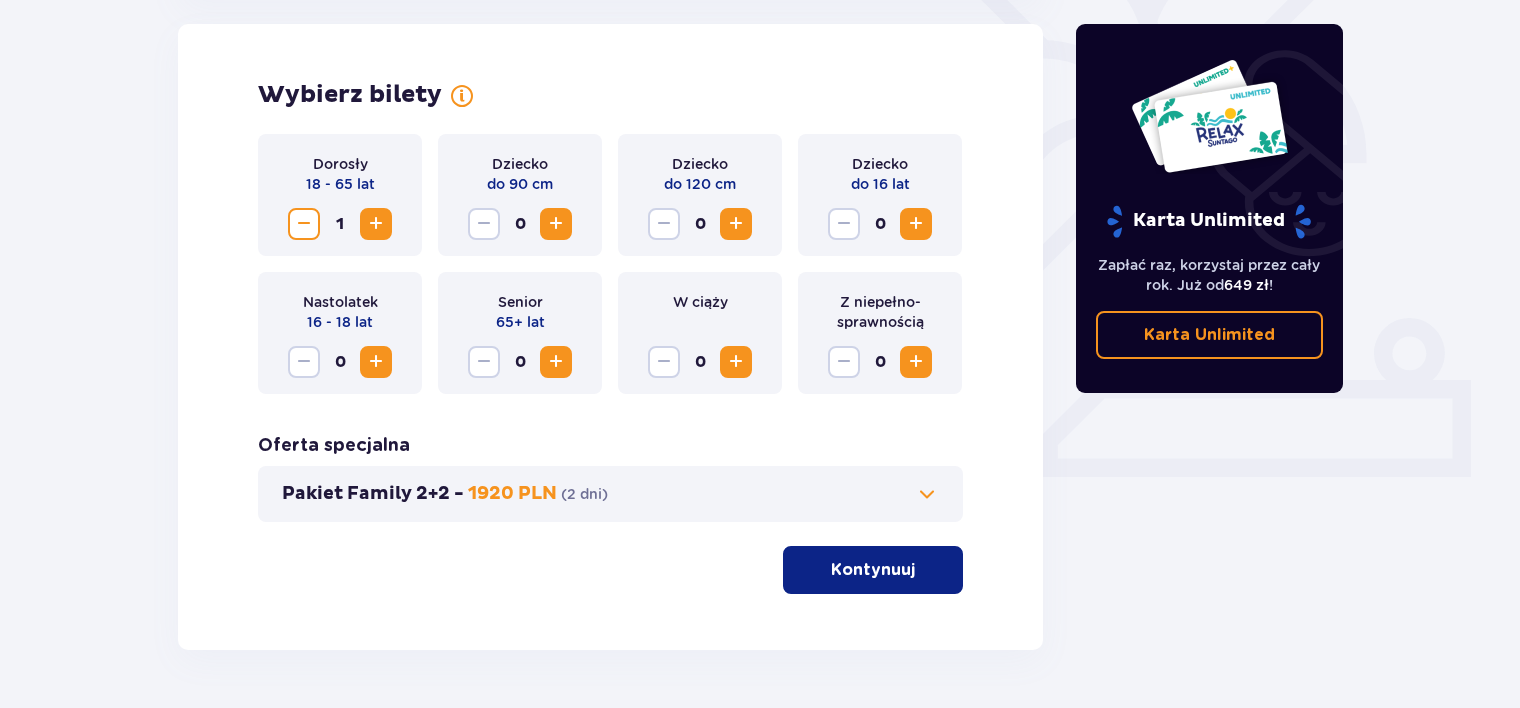 click at bounding box center [376, 224] 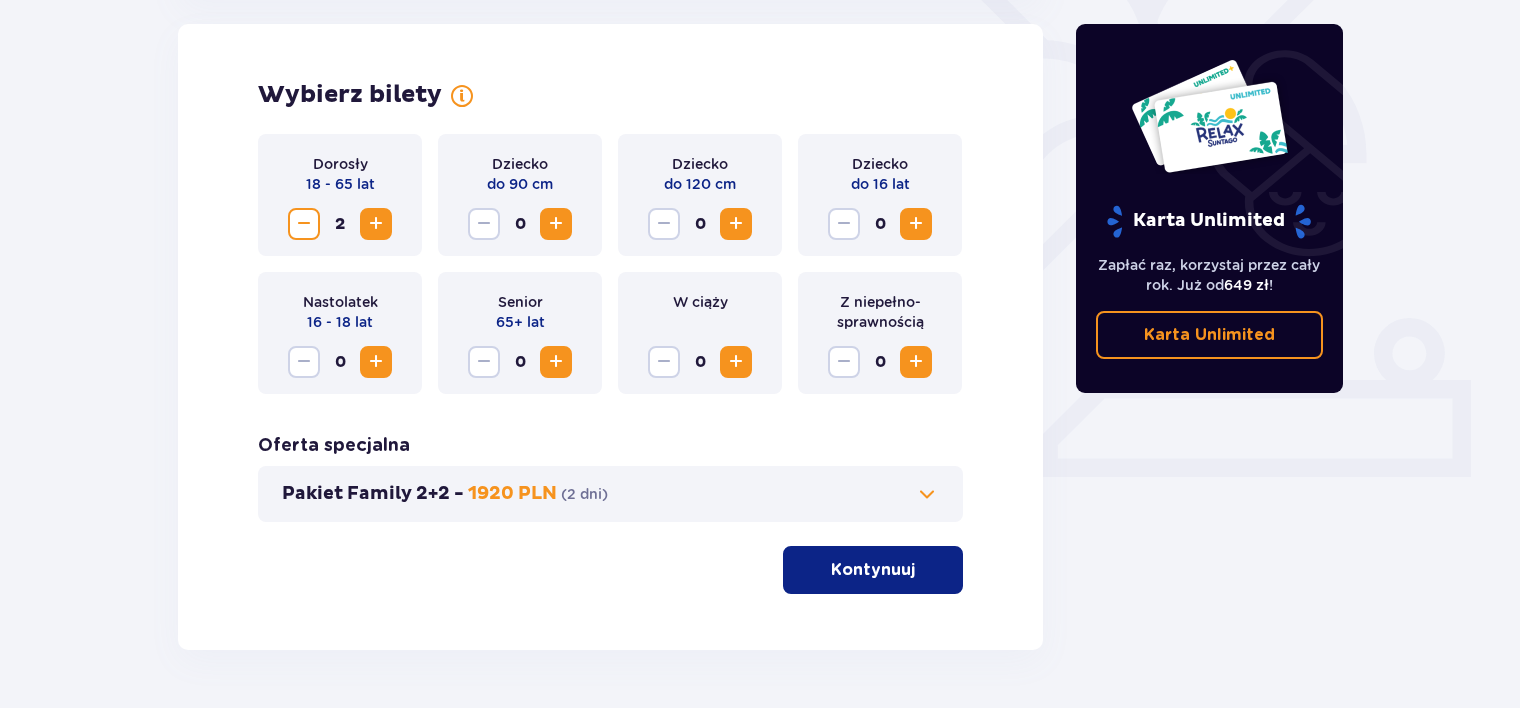 click at bounding box center [556, 224] 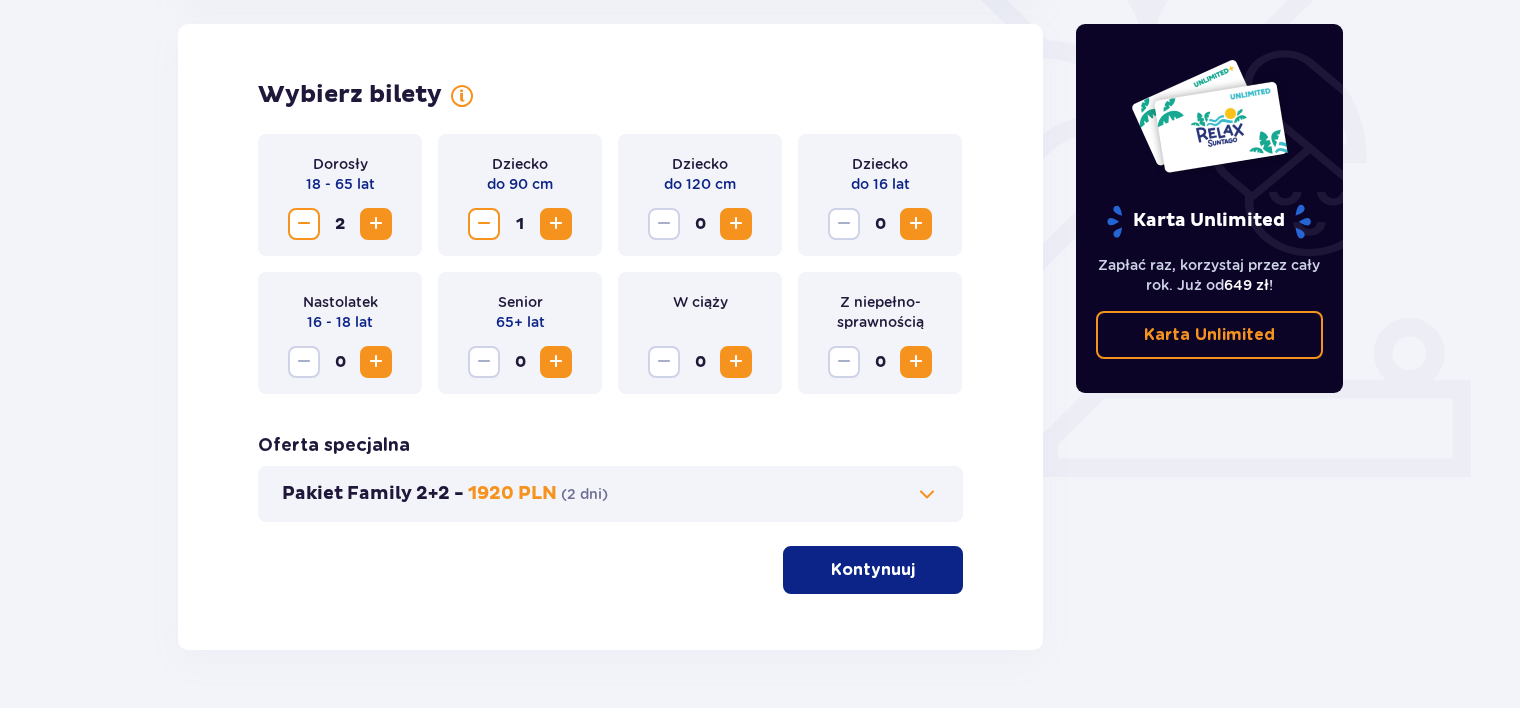 click at bounding box center (736, 224) 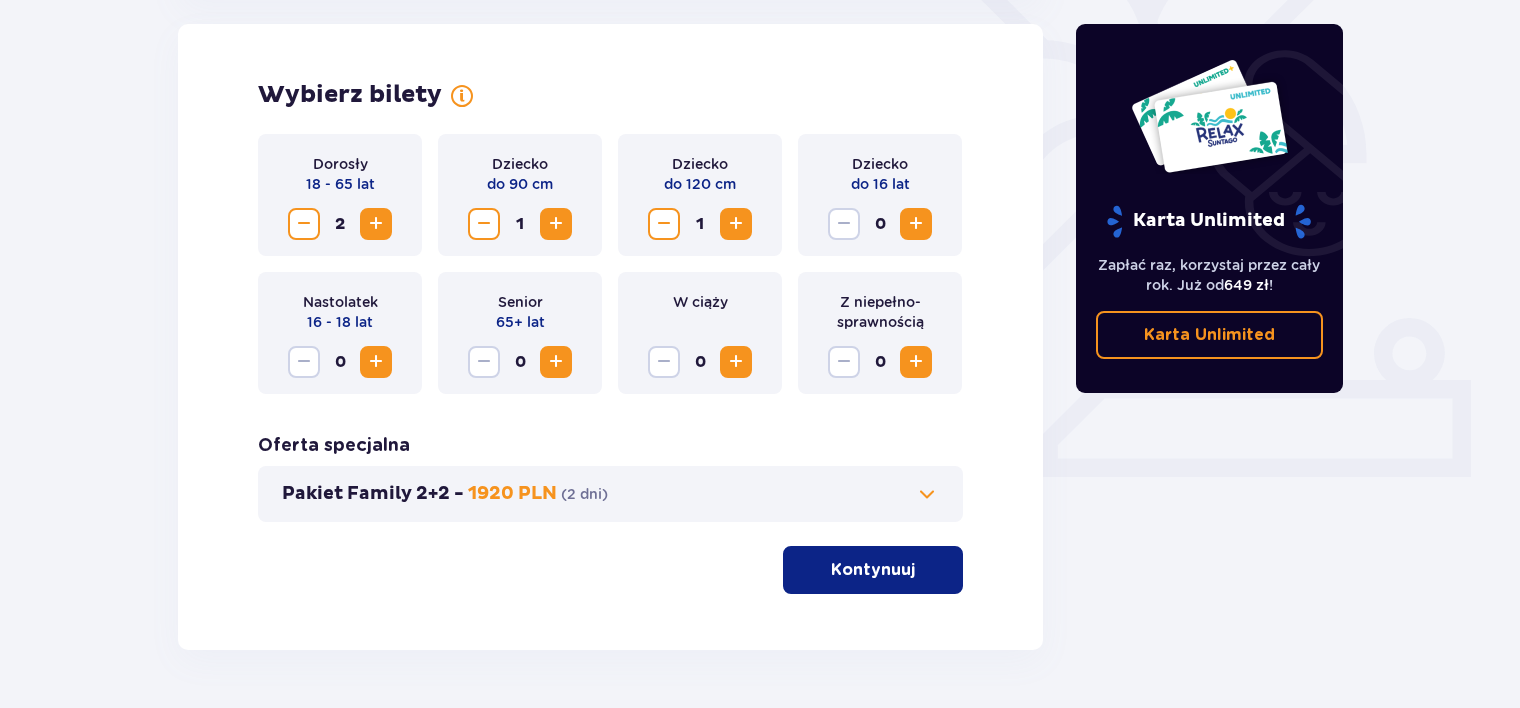 click at bounding box center [927, 494] 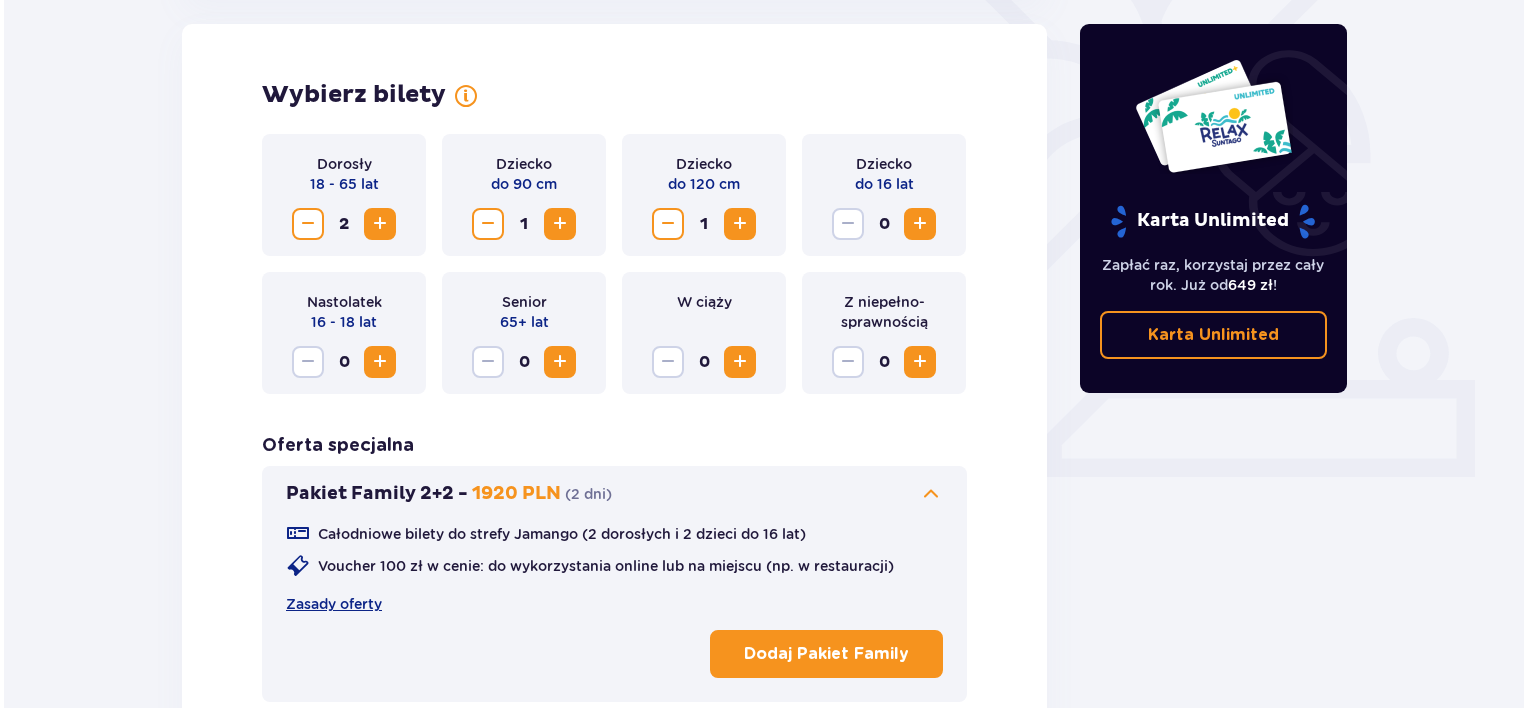 scroll, scrollTop: 798, scrollLeft: 0, axis: vertical 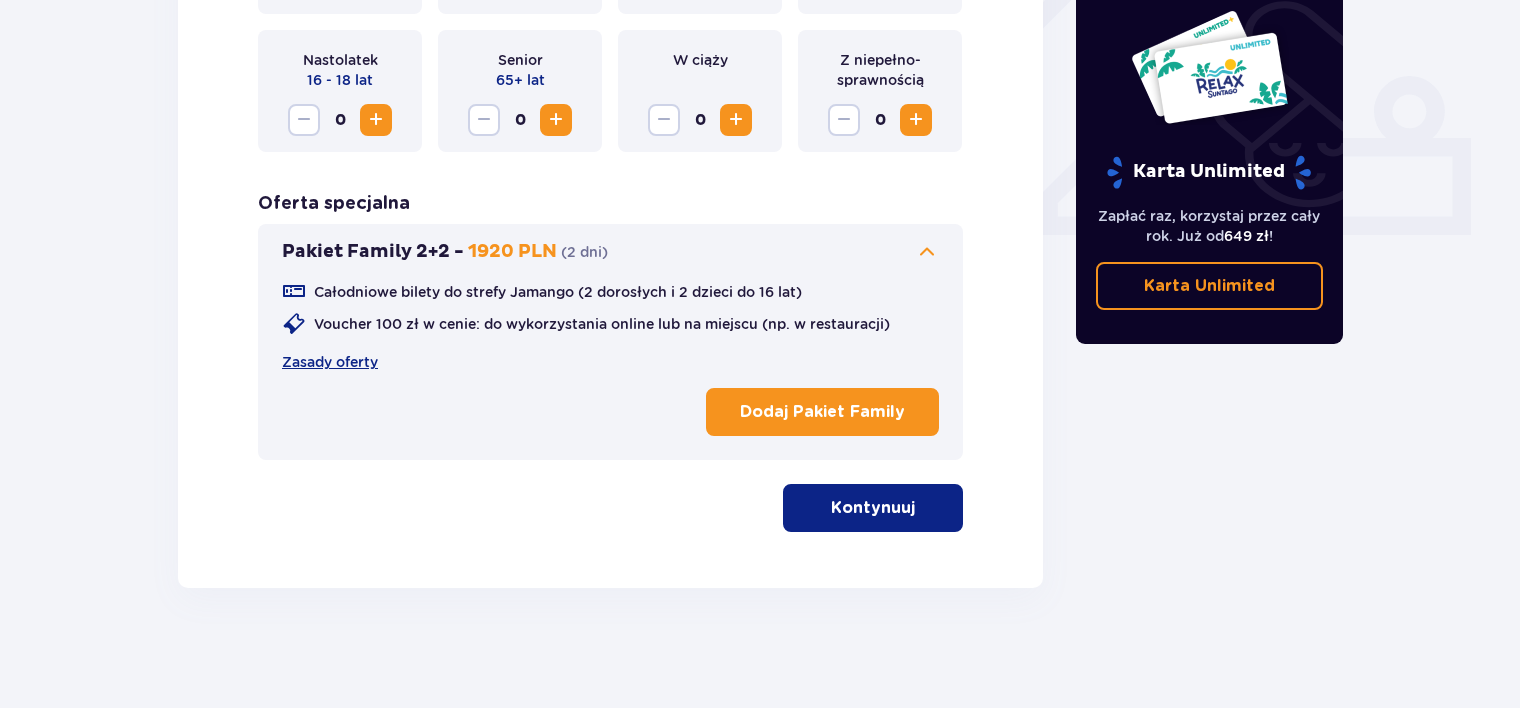 click on "Dodaj Pakiet Family" at bounding box center [822, 412] 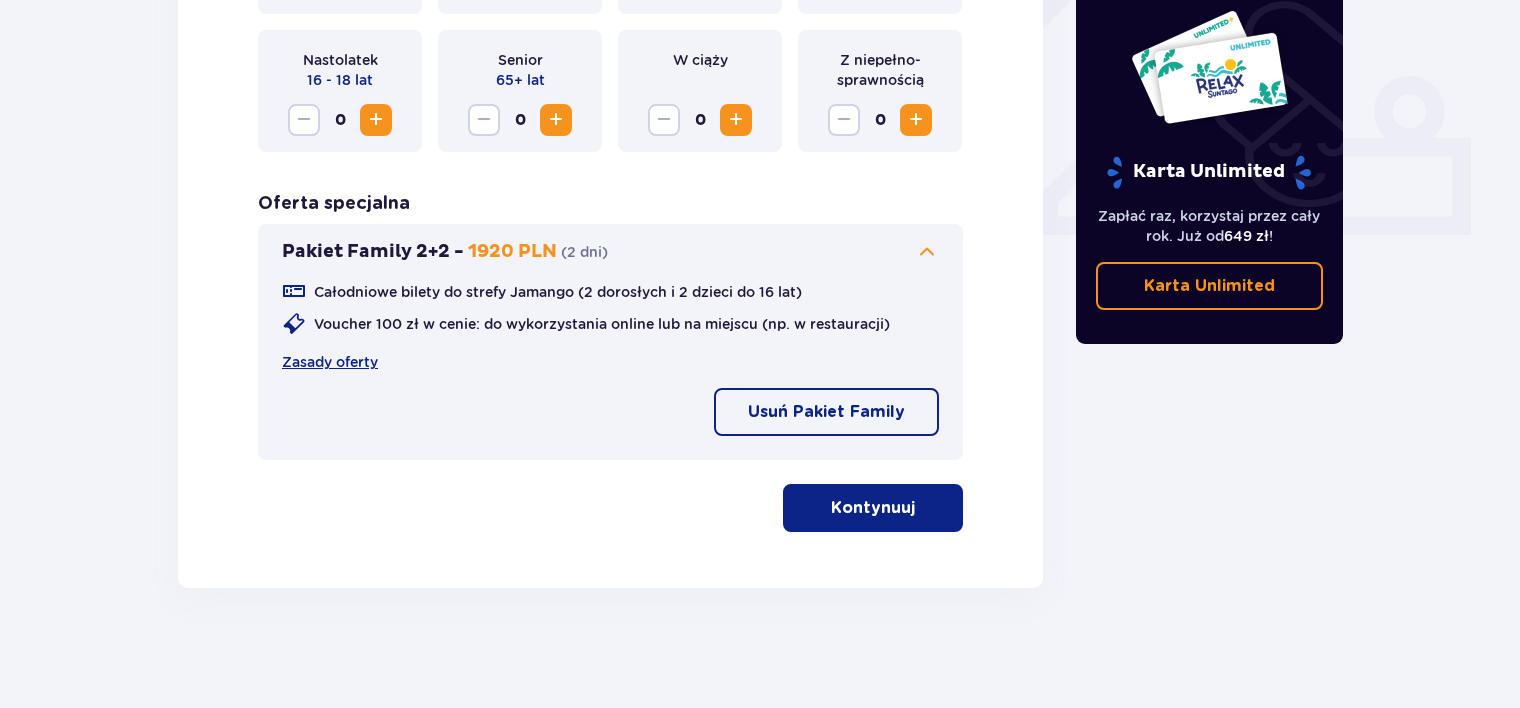 drag, startPoint x: 900, startPoint y: 507, endPoint x: 948, endPoint y: 490, distance: 50.92151 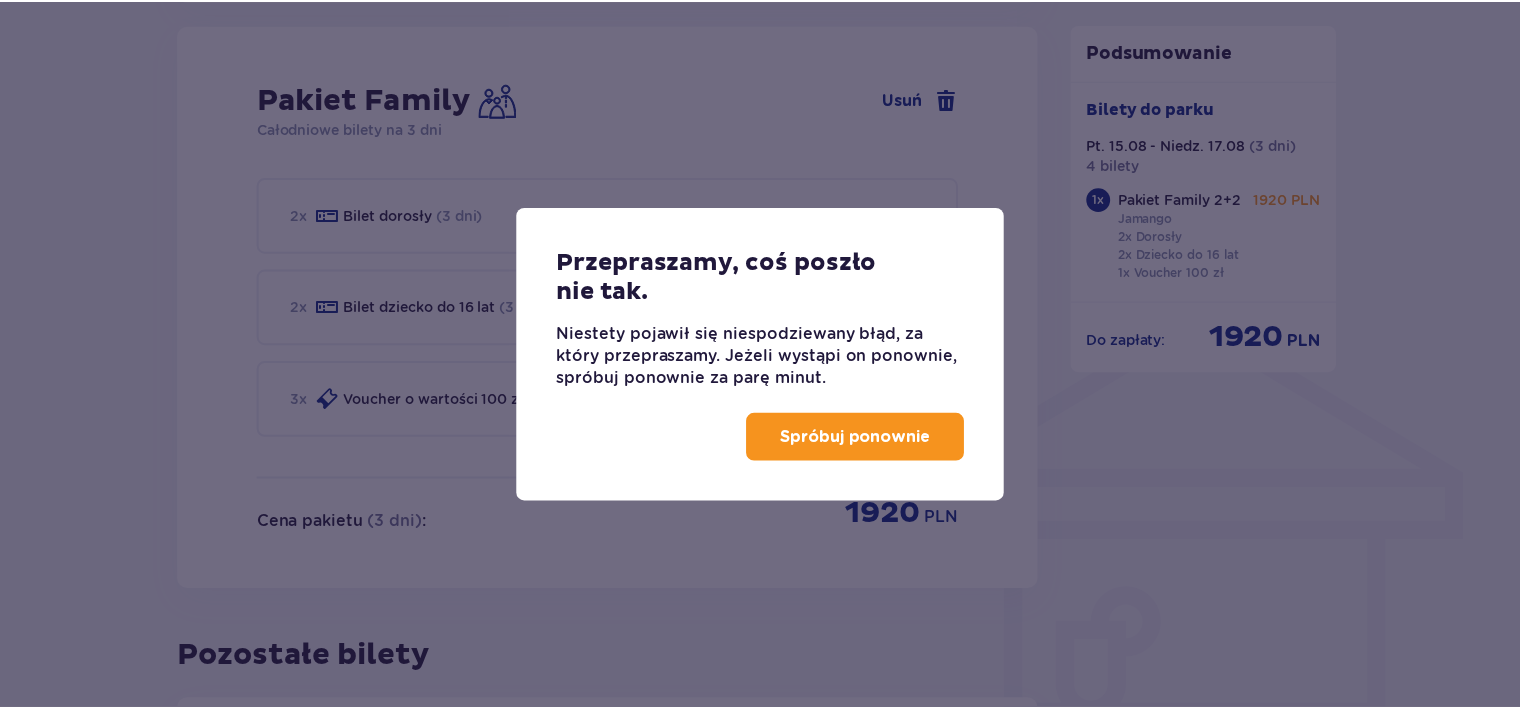 scroll, scrollTop: 1314, scrollLeft: 0, axis: vertical 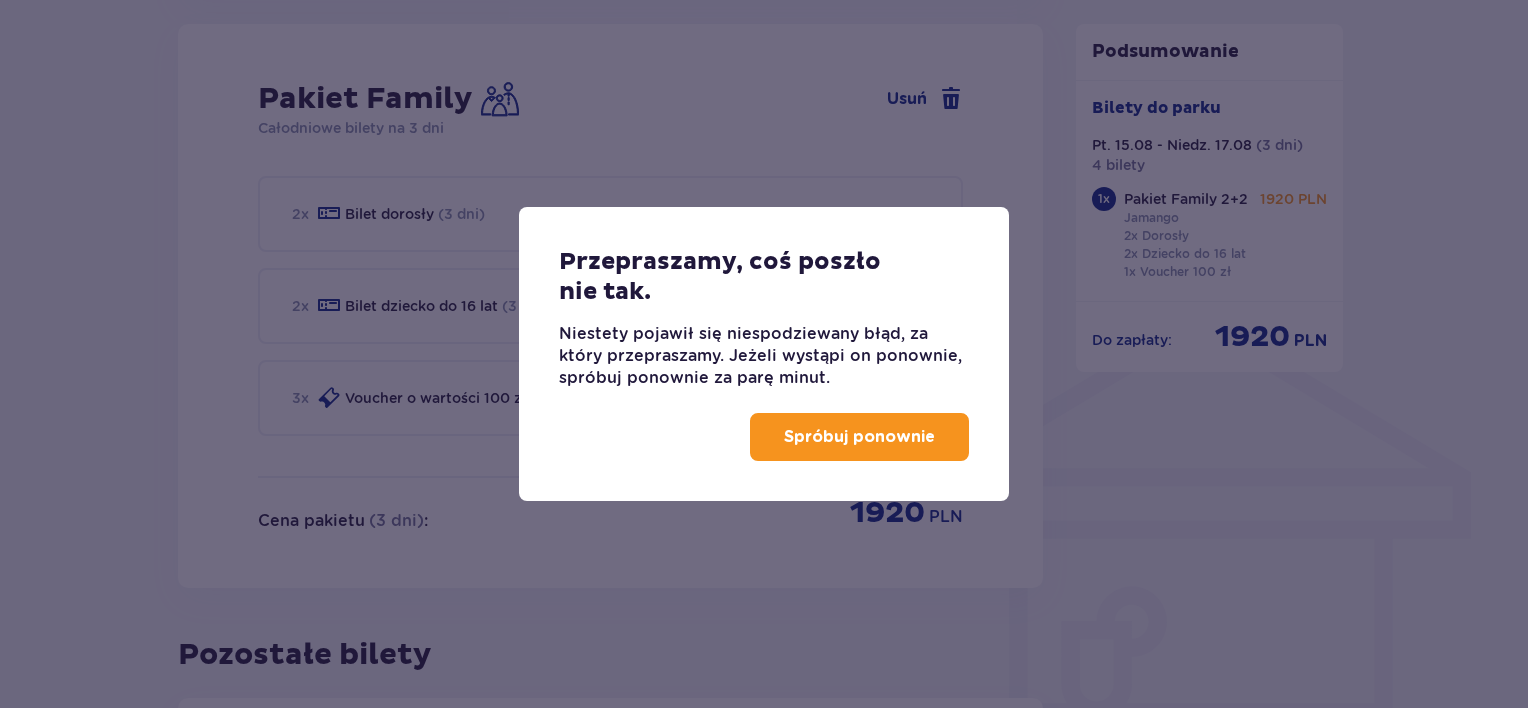 click on "Spróbuj ponownie" at bounding box center (859, 437) 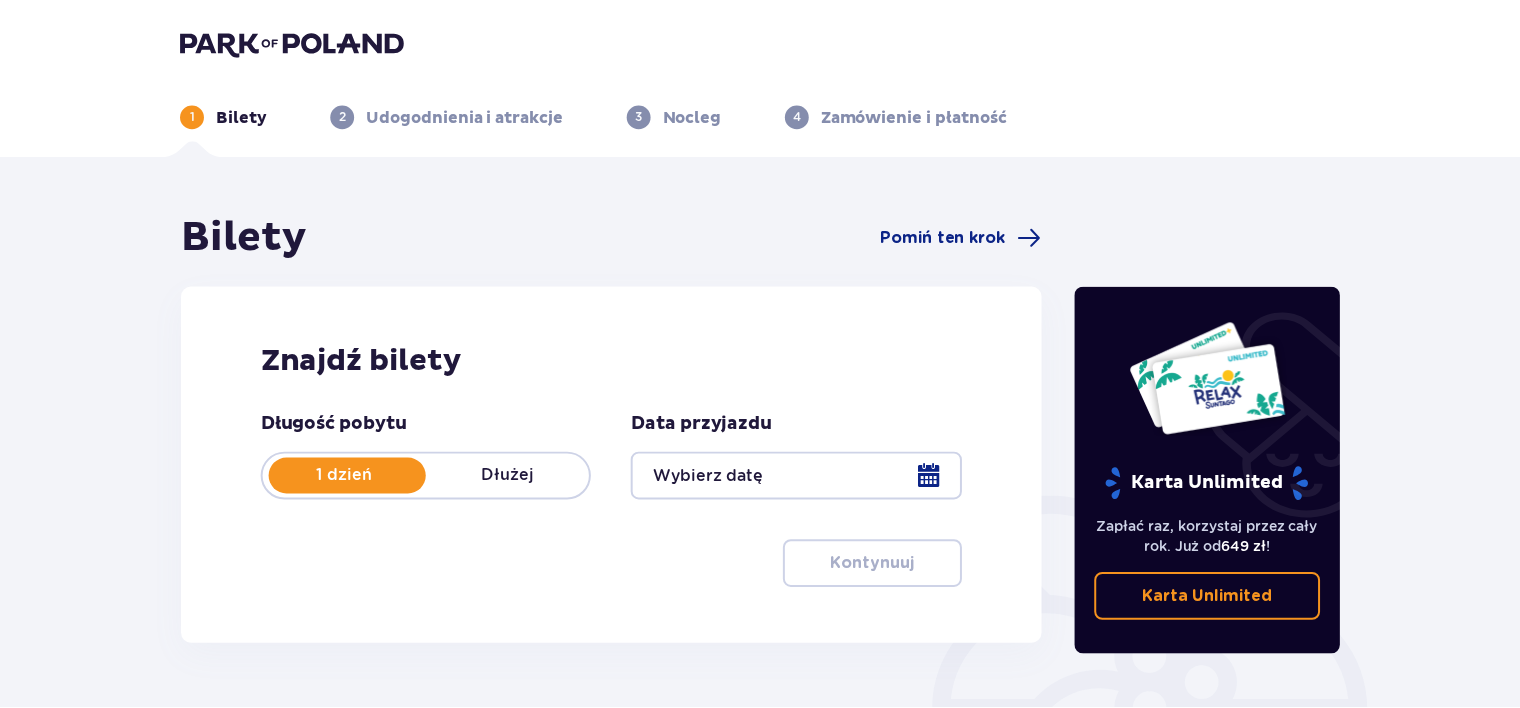 scroll, scrollTop: 0, scrollLeft: 0, axis: both 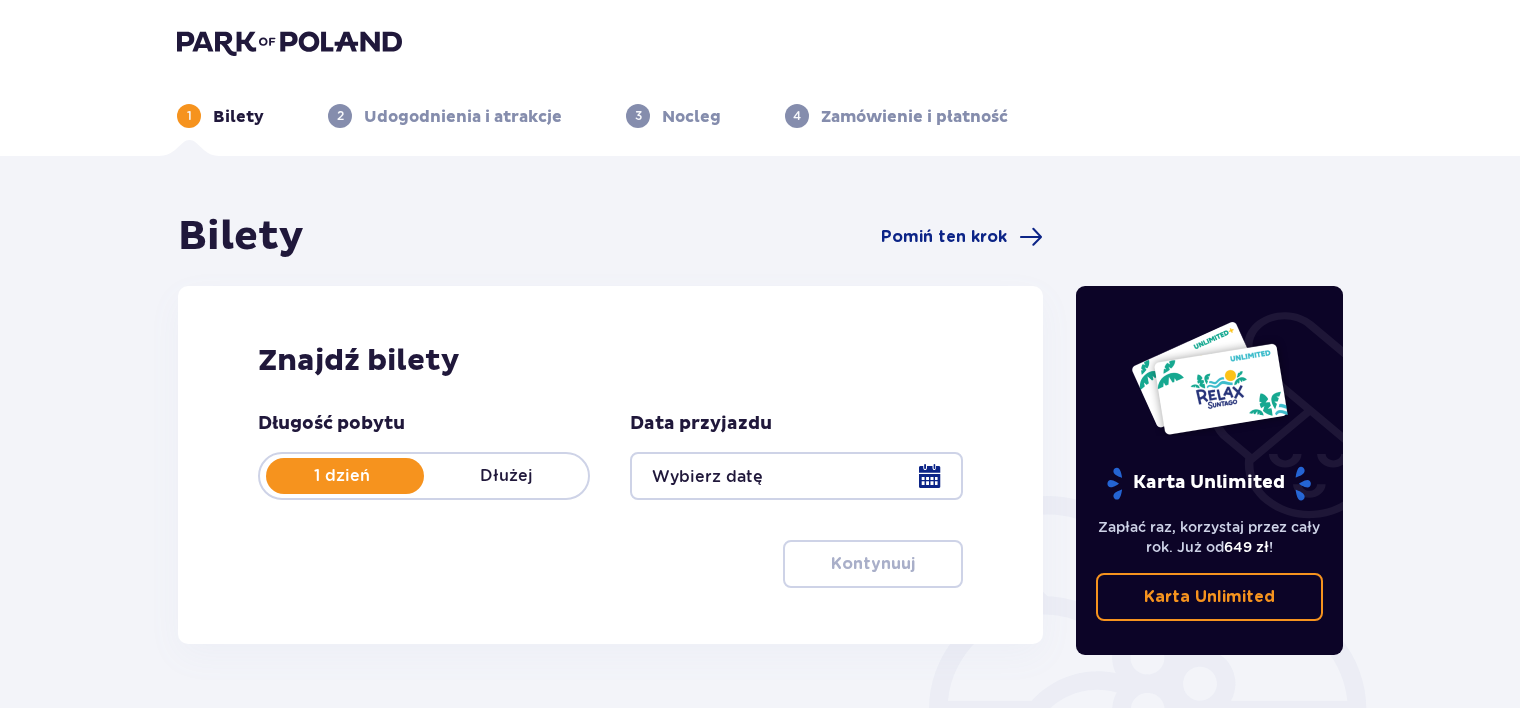 click at bounding box center (796, 476) 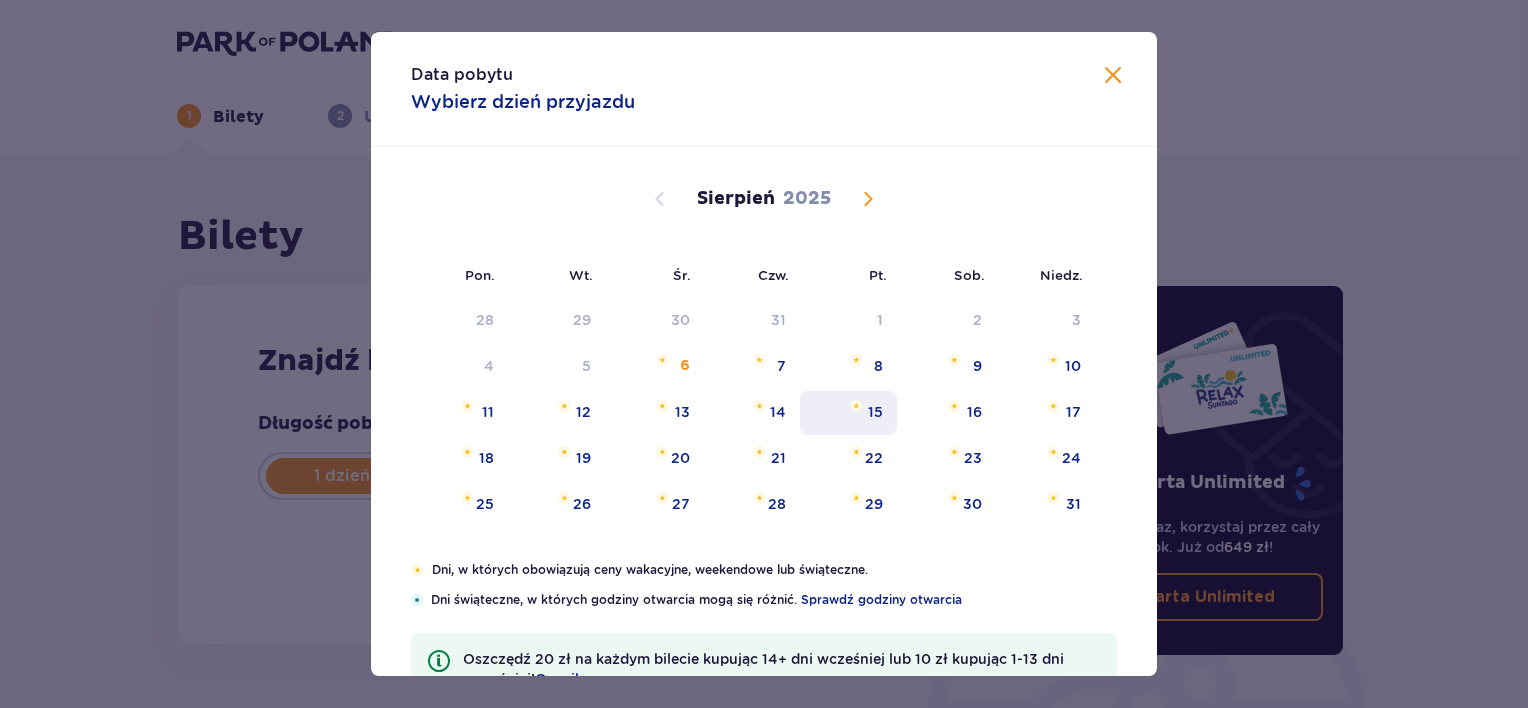 click on "15" at bounding box center (848, 413) 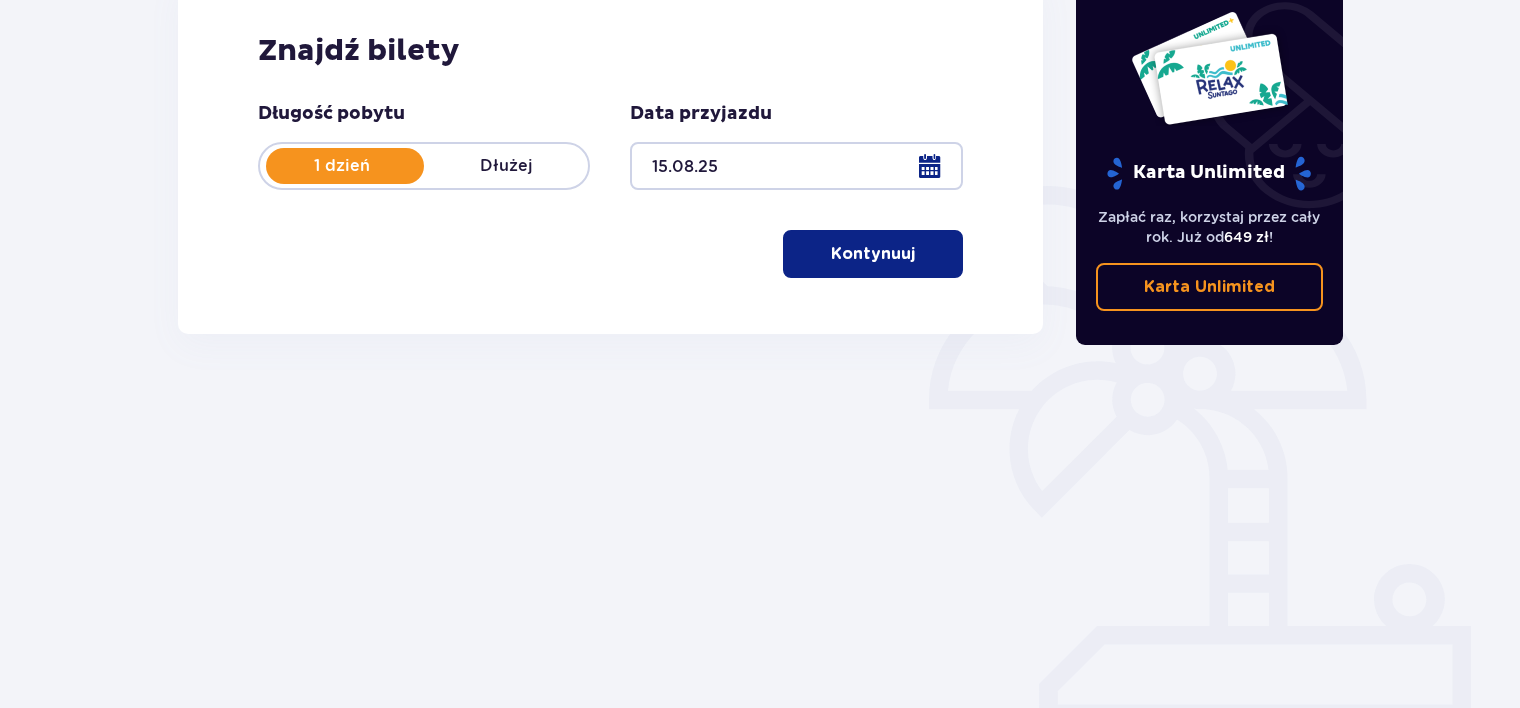 click on "Karta Unlimited Zapłać raz, korzystaj przez cały rok. Już od  649 zł ! Karta Unlimited" at bounding box center (1210, 245) 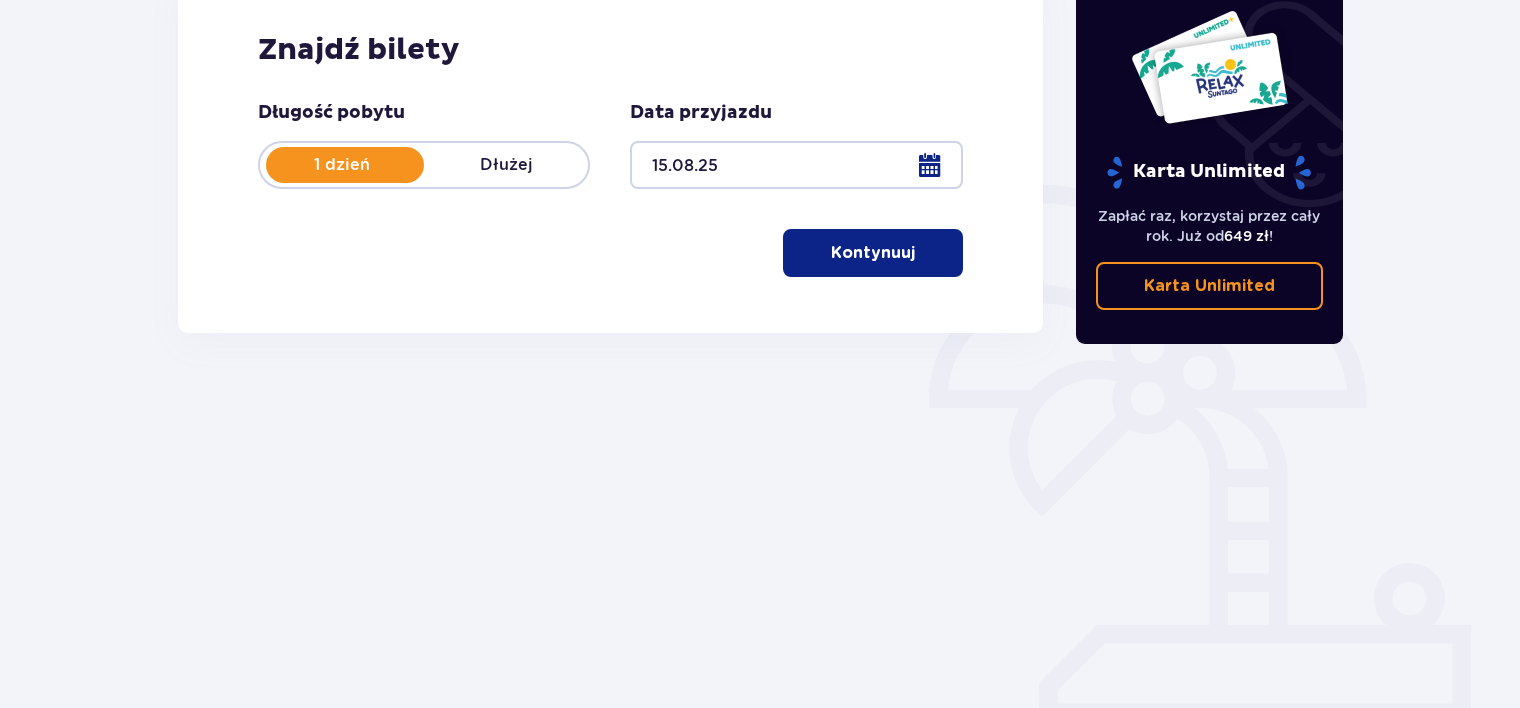 click at bounding box center [796, 165] 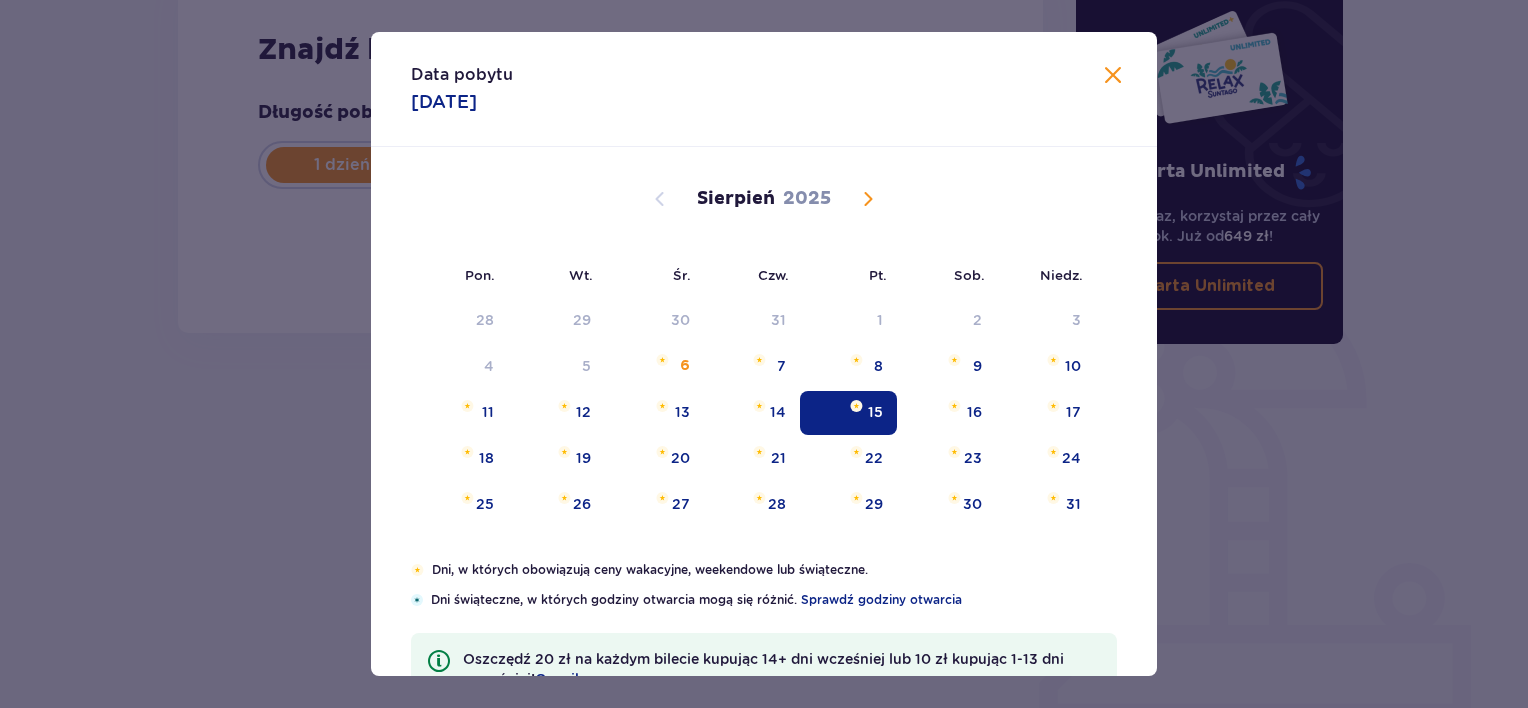 click on "15" at bounding box center (875, 412) 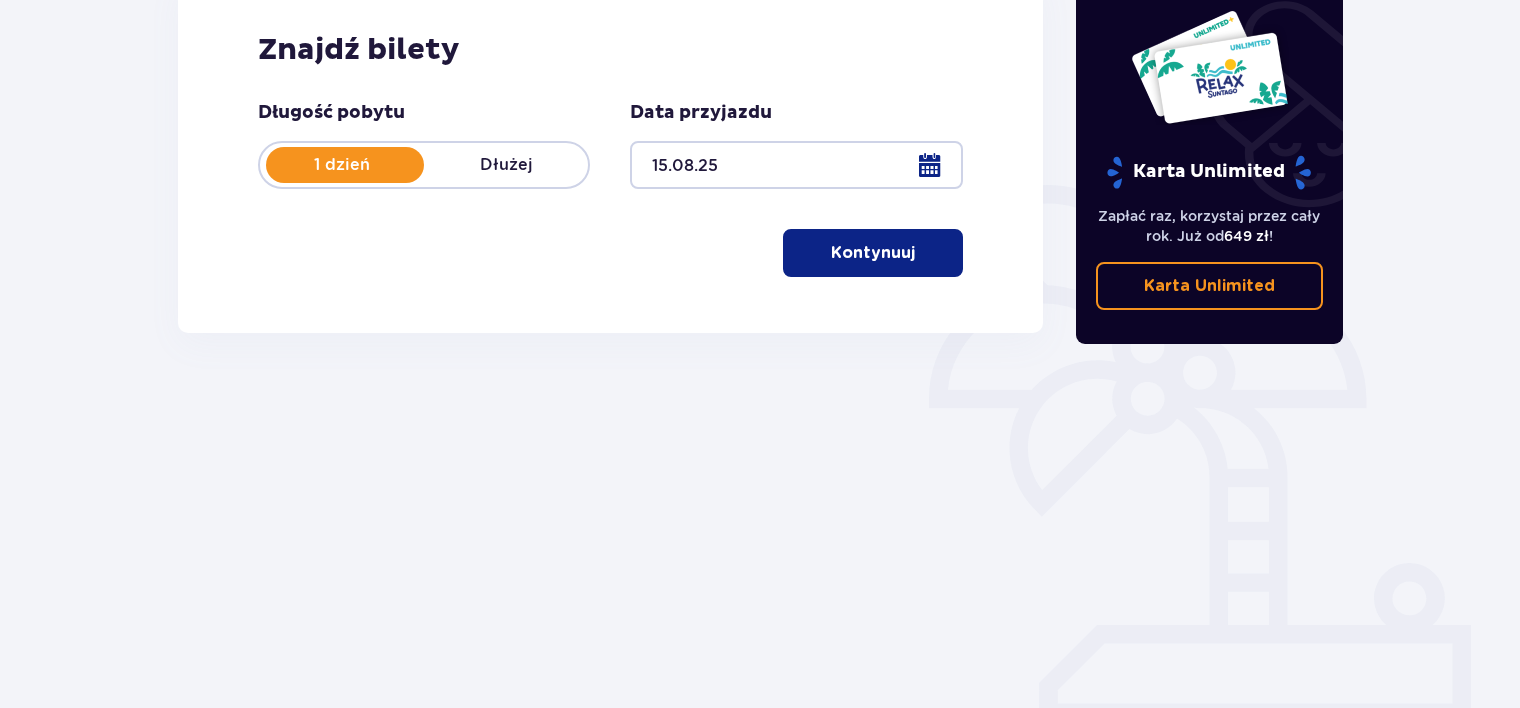 click on "Dłużej" at bounding box center [506, 165] 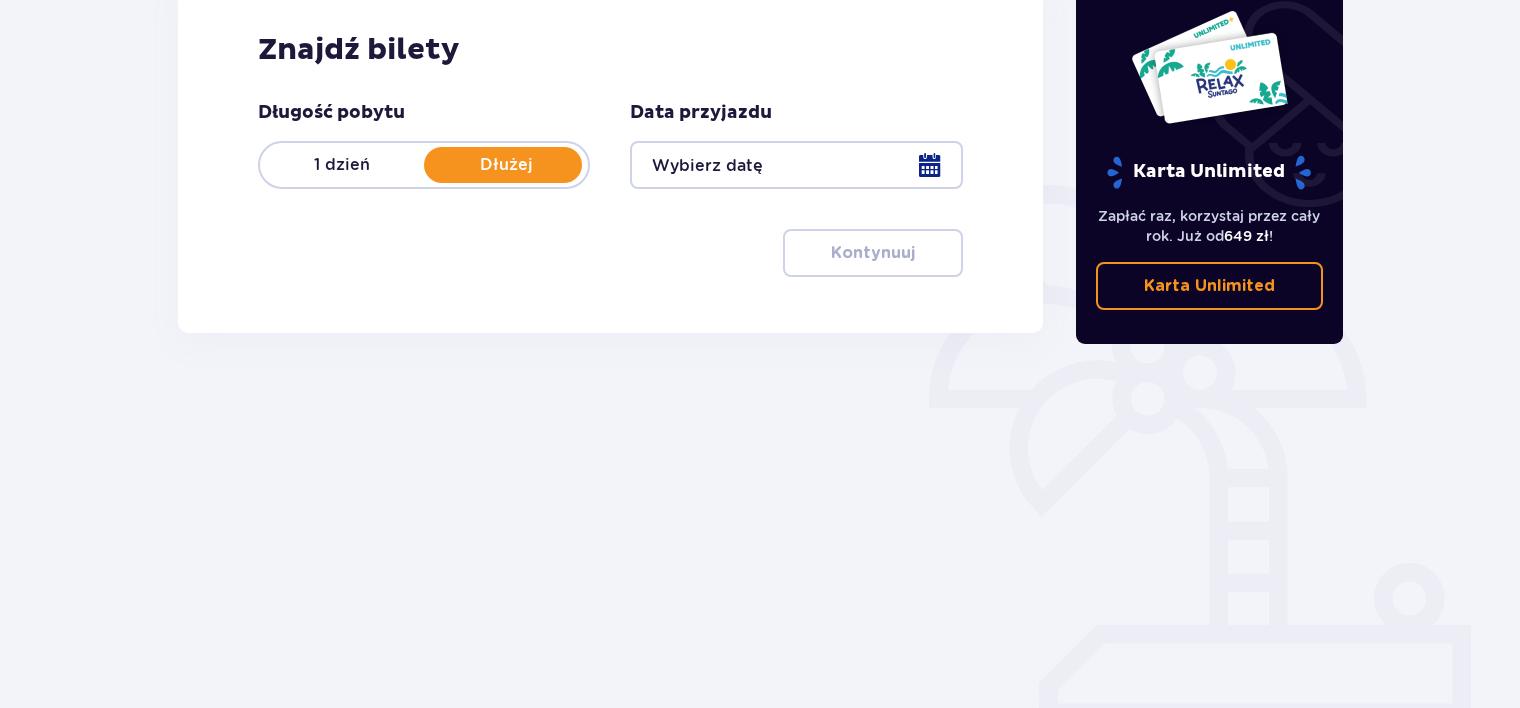 click at bounding box center (796, 165) 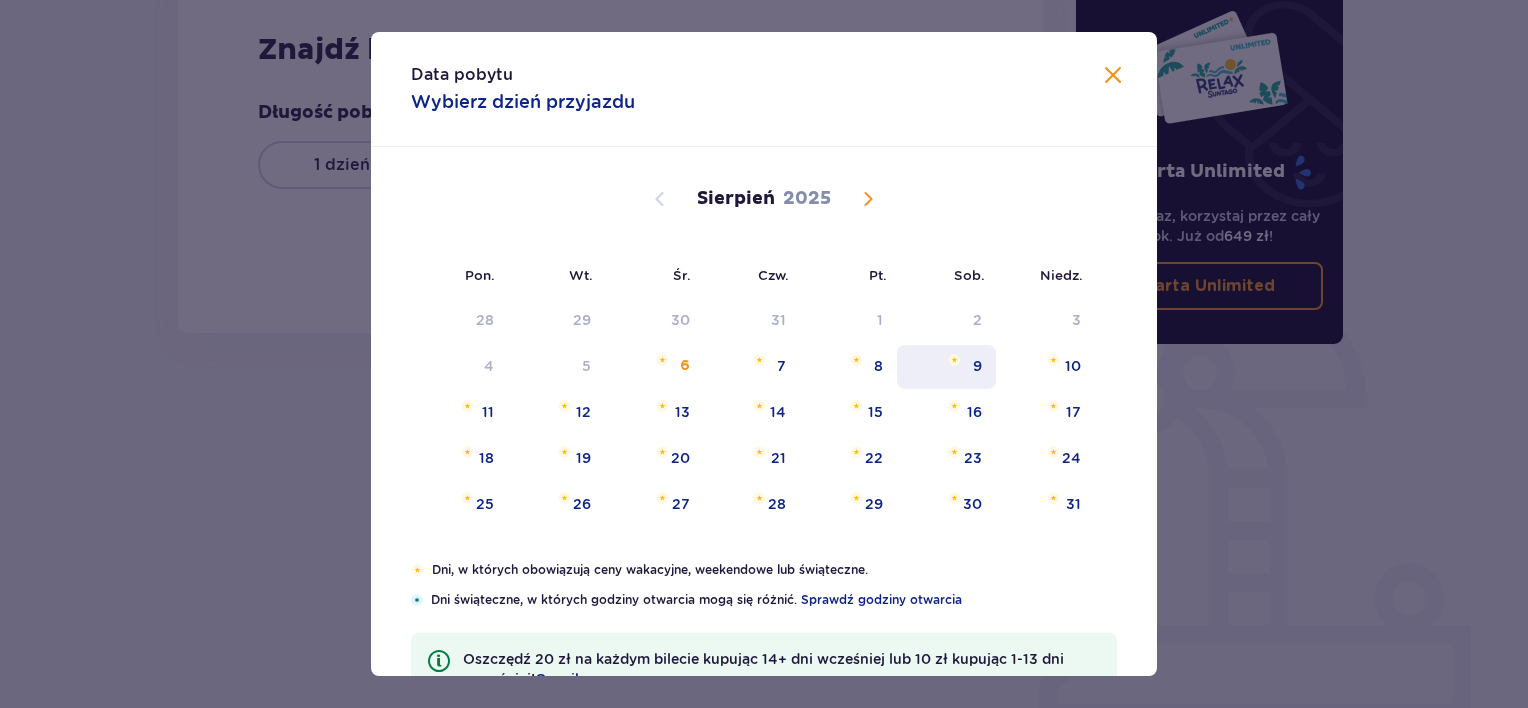drag, startPoint x: 873, startPoint y: 406, endPoint x: 973, endPoint y: 385, distance: 102.18121 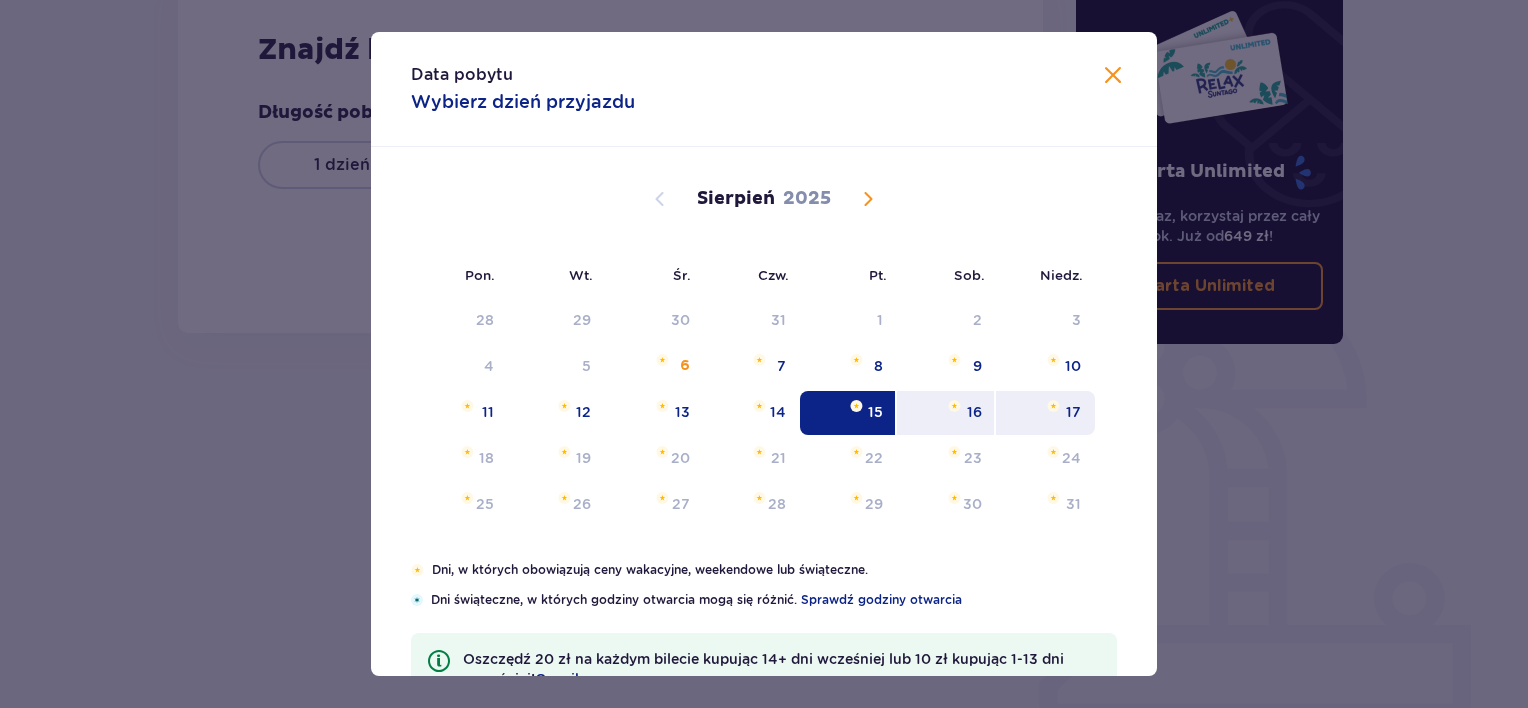 click on "17" at bounding box center (1073, 412) 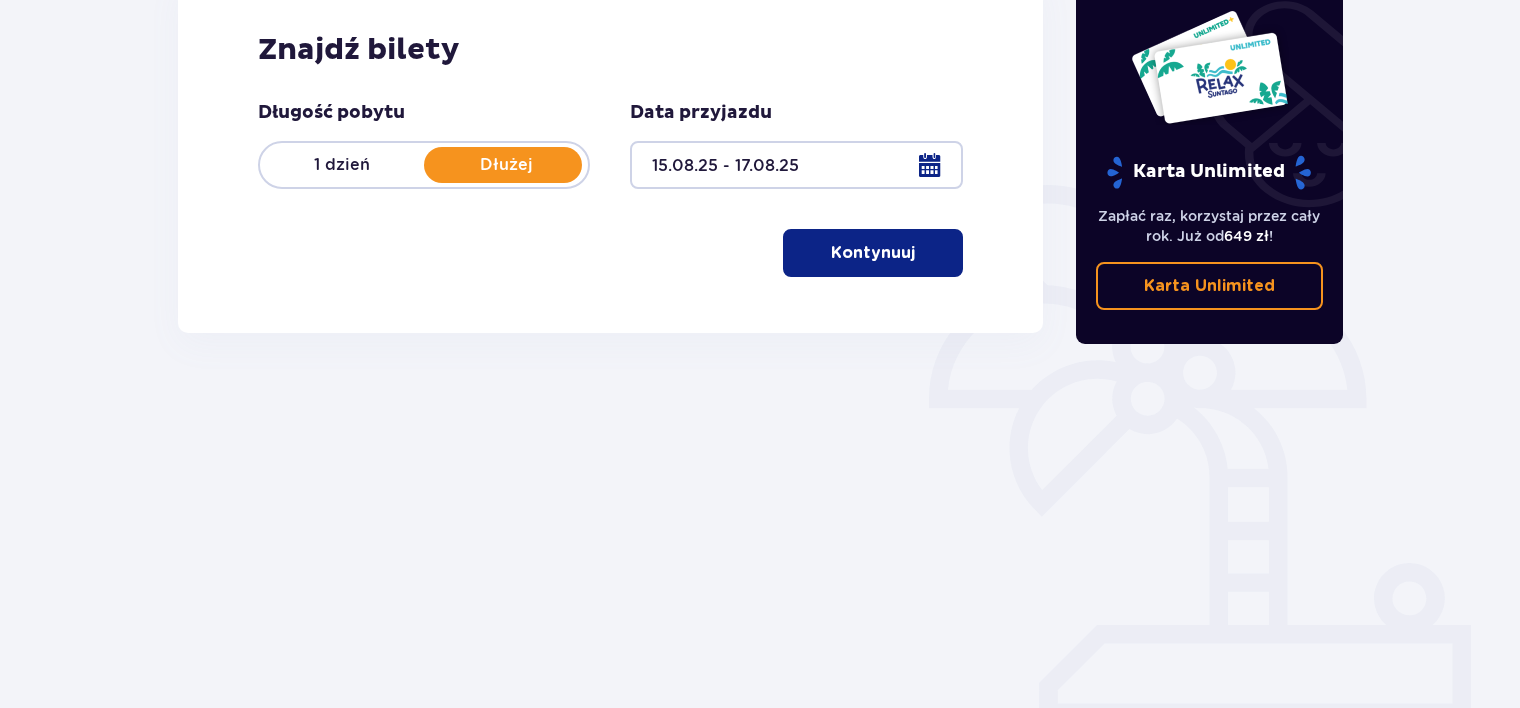 click on "Kontynuuj" at bounding box center (873, 253) 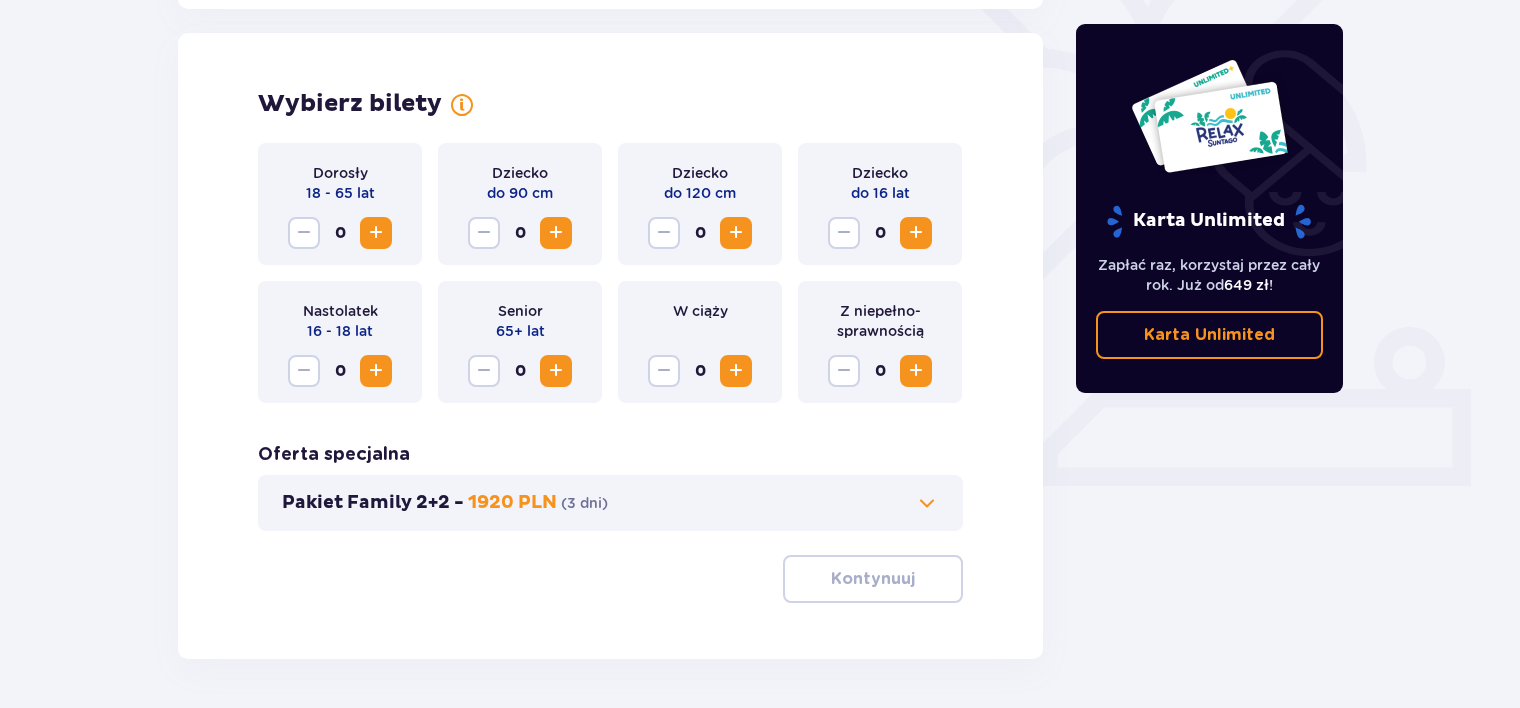 scroll, scrollTop: 556, scrollLeft: 0, axis: vertical 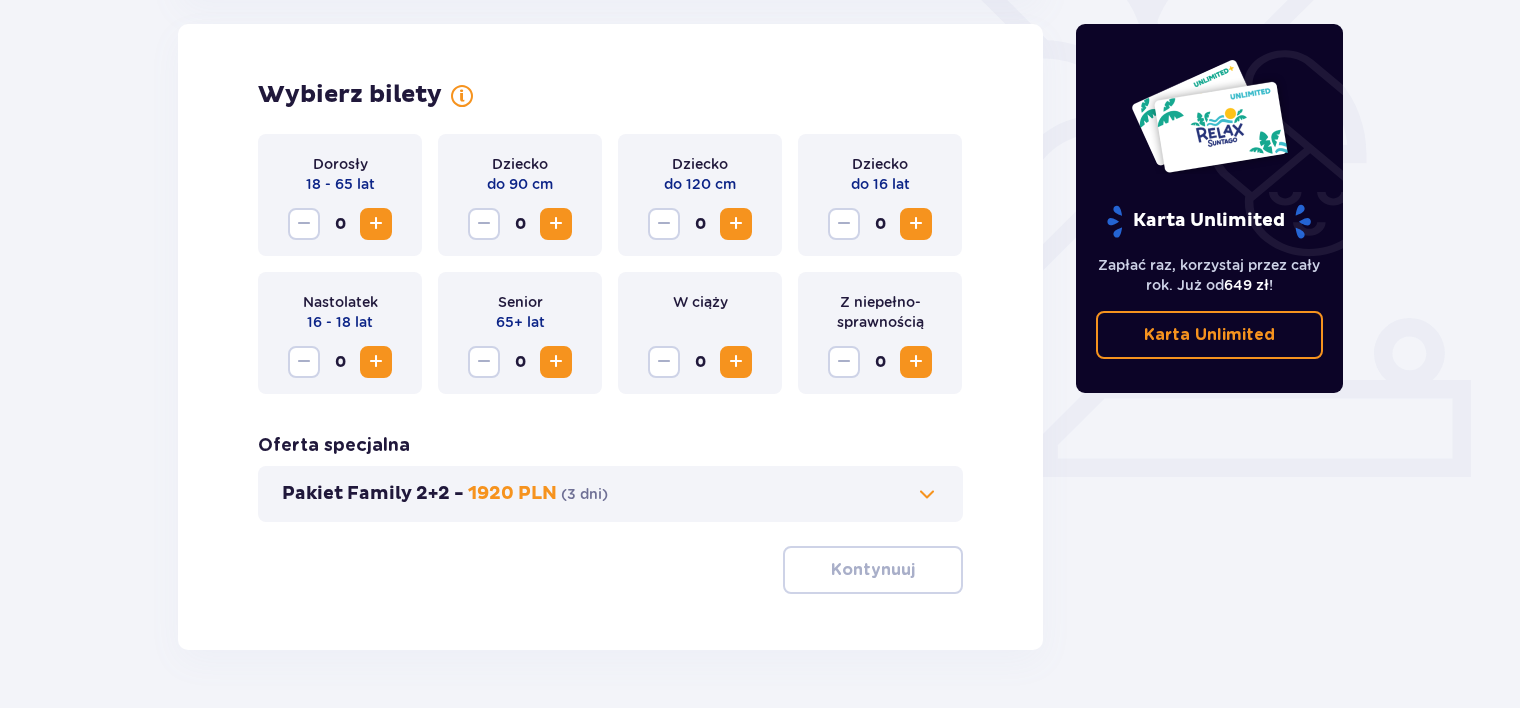 click at bounding box center (376, 224) 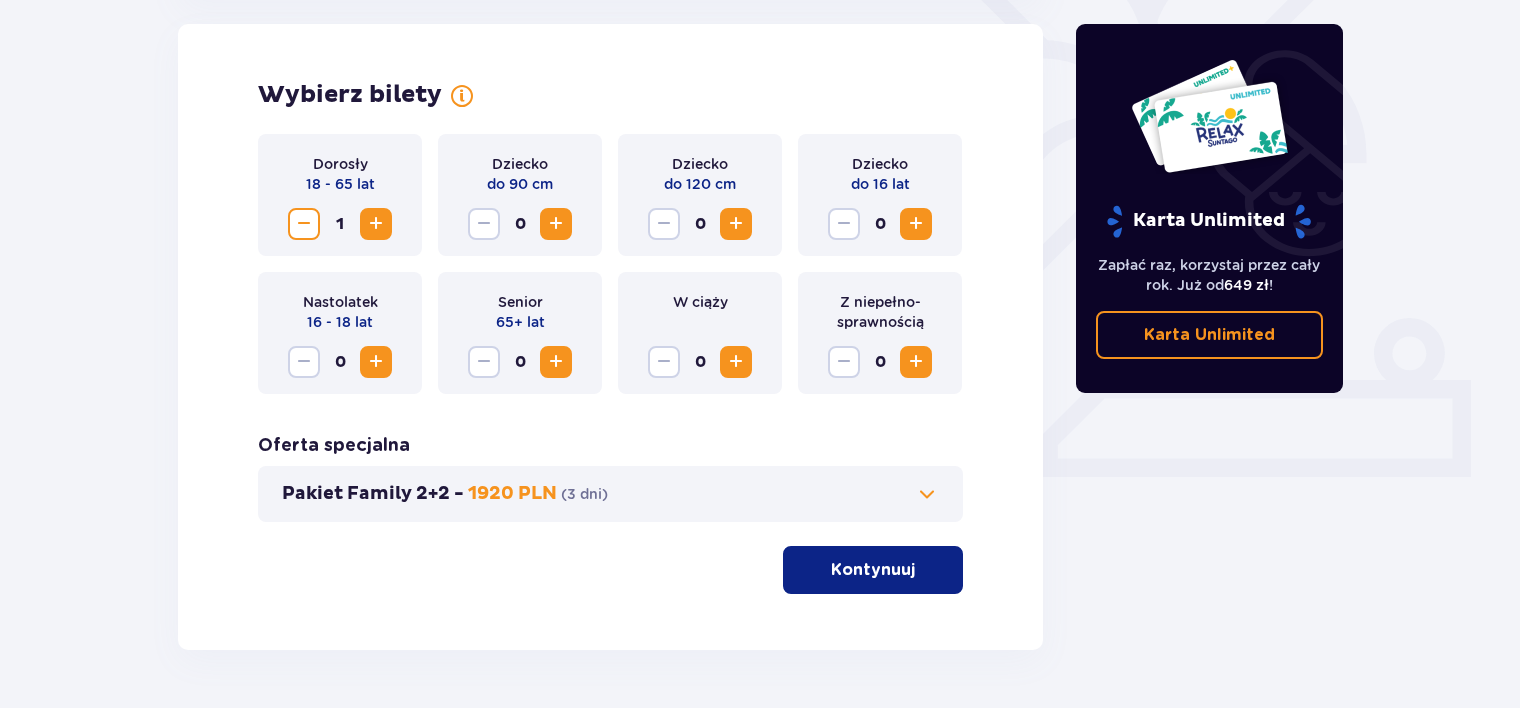 click at bounding box center (376, 224) 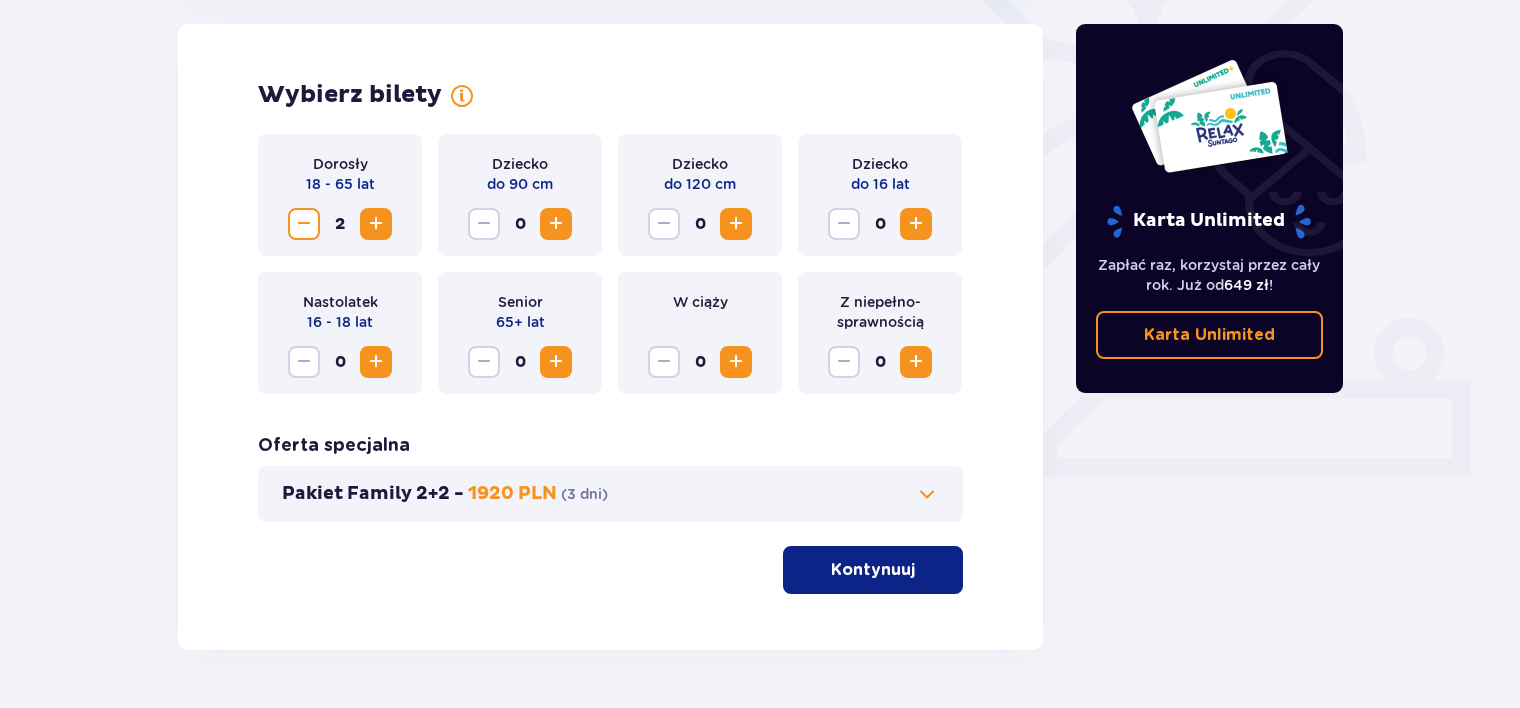 click at bounding box center (556, 224) 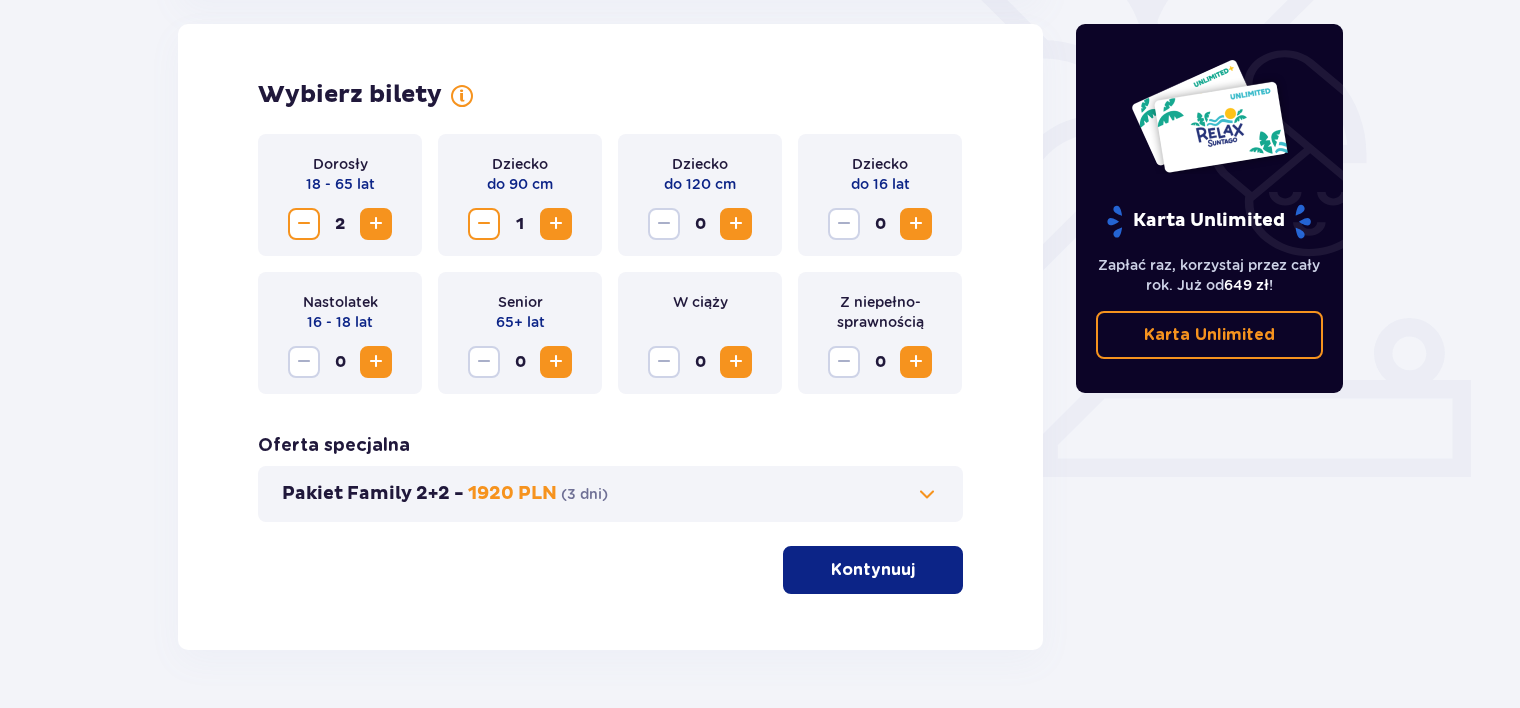 click at bounding box center [736, 224] 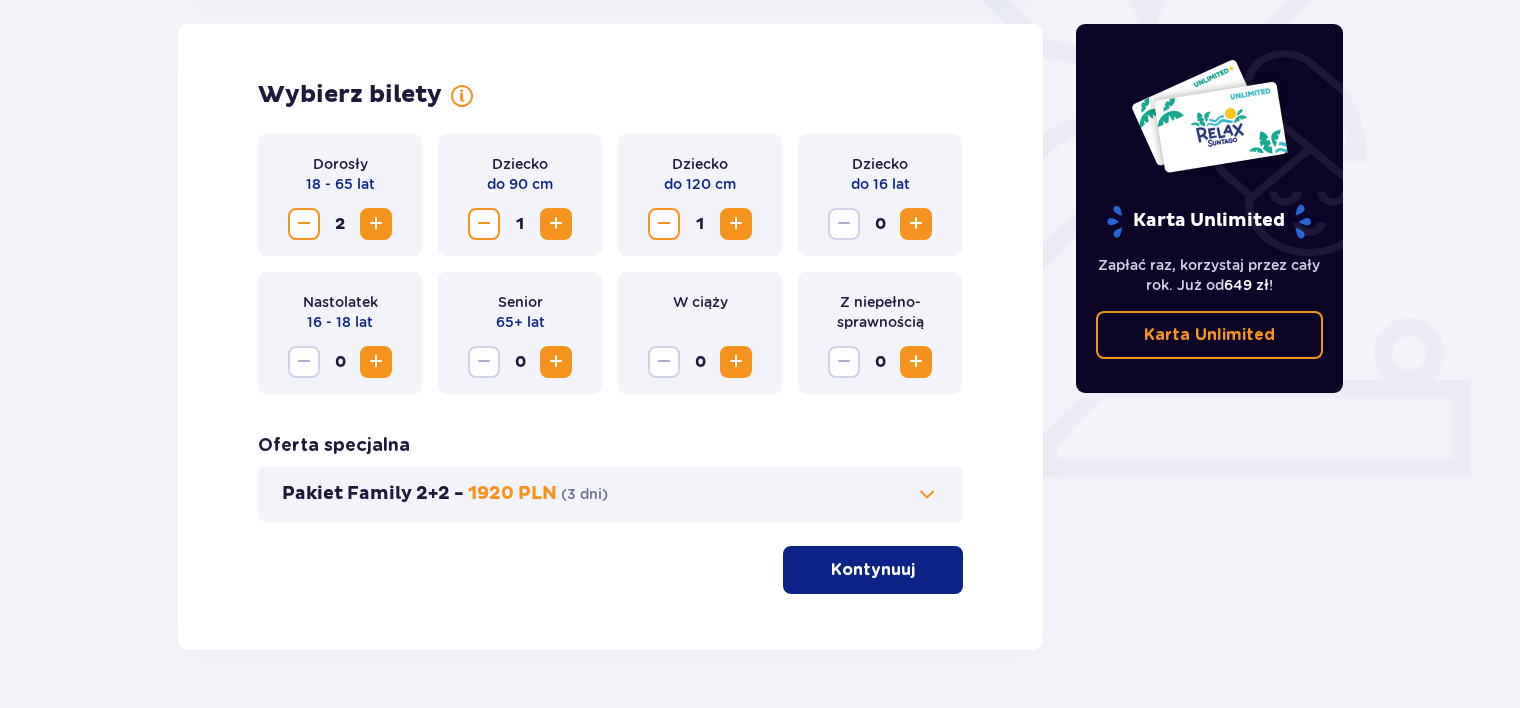 click at bounding box center (927, 494) 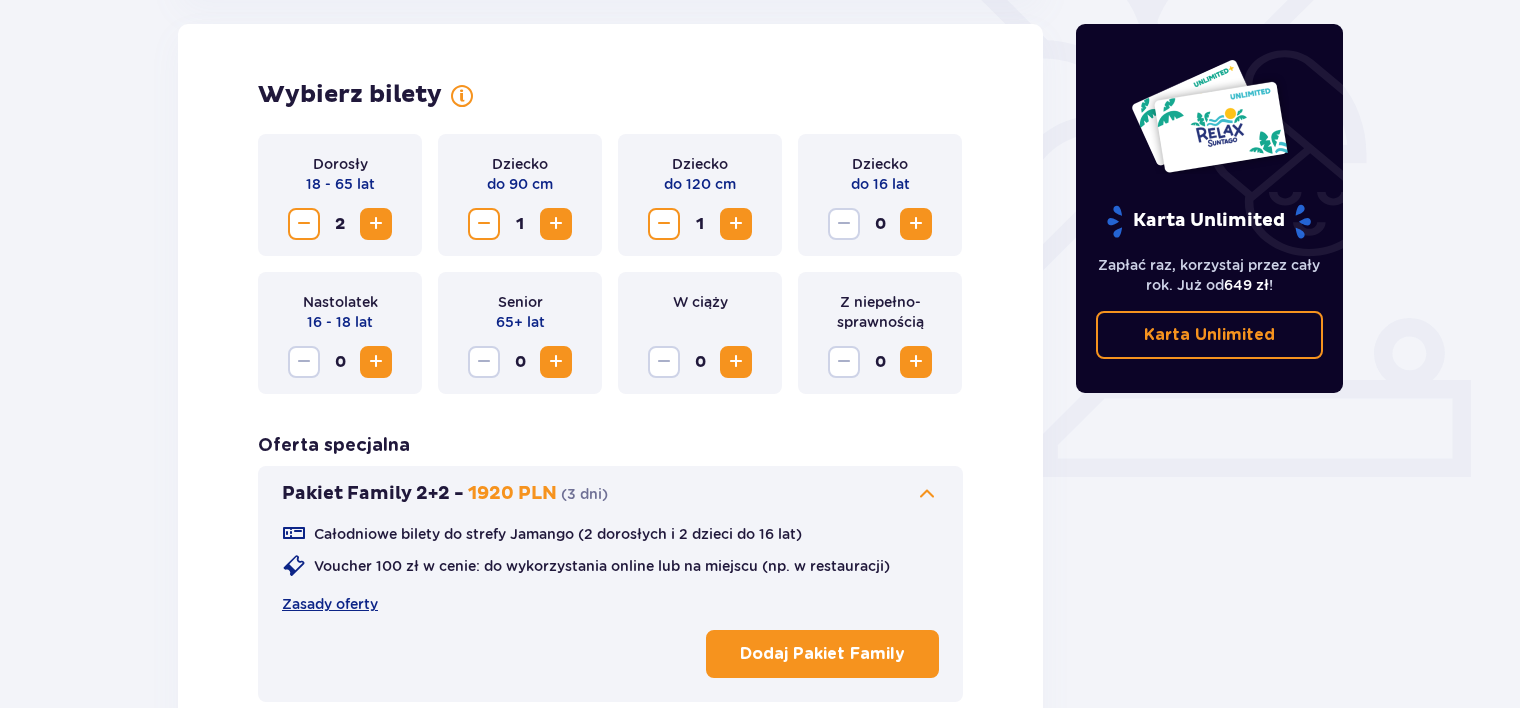 click on "Dodaj Pakiet Family" at bounding box center [822, 654] 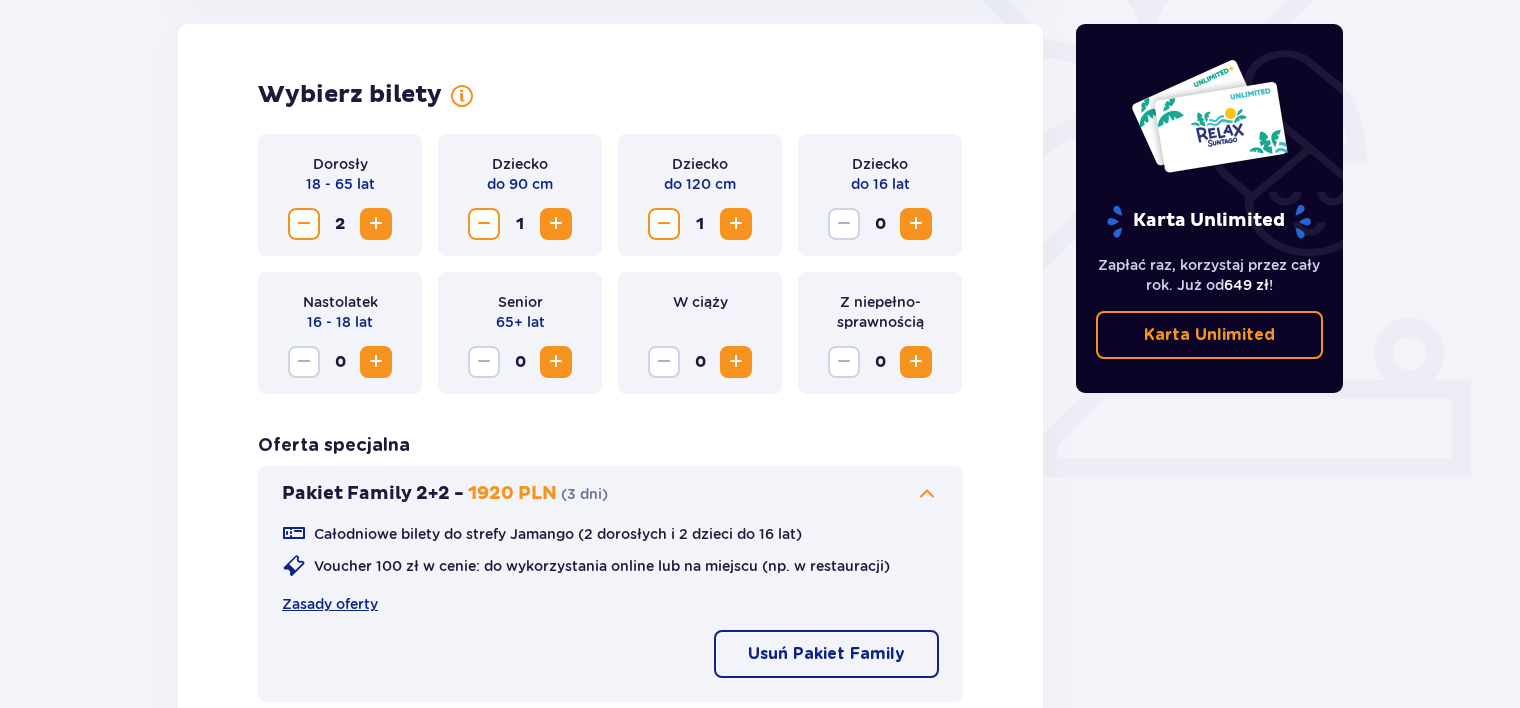 scroll, scrollTop: 798, scrollLeft: 0, axis: vertical 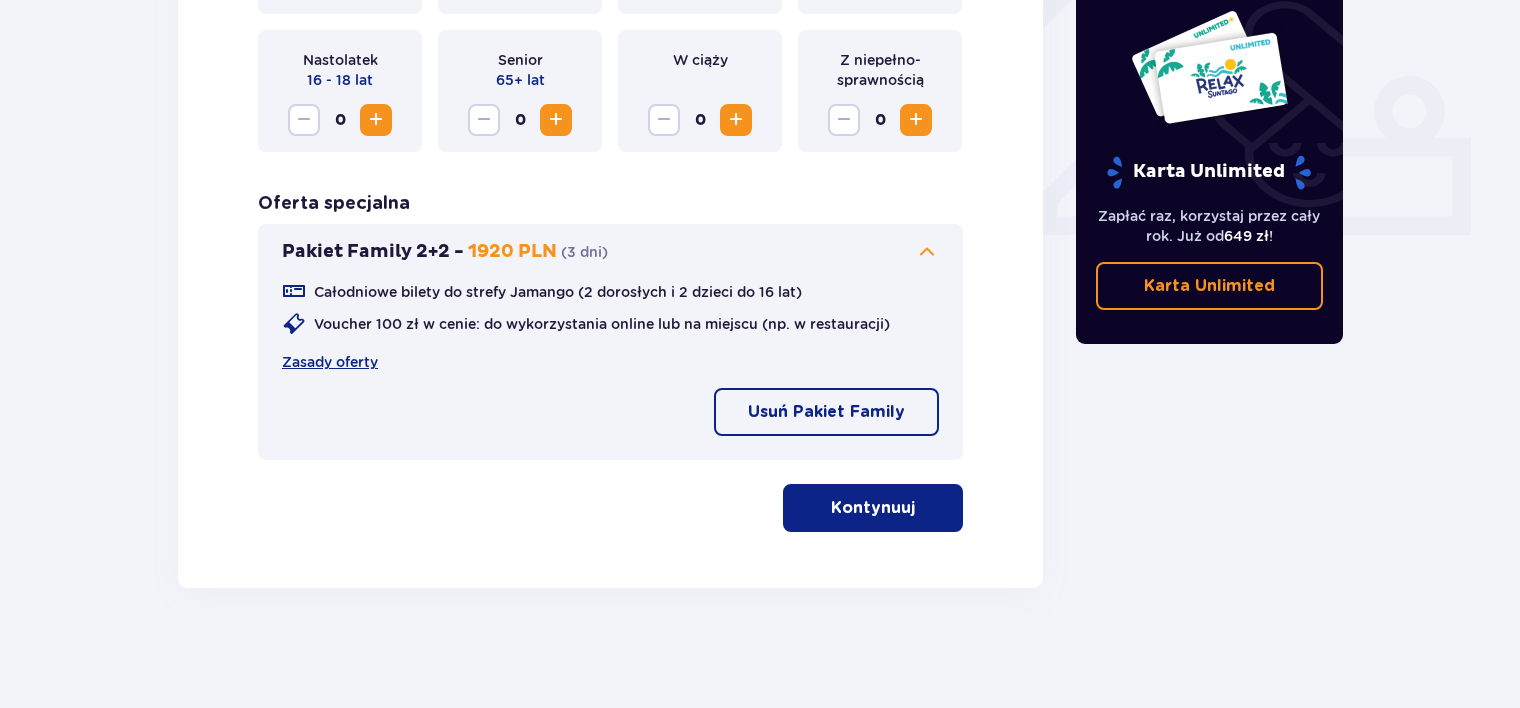 click at bounding box center [919, 508] 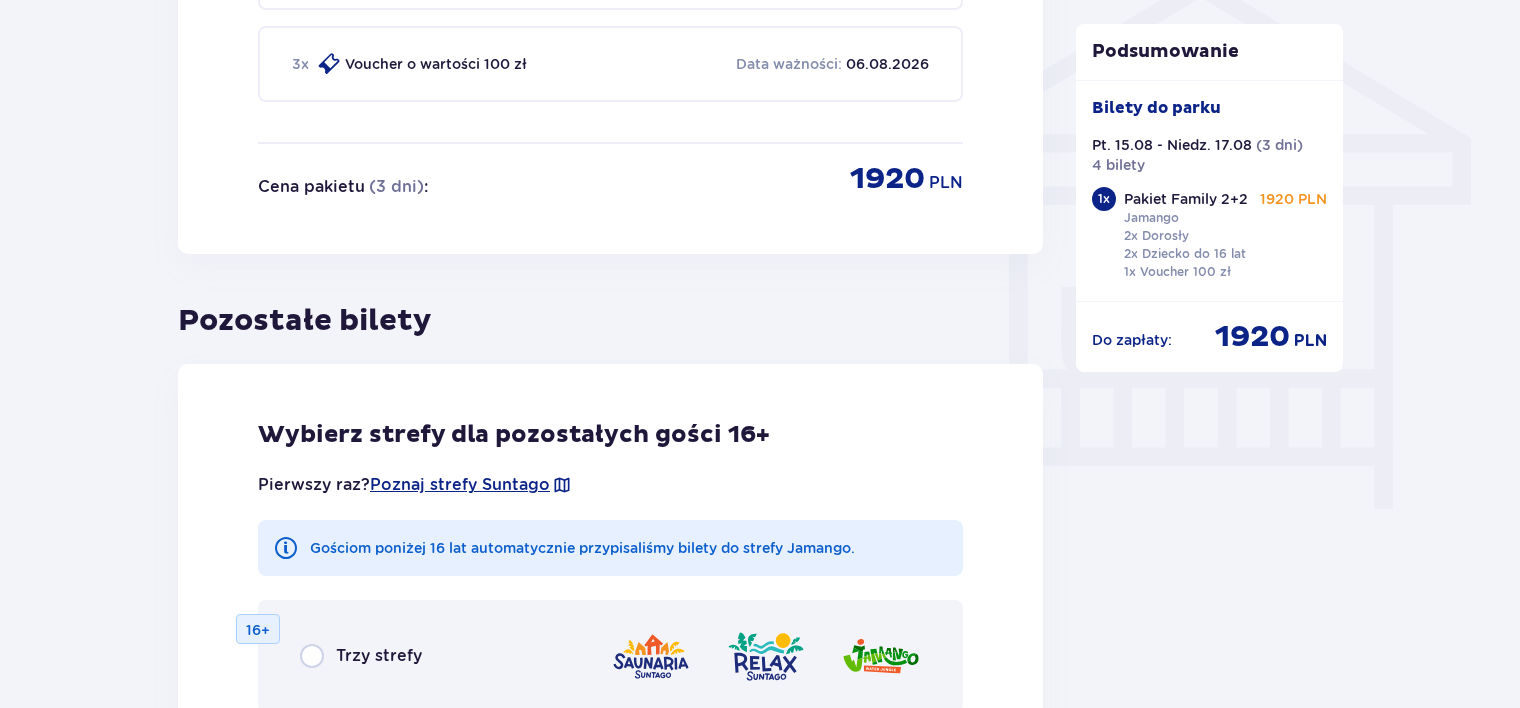 scroll, scrollTop: 1980, scrollLeft: 0, axis: vertical 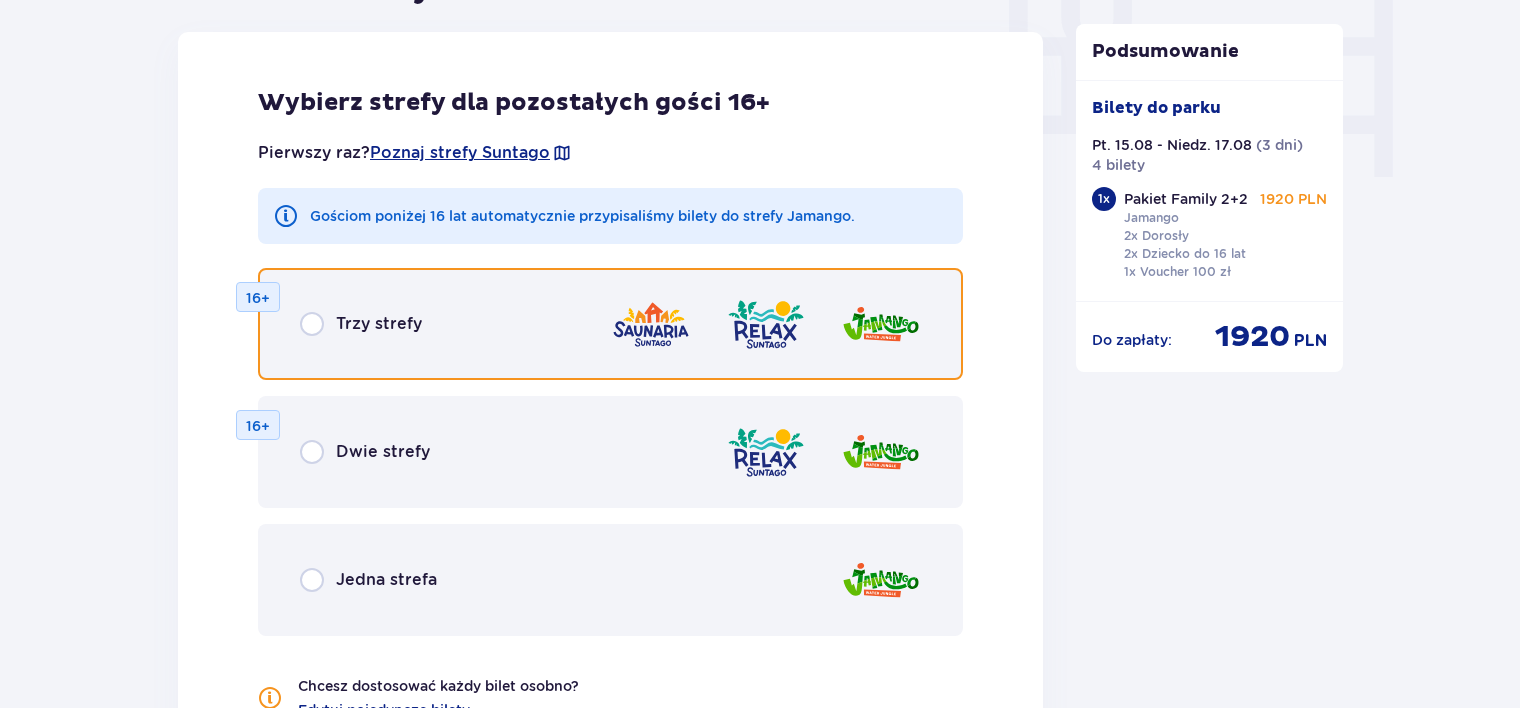 click at bounding box center (312, 324) 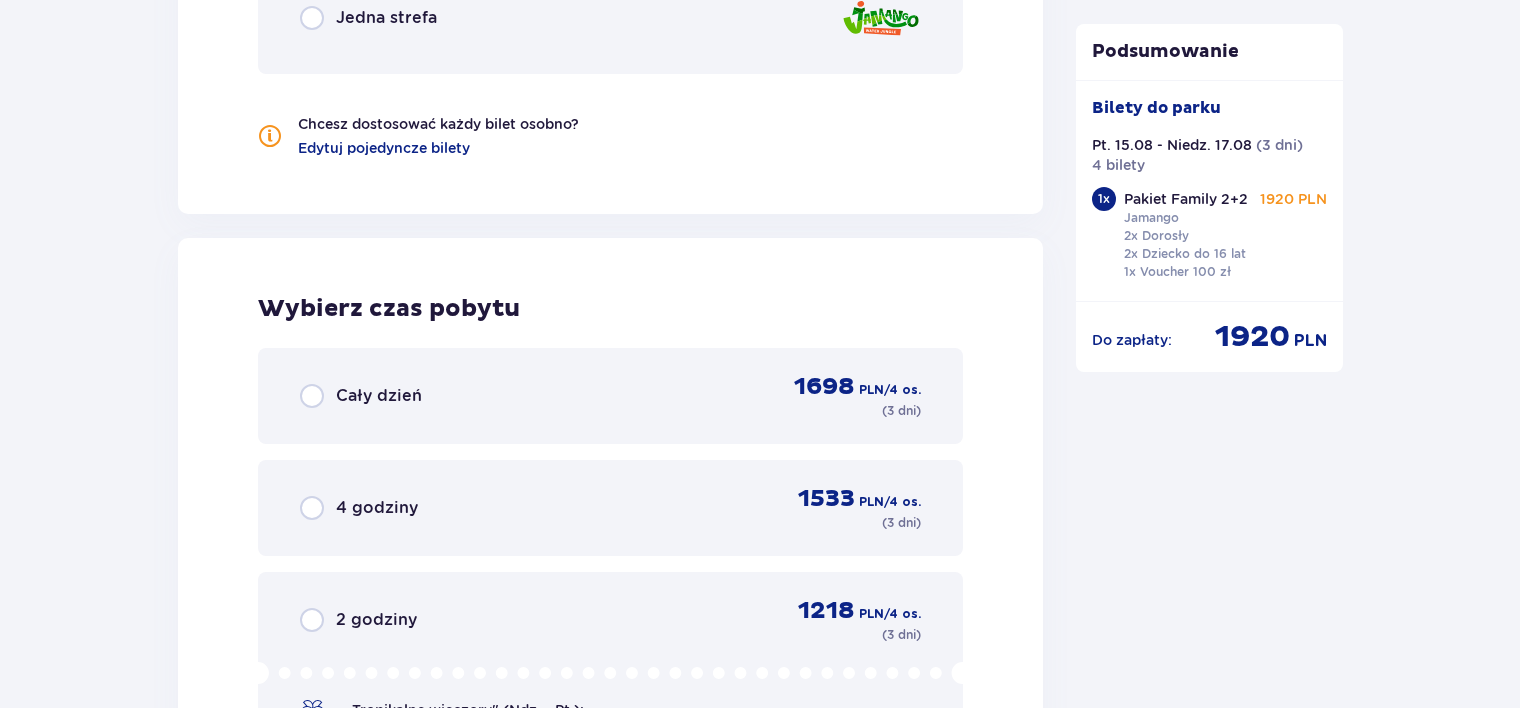 scroll, scrollTop: 2729, scrollLeft: 0, axis: vertical 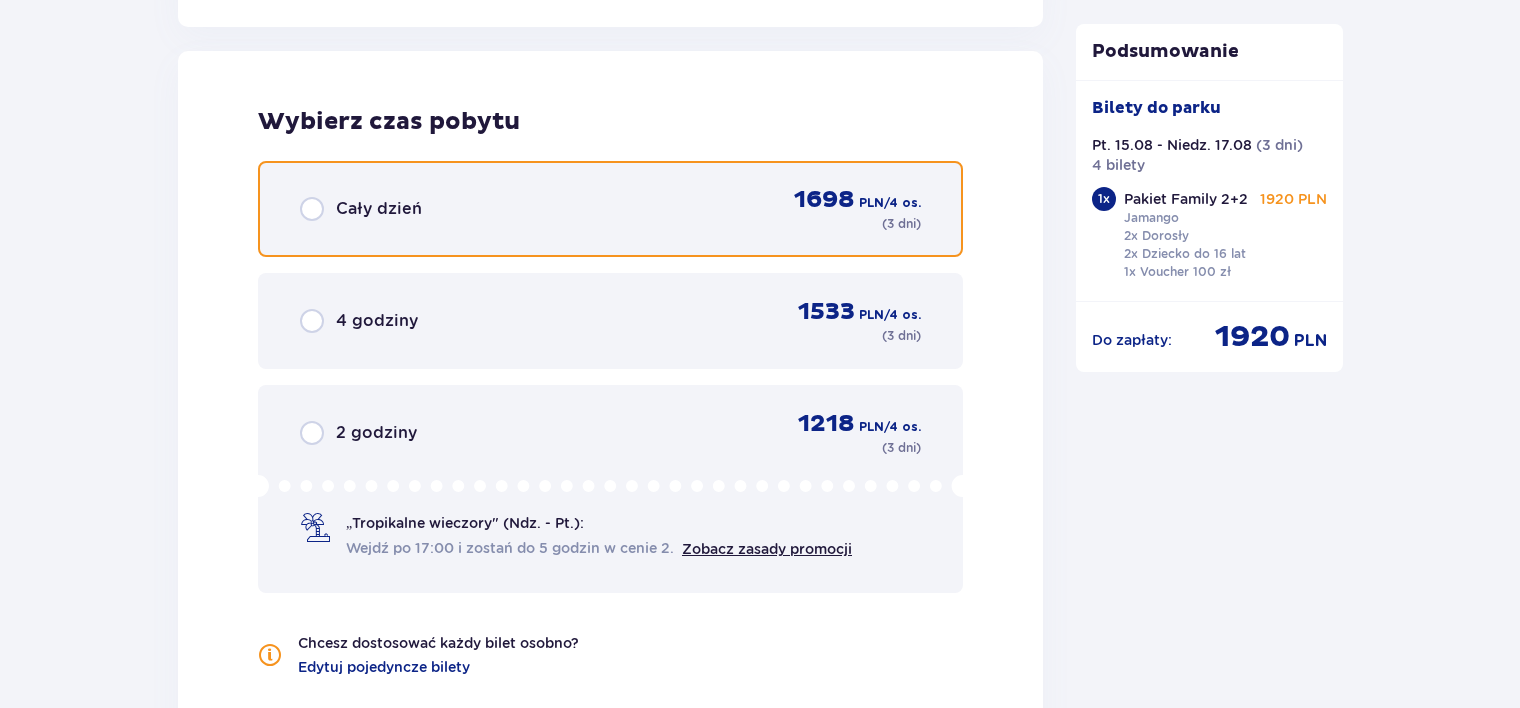 click at bounding box center (312, 209) 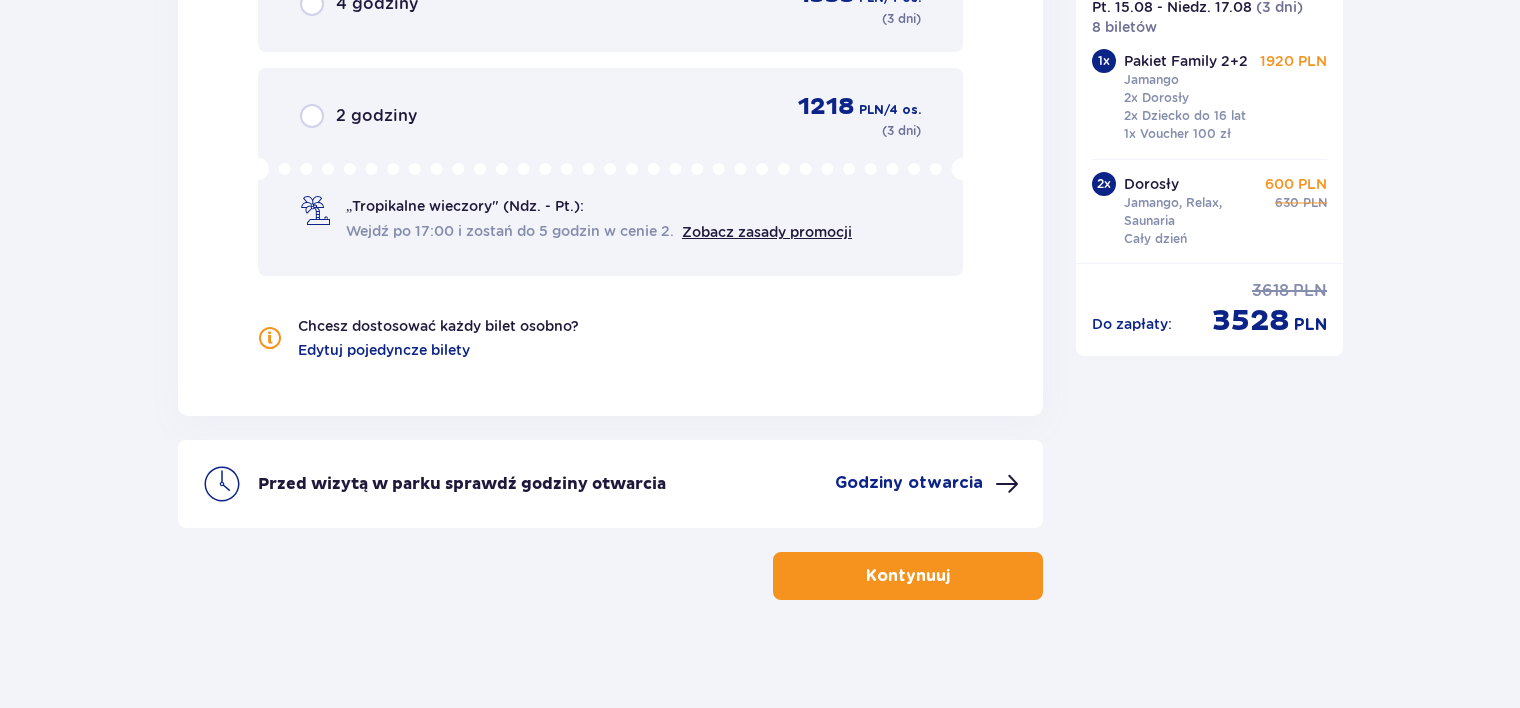 scroll, scrollTop: 3052, scrollLeft: 0, axis: vertical 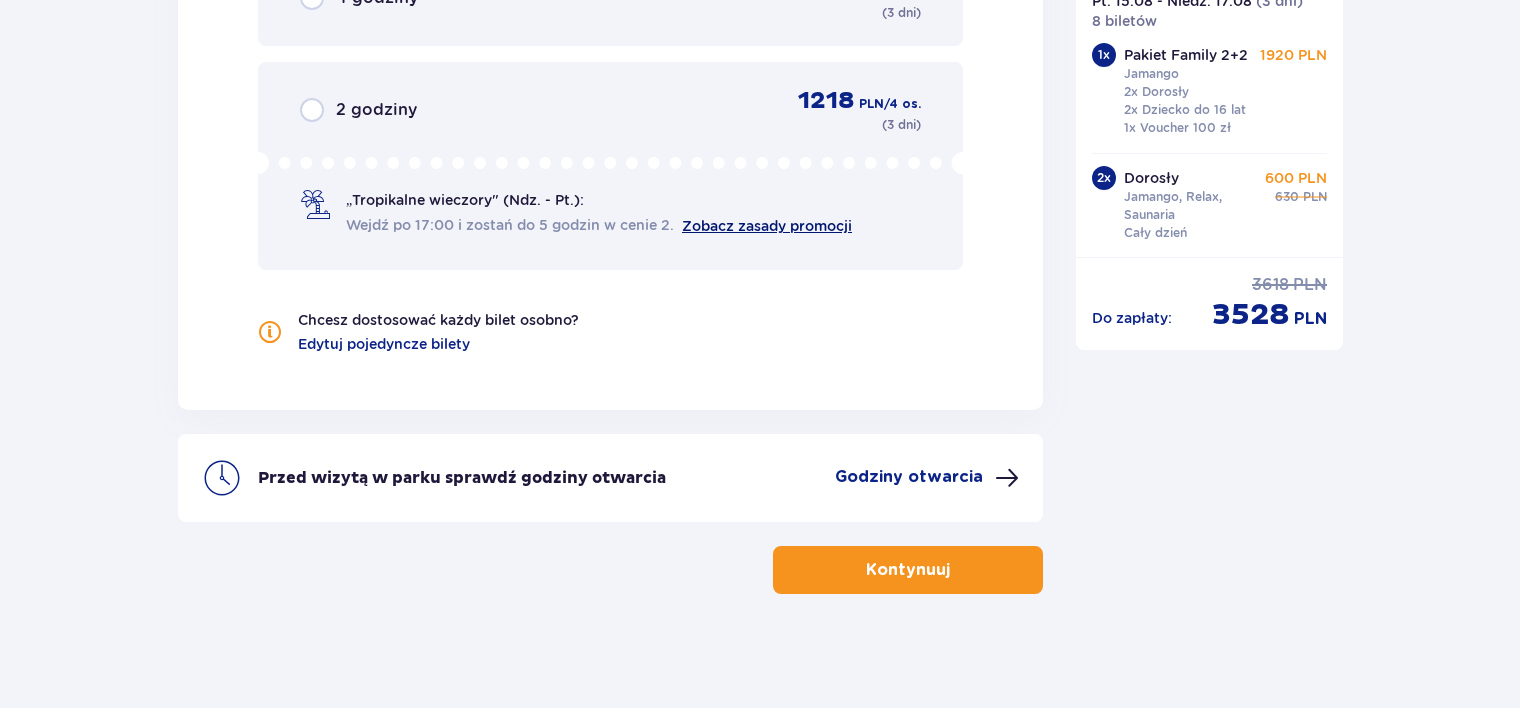 click on "Zobacz zasady promocji" at bounding box center (767, 226) 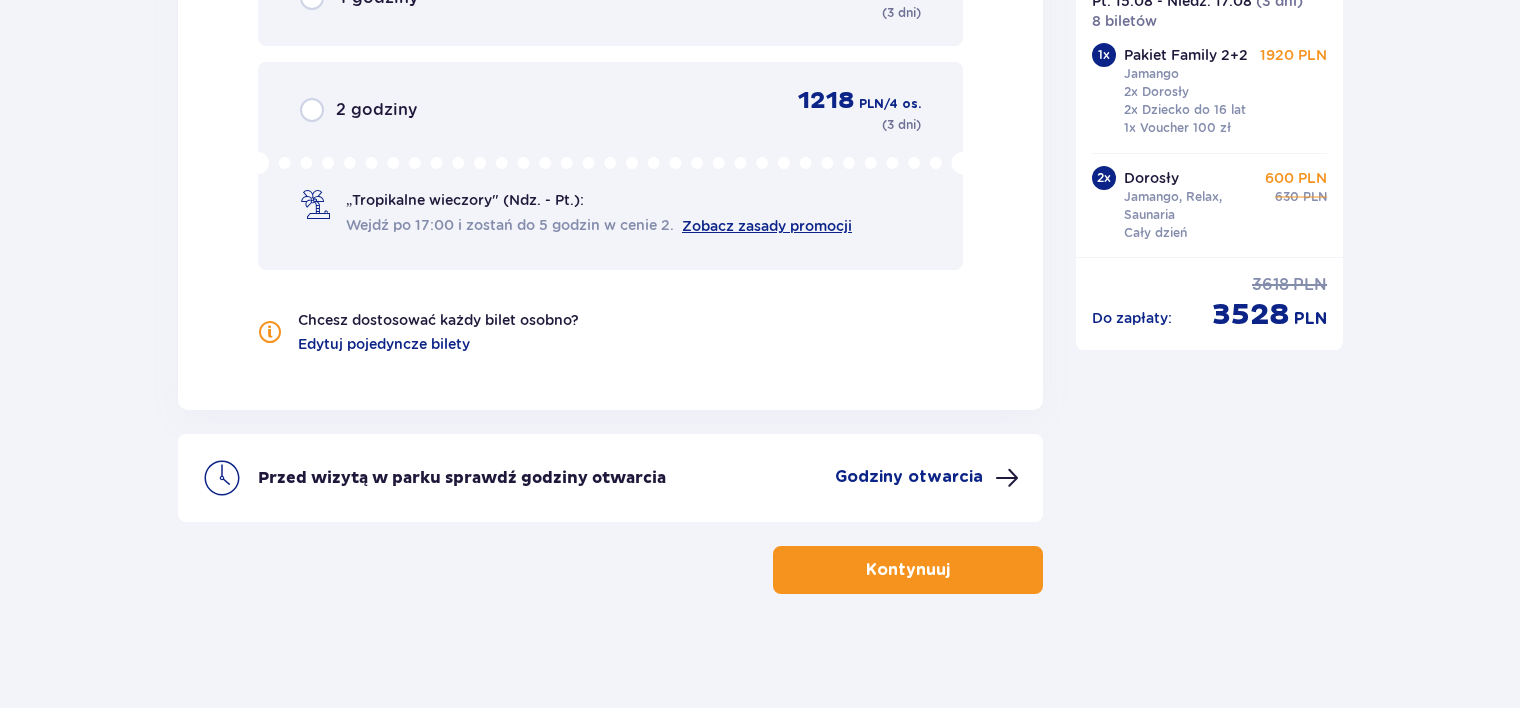 scroll, scrollTop: 2052, scrollLeft: 0, axis: vertical 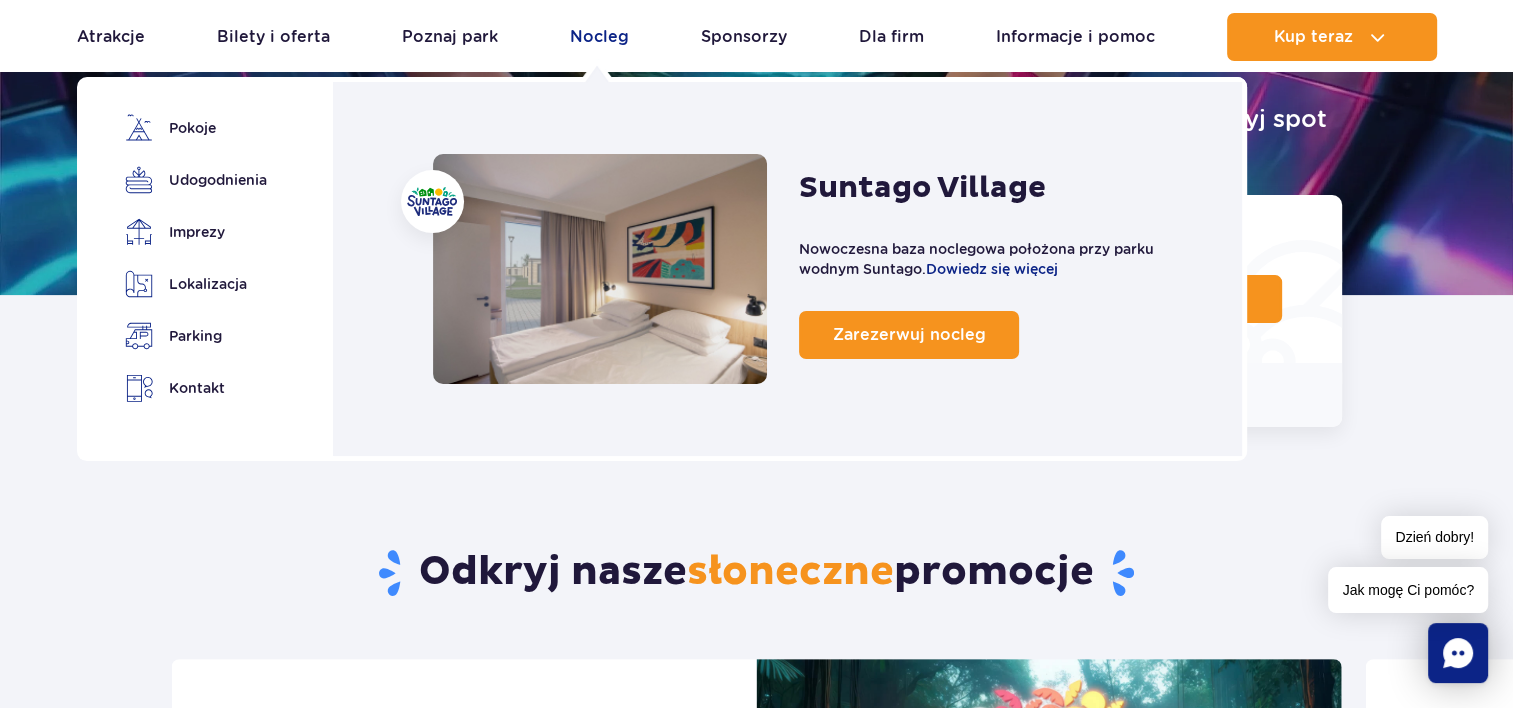 click on "Nocleg" at bounding box center [599, 37] 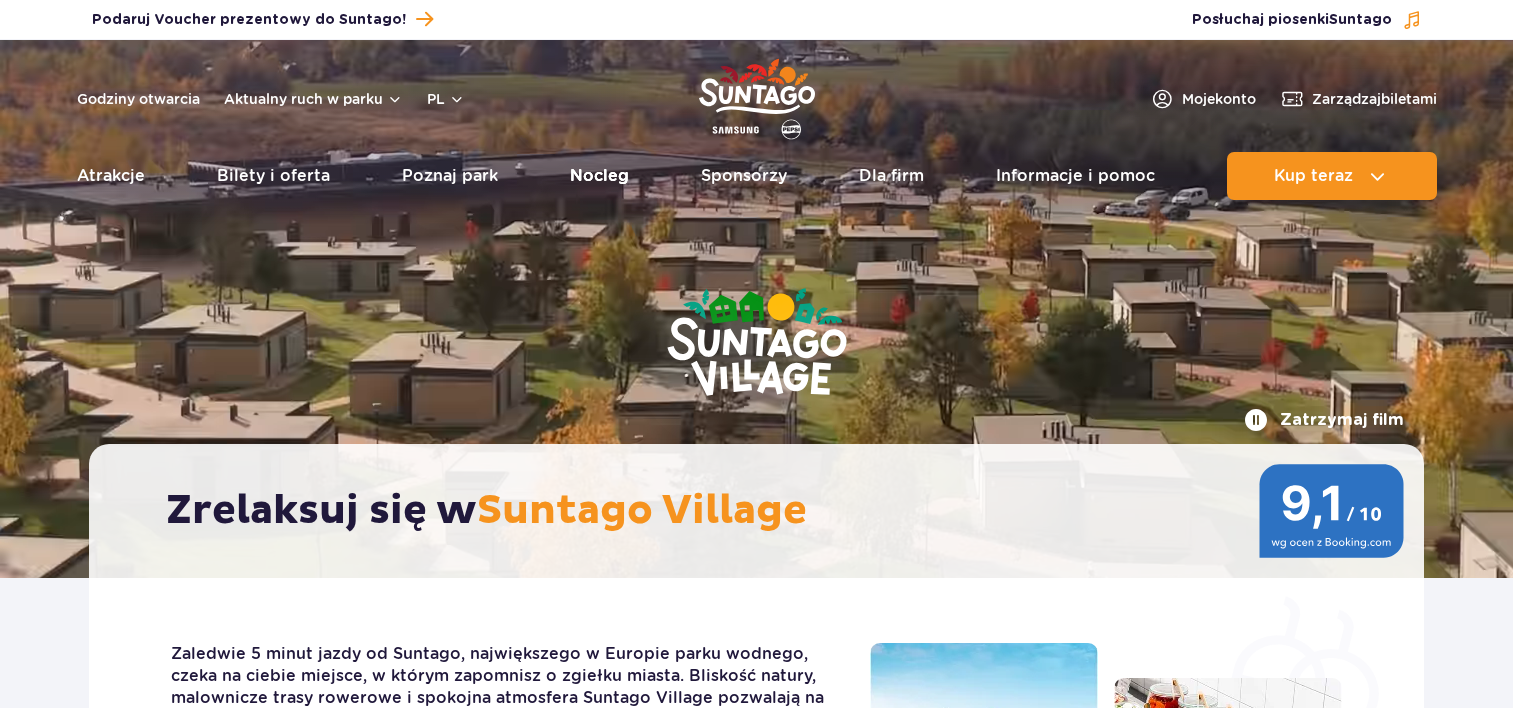scroll, scrollTop: 0, scrollLeft: 0, axis: both 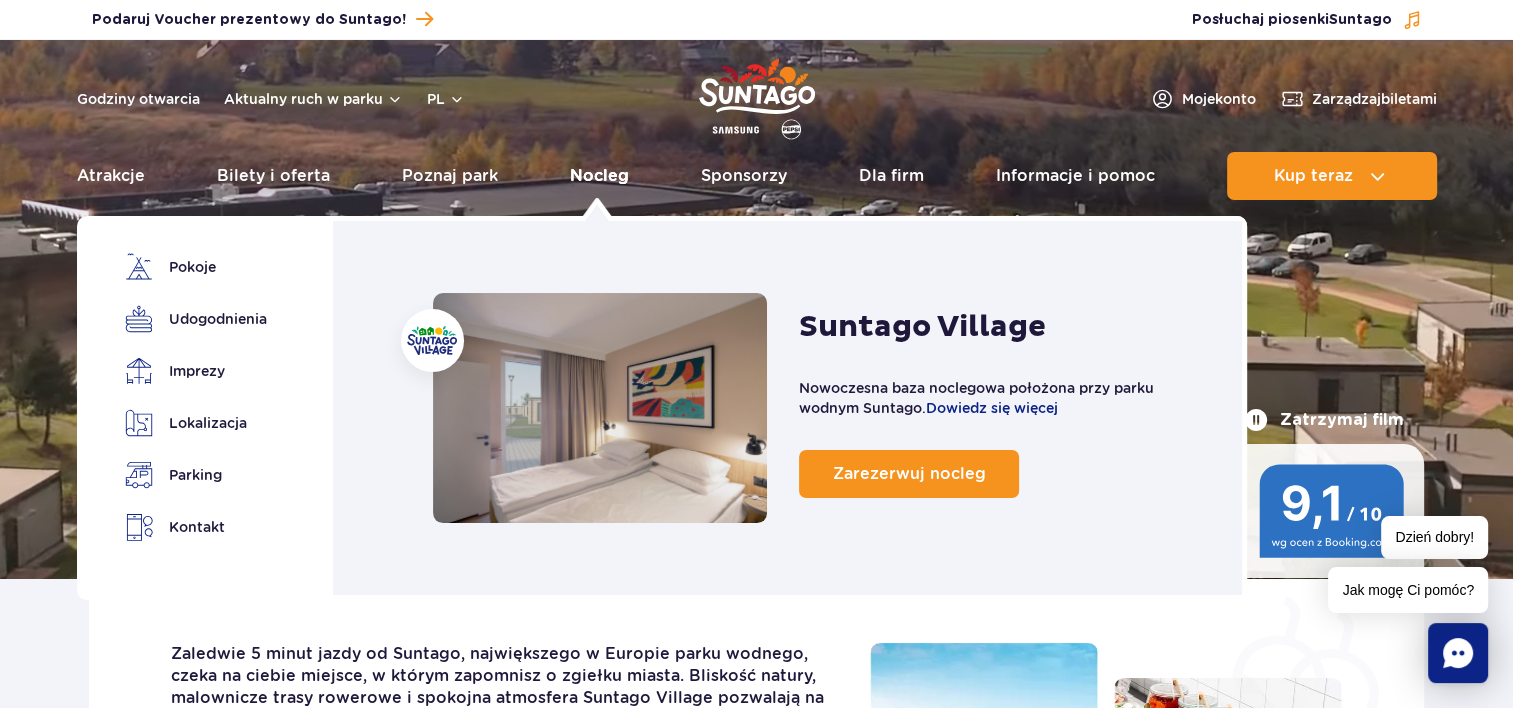 click on "Nocleg" at bounding box center (599, 176) 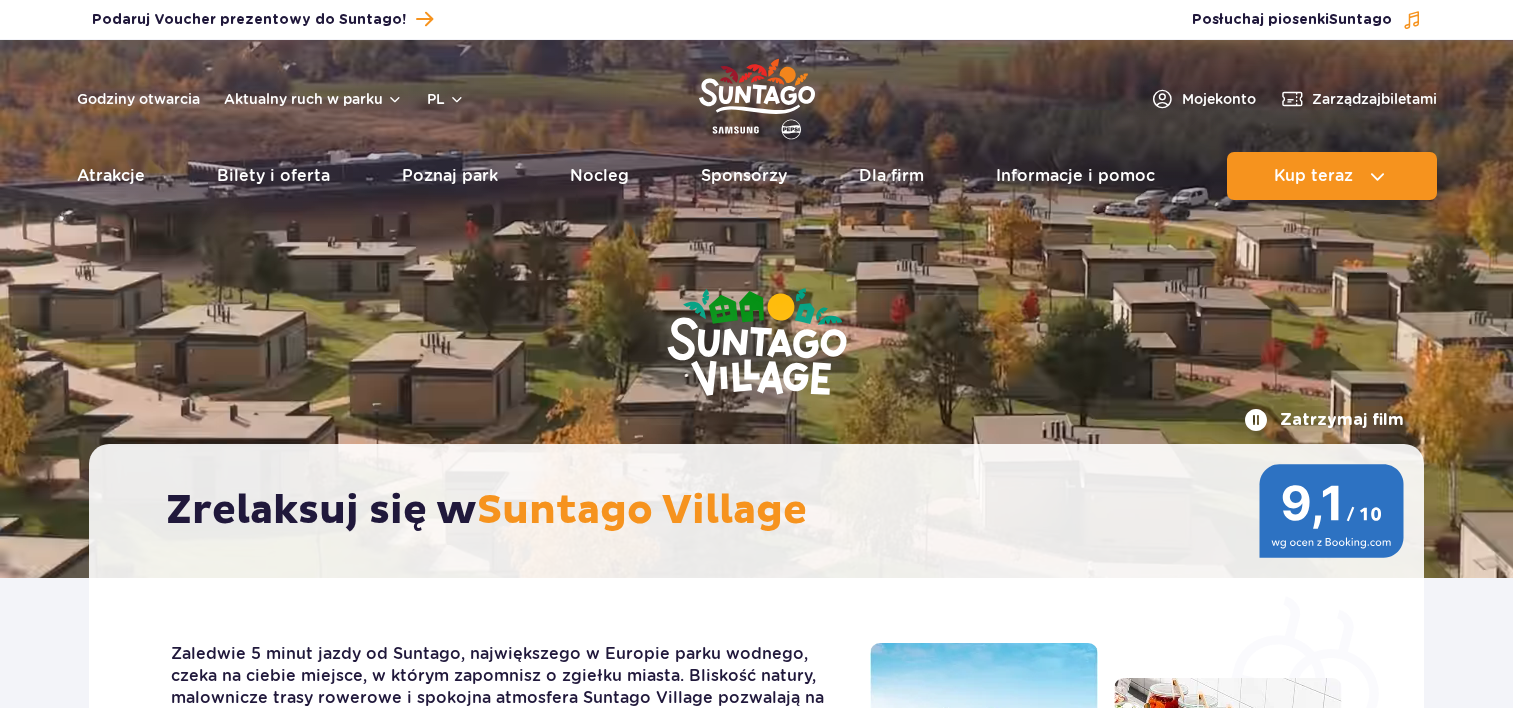 scroll, scrollTop: 0, scrollLeft: 0, axis: both 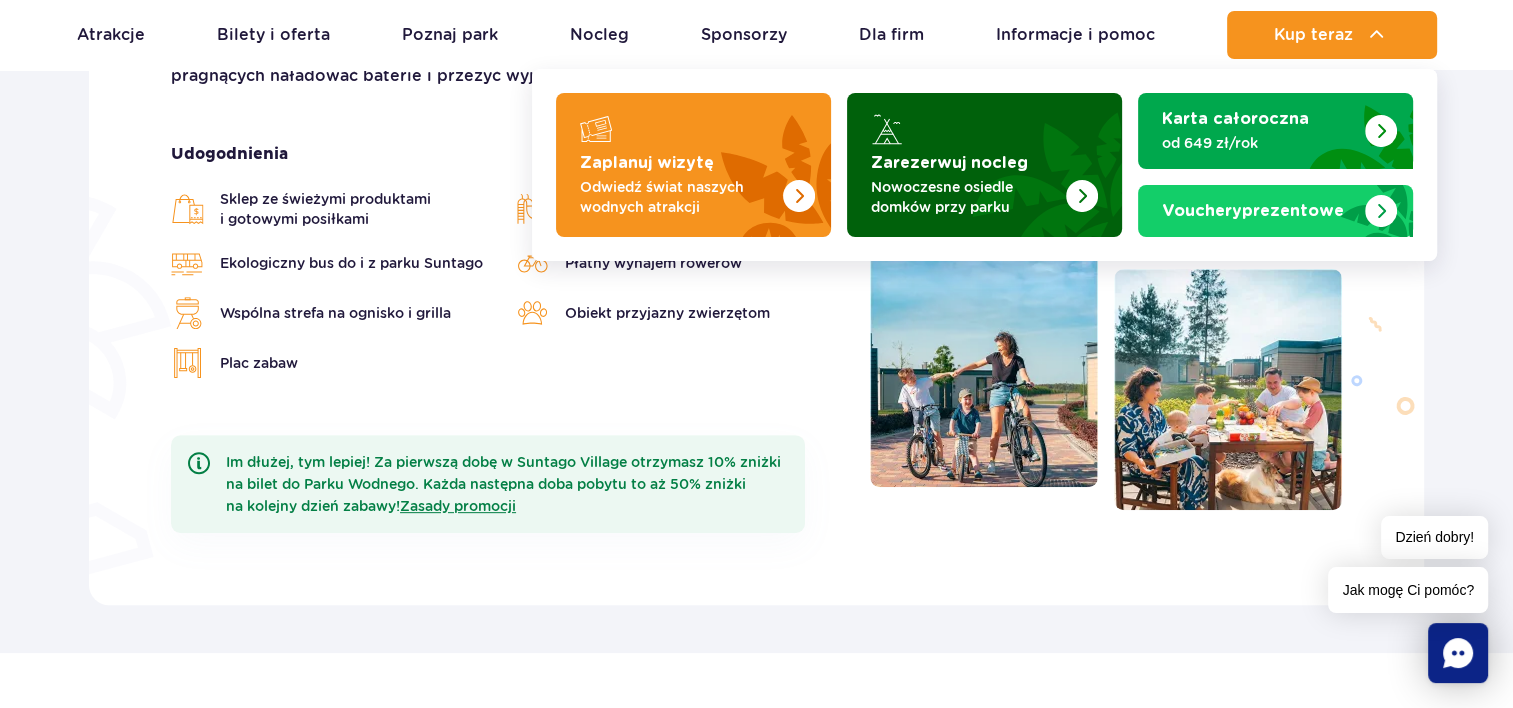 click at bounding box center [1082, 196] 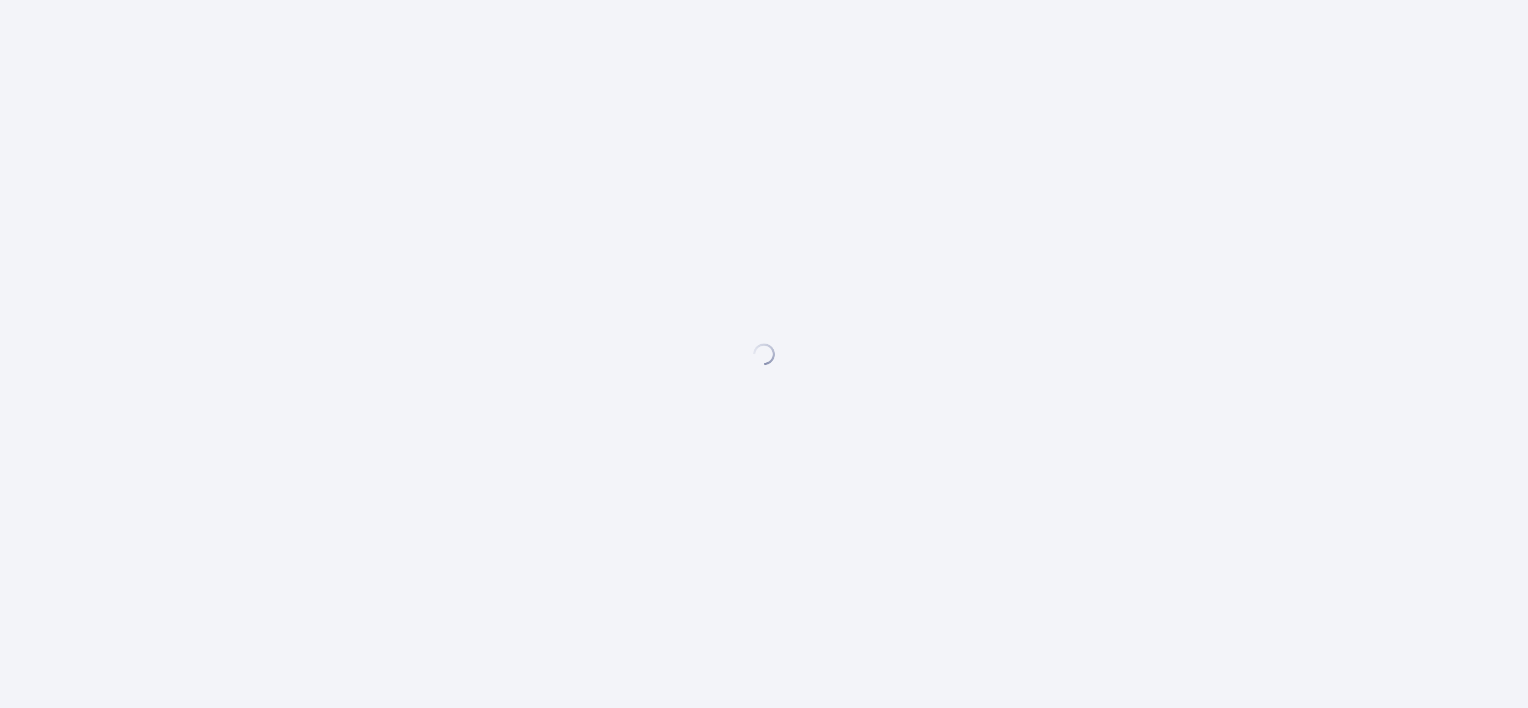 scroll, scrollTop: 0, scrollLeft: 0, axis: both 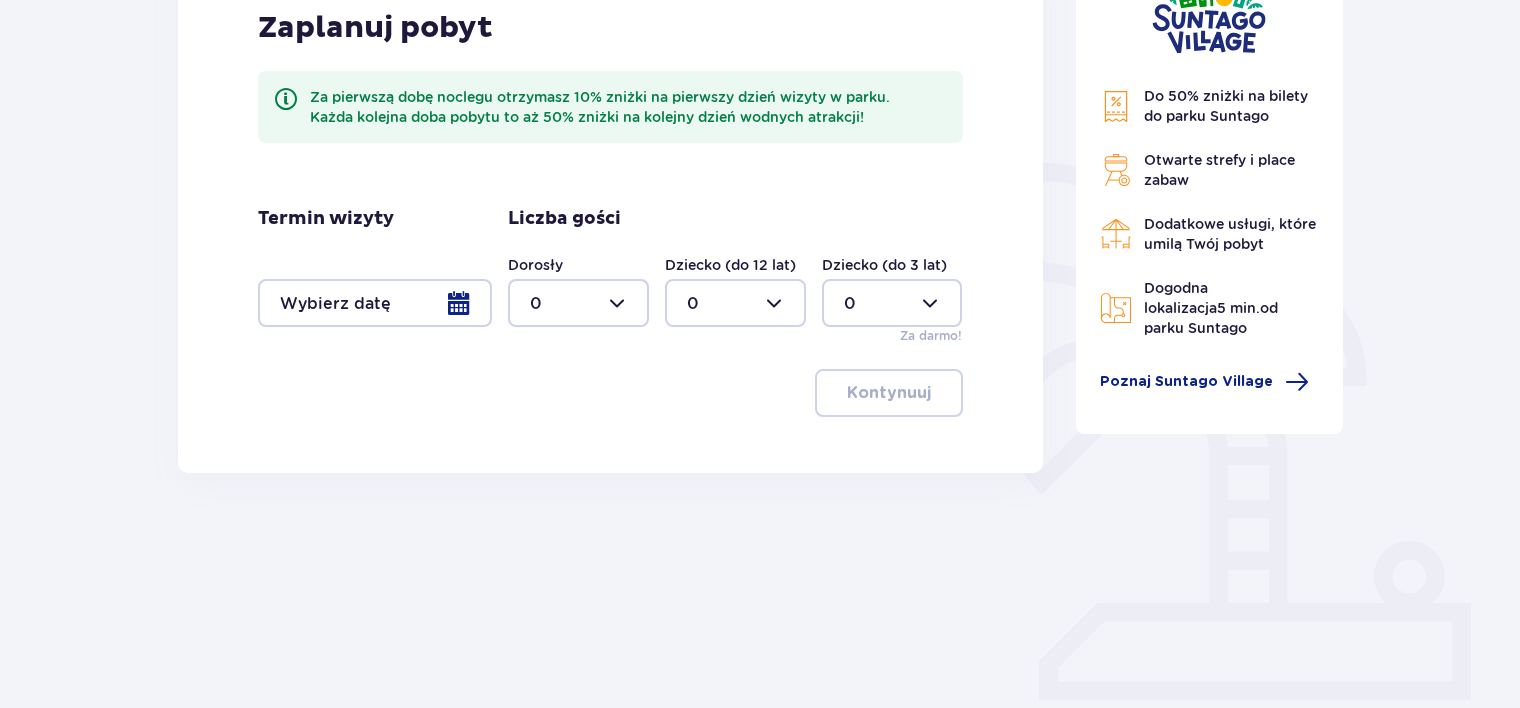 click at bounding box center [375, 303] 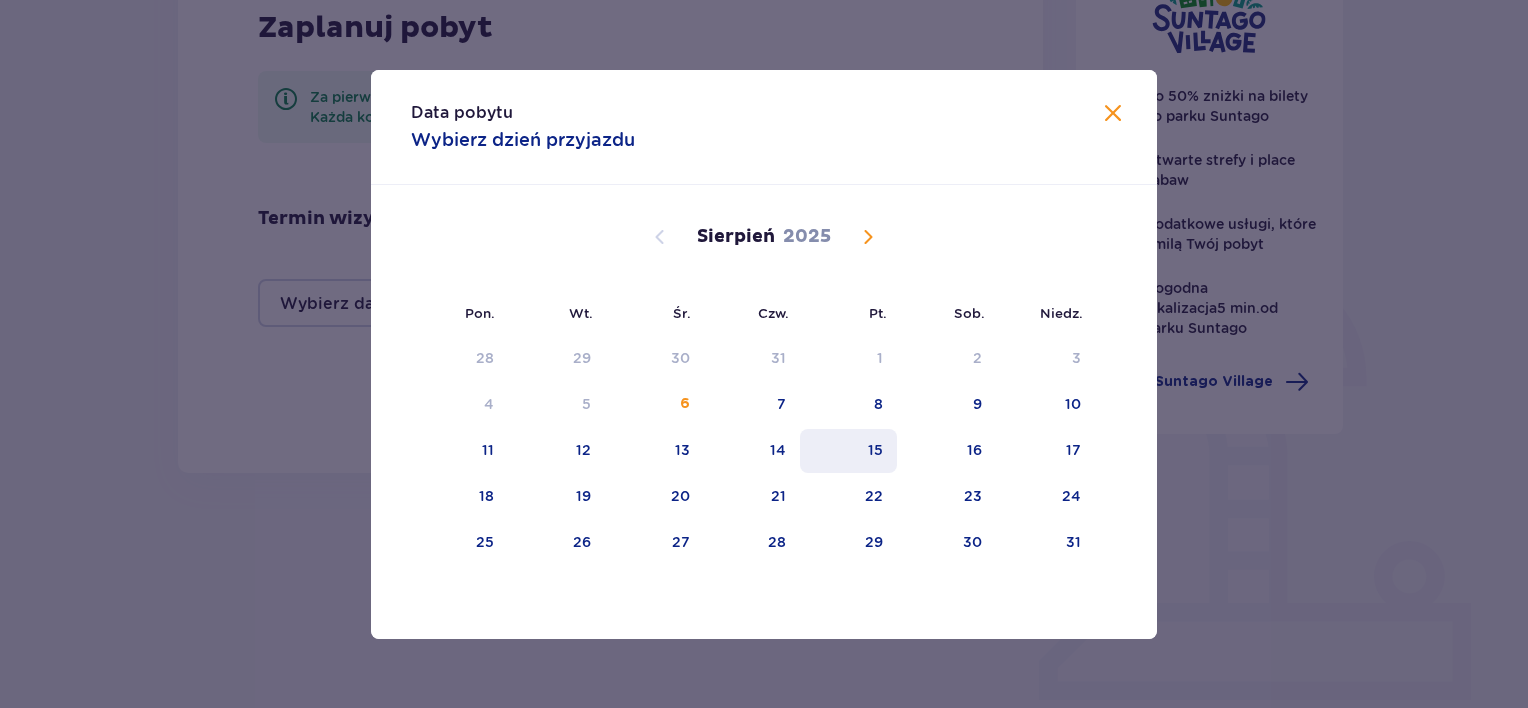 click on "15" at bounding box center (875, 450) 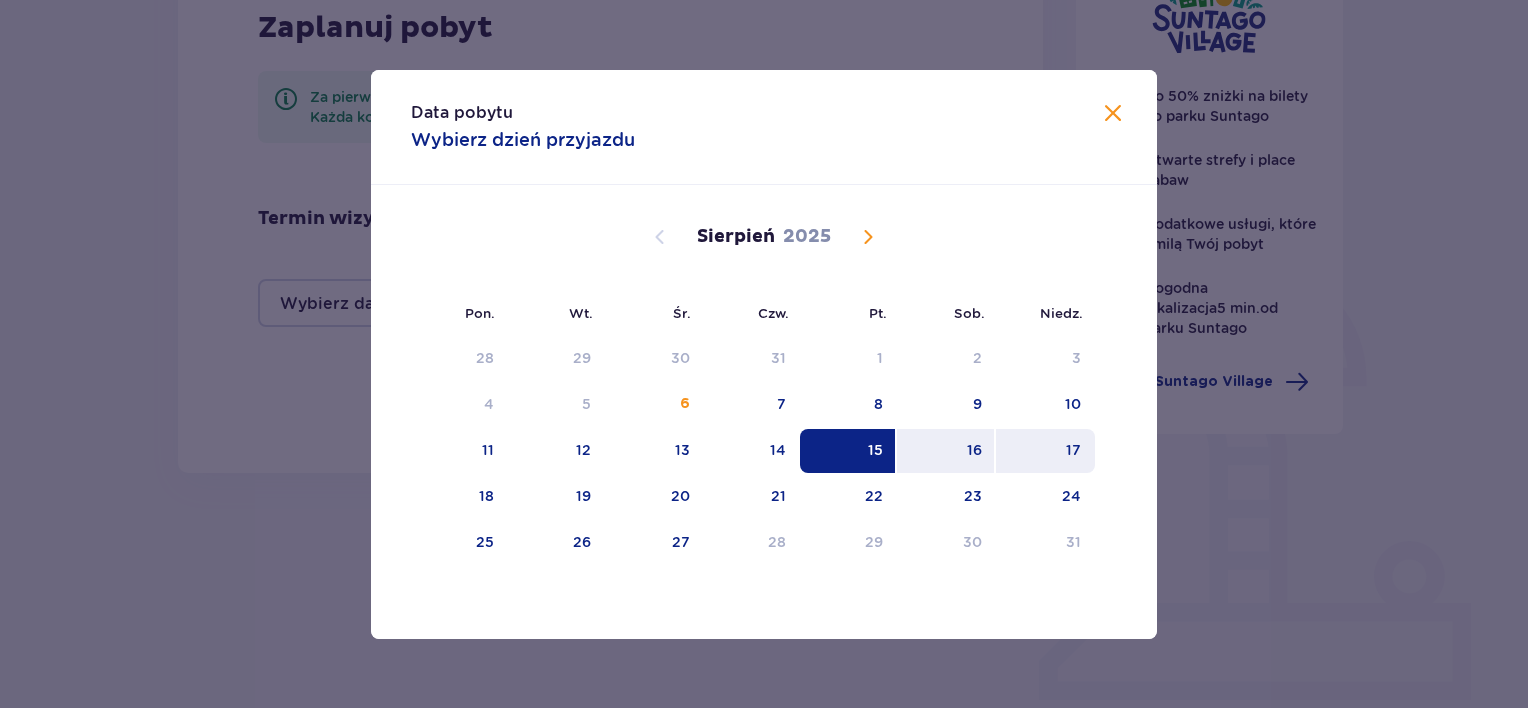 click on "17" at bounding box center (1073, 450) 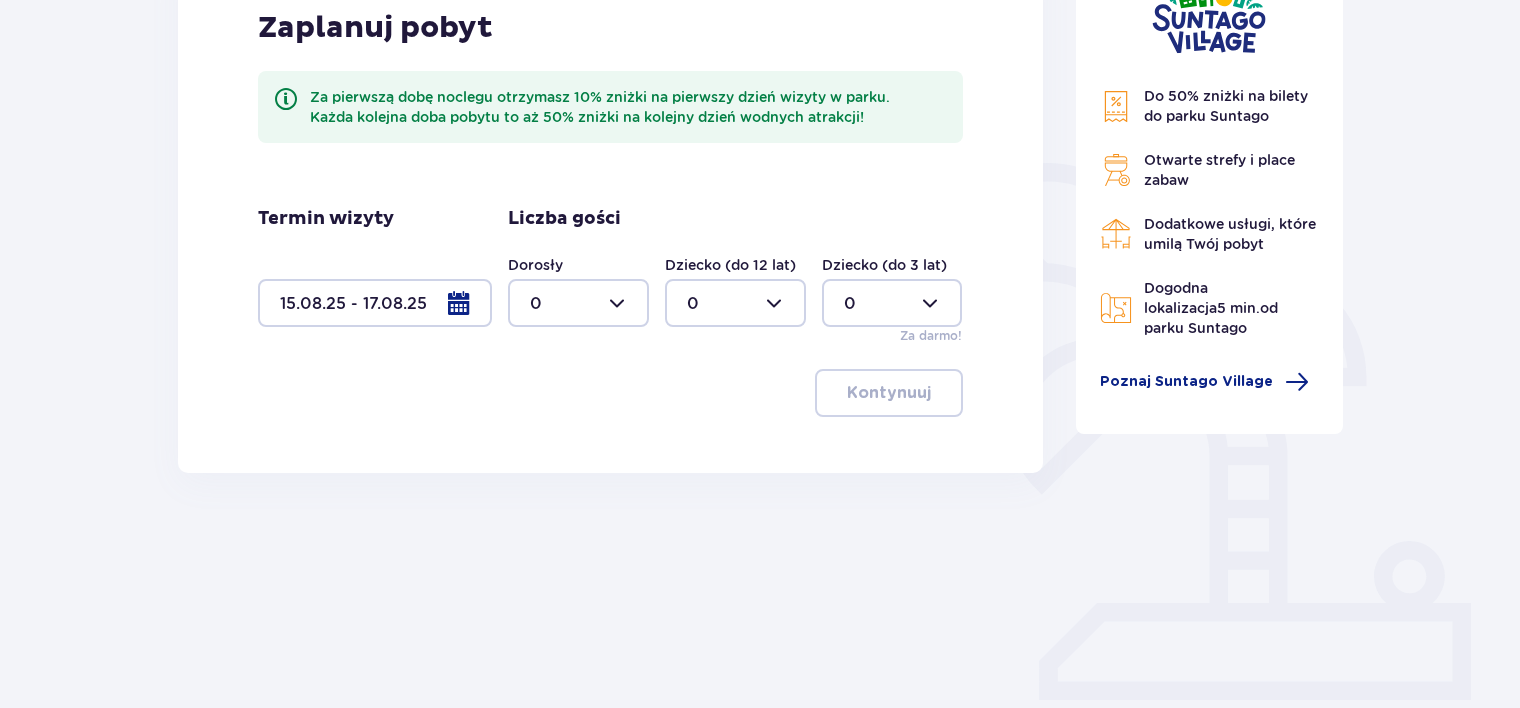 click at bounding box center (375, 303) 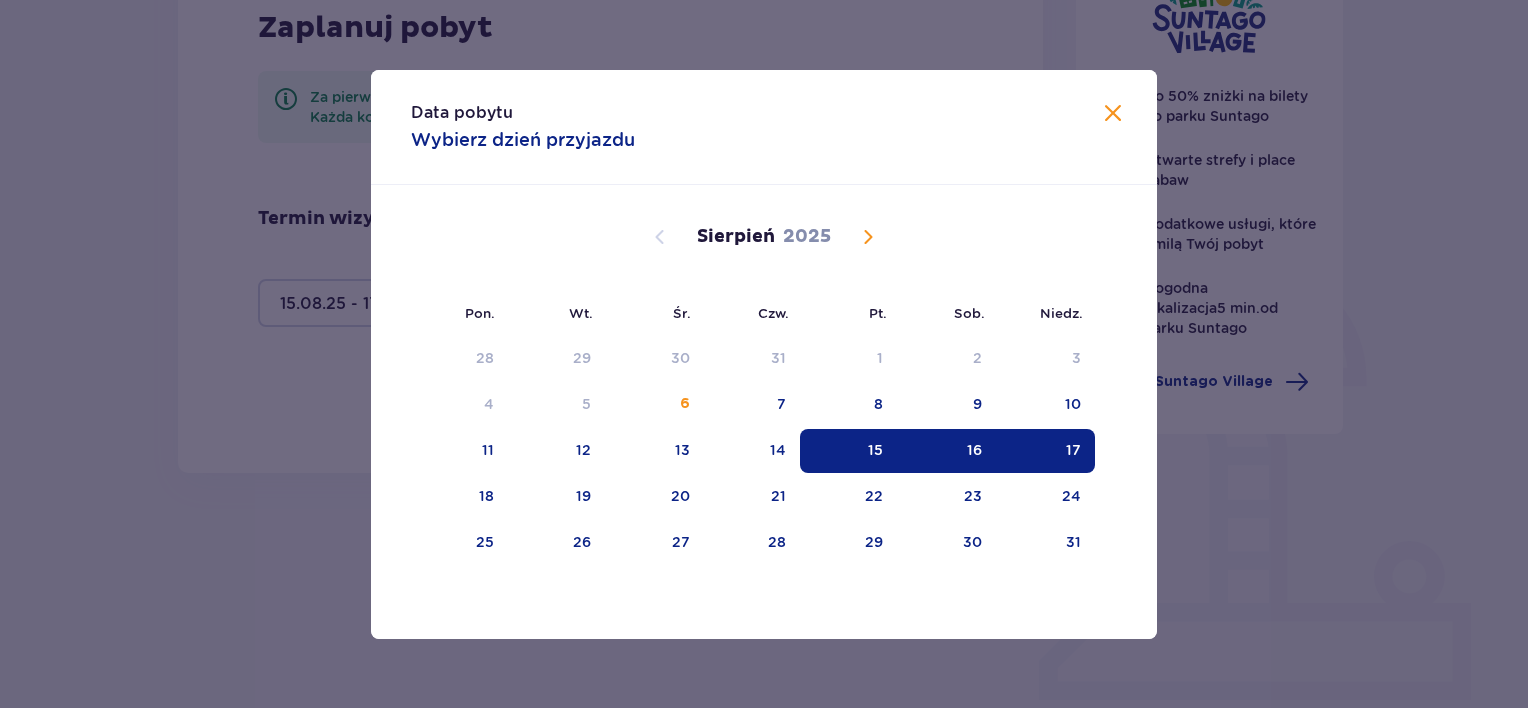 click on "16" at bounding box center (974, 450) 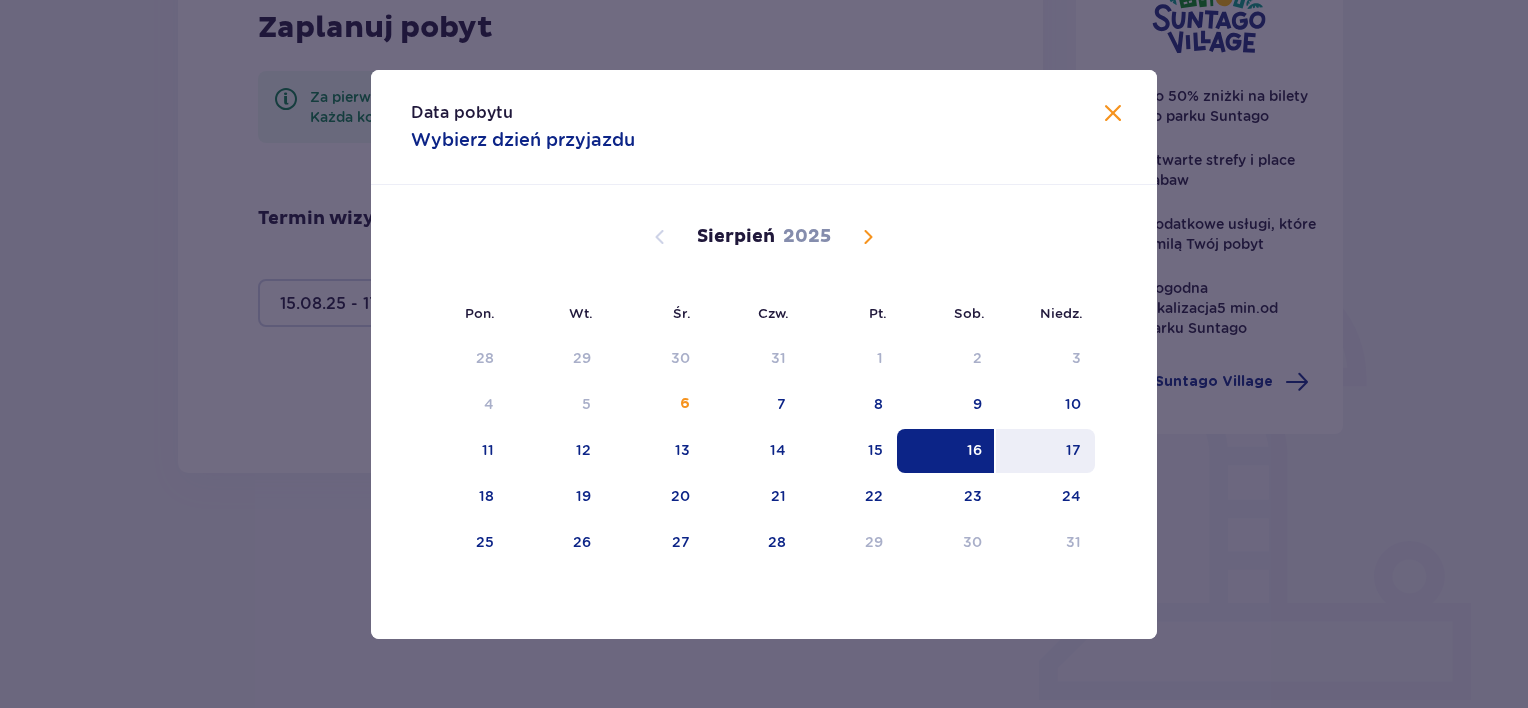 click on "17" at bounding box center (1045, 451) 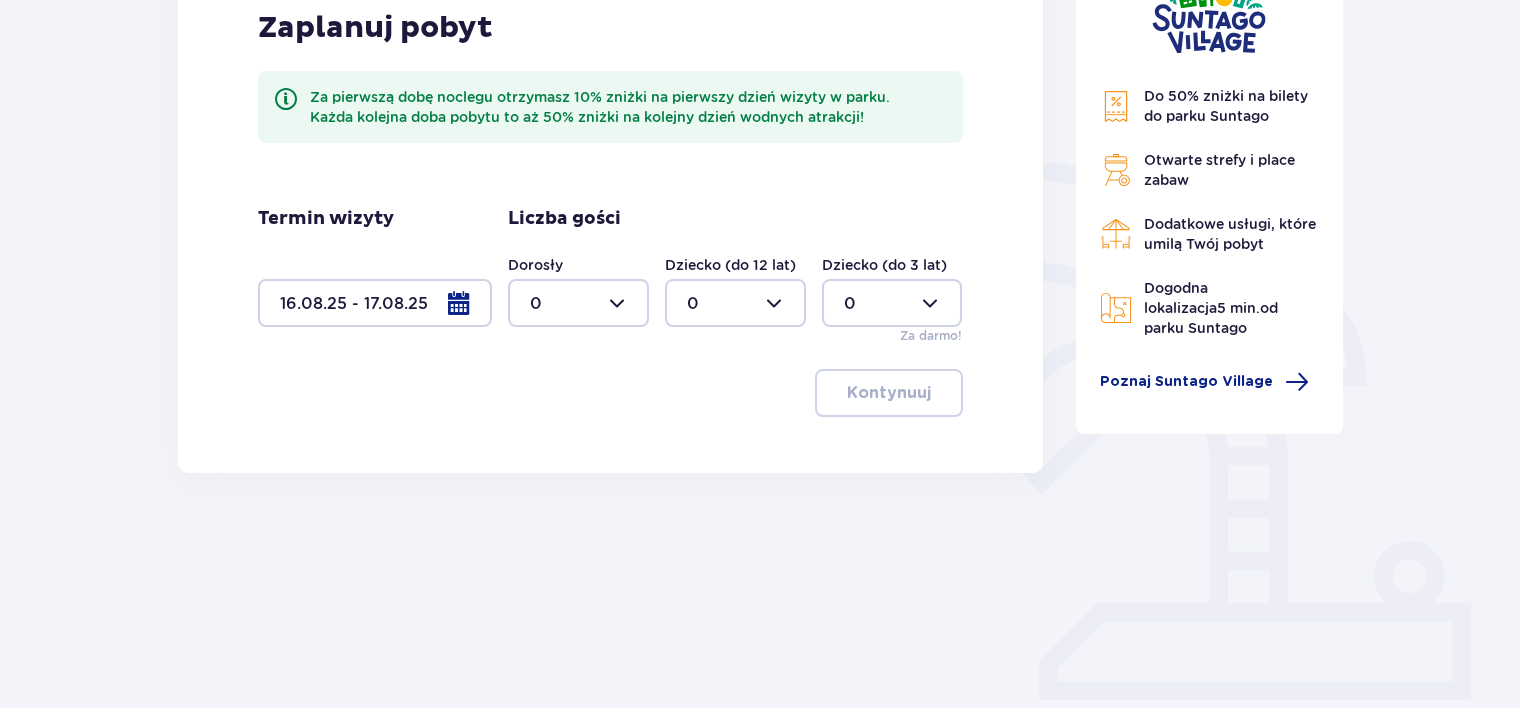 click at bounding box center [578, 303] 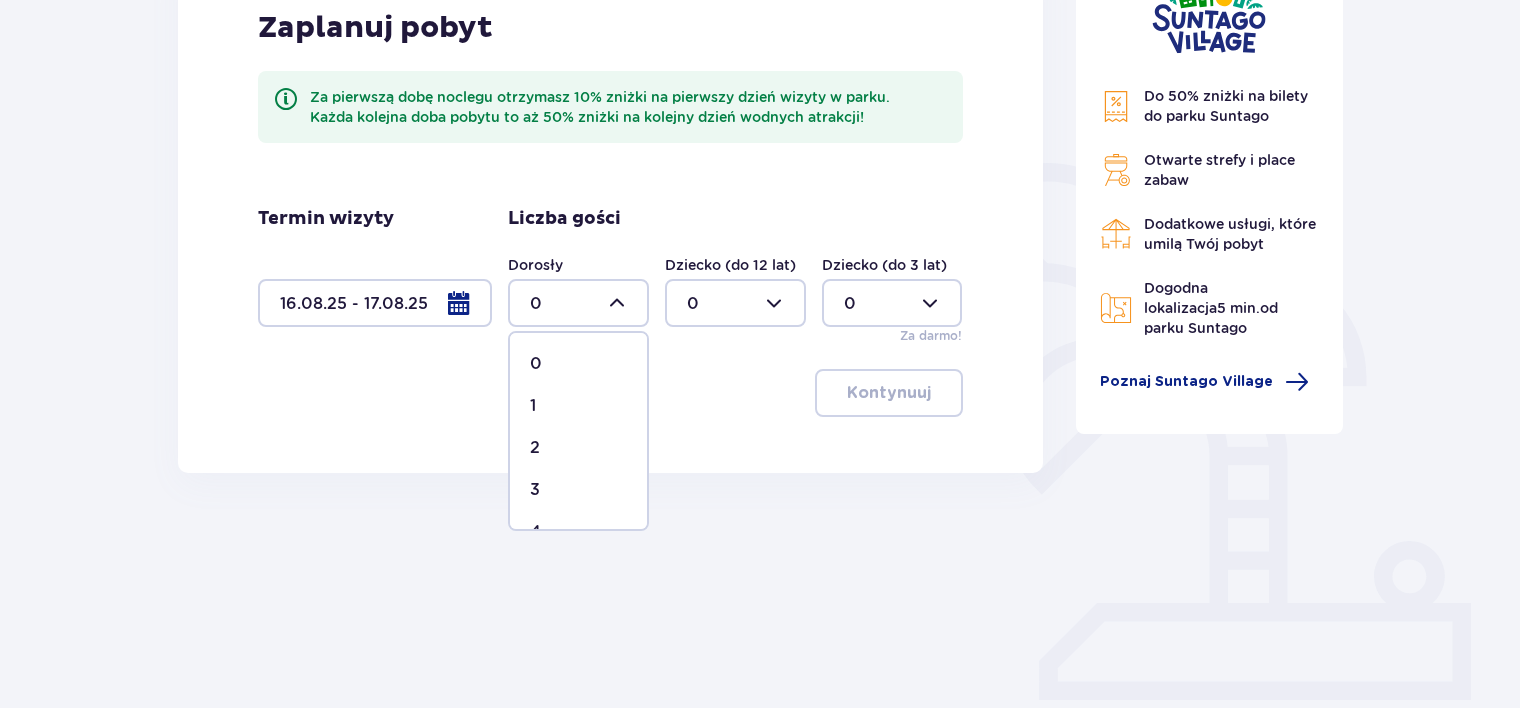click on "2" at bounding box center (578, 448) 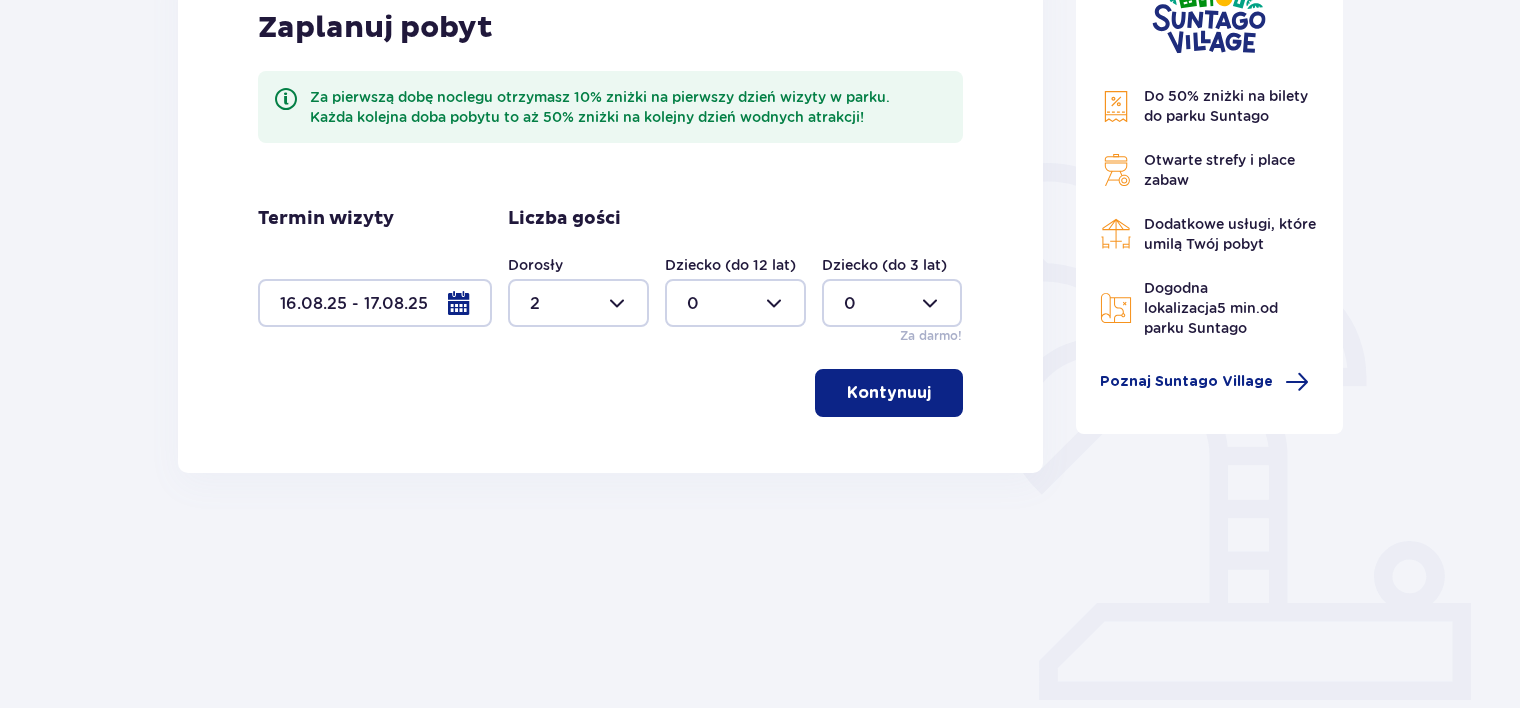 type on "2" 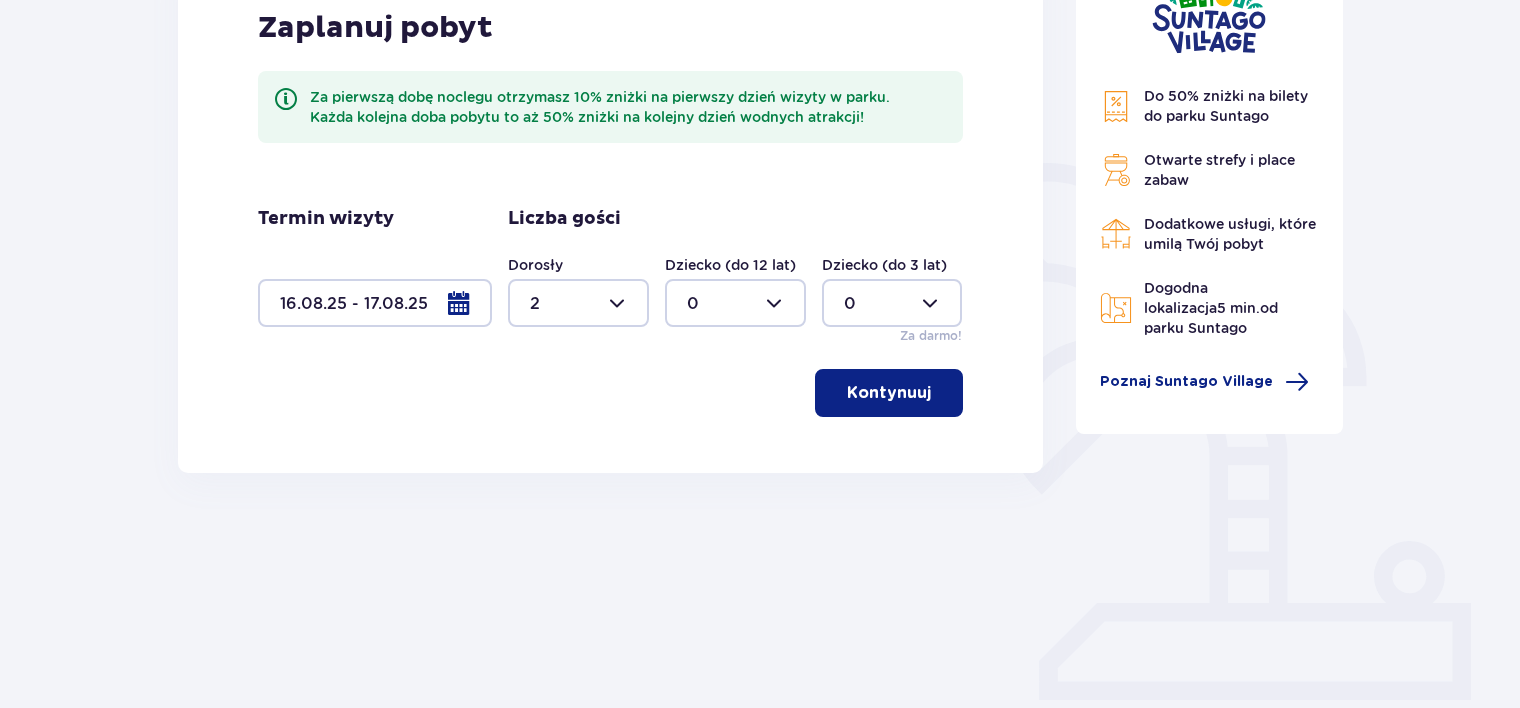 click at bounding box center (735, 303) 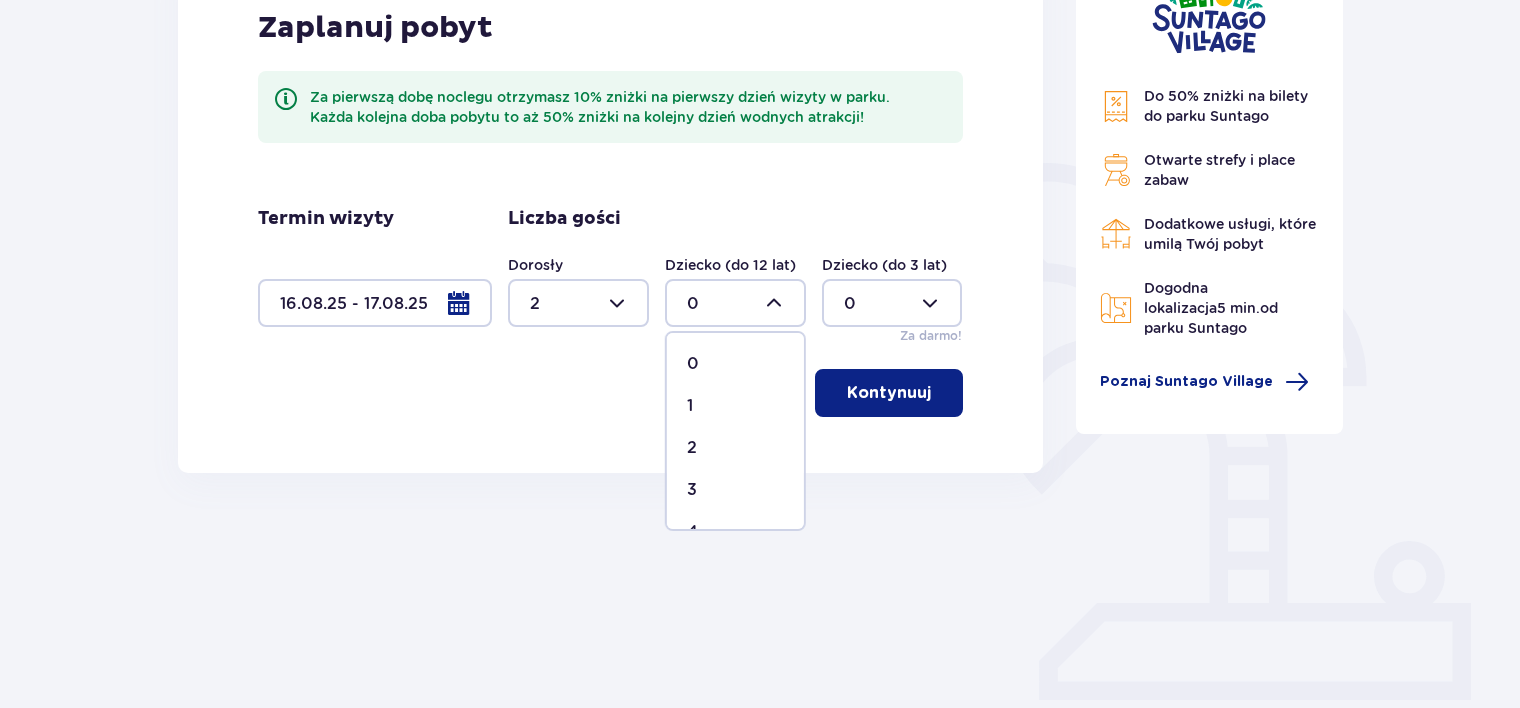 click on "1" at bounding box center (735, 406) 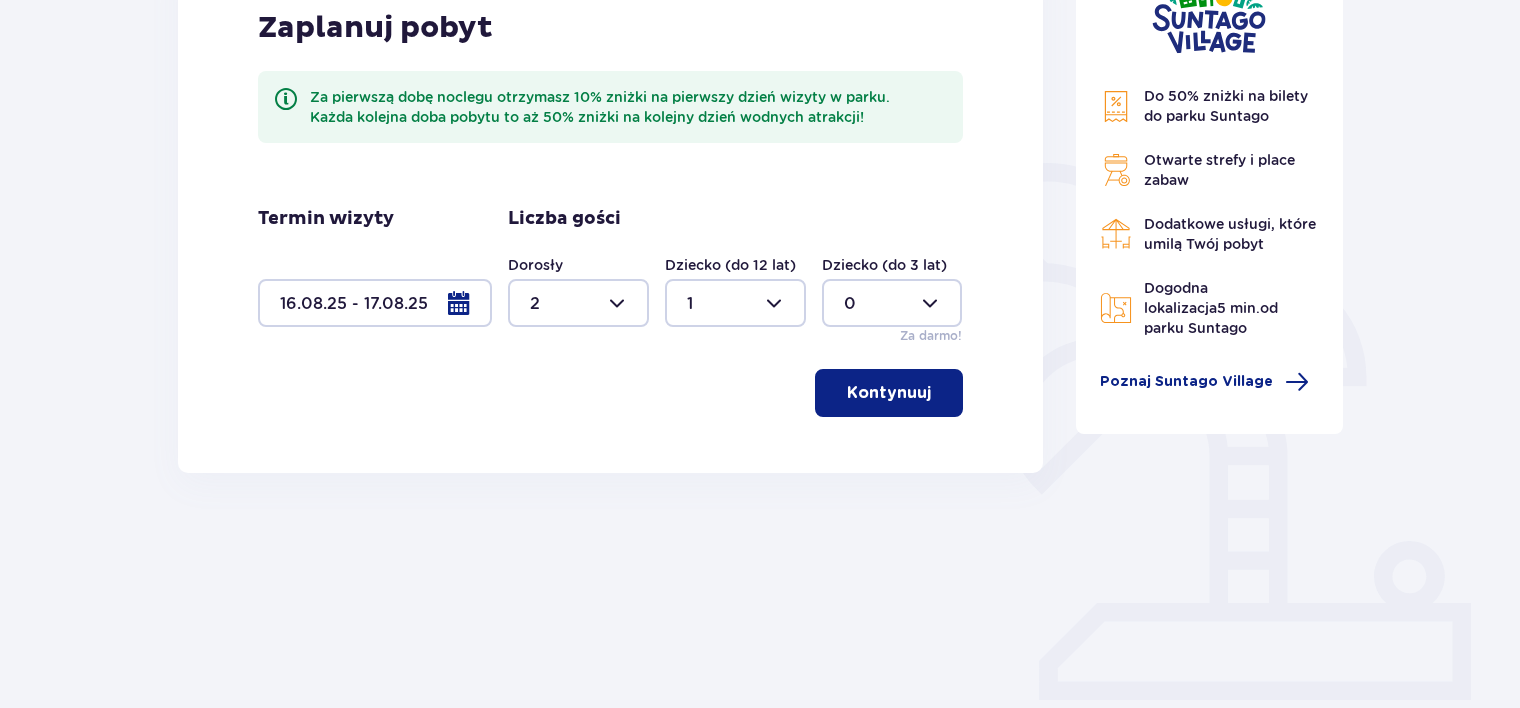 click at bounding box center (892, 303) 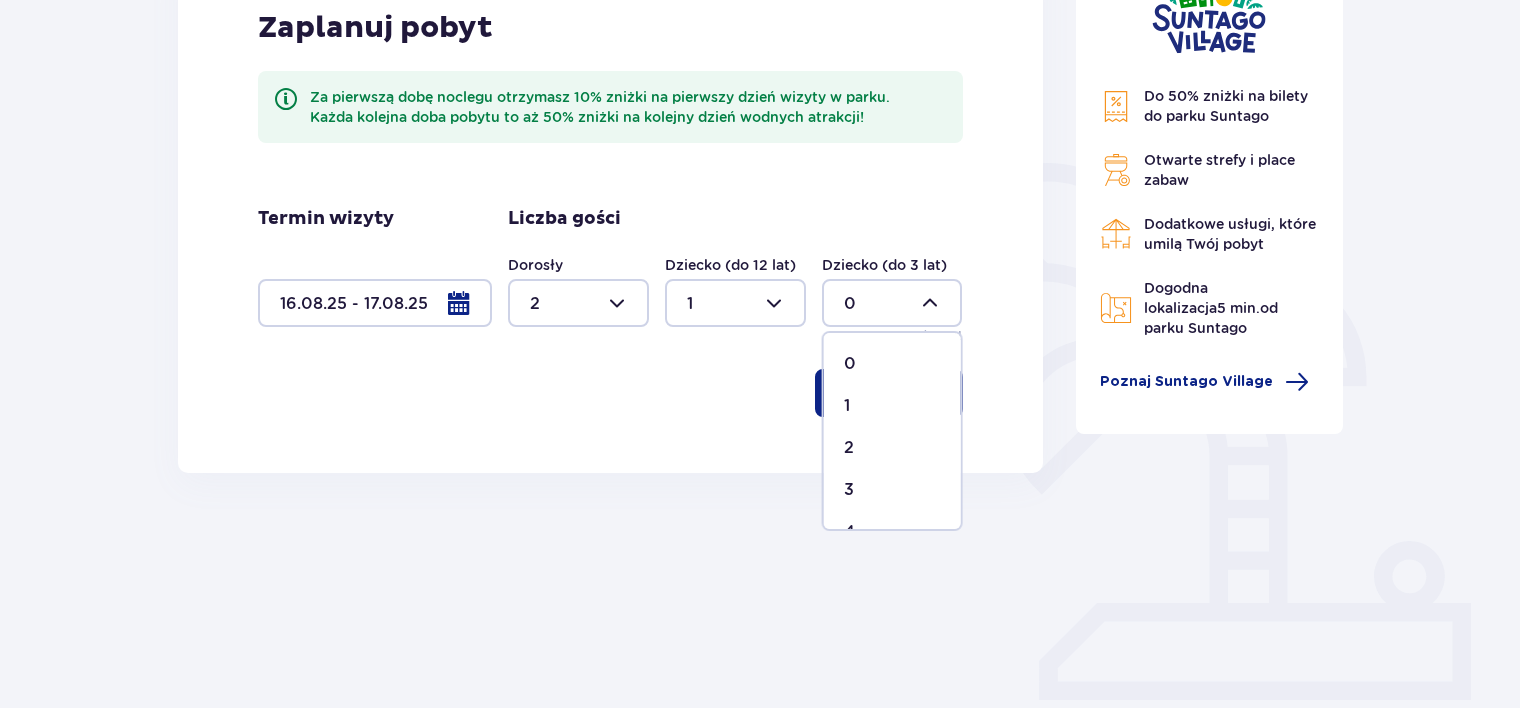 click on "1" at bounding box center [892, 406] 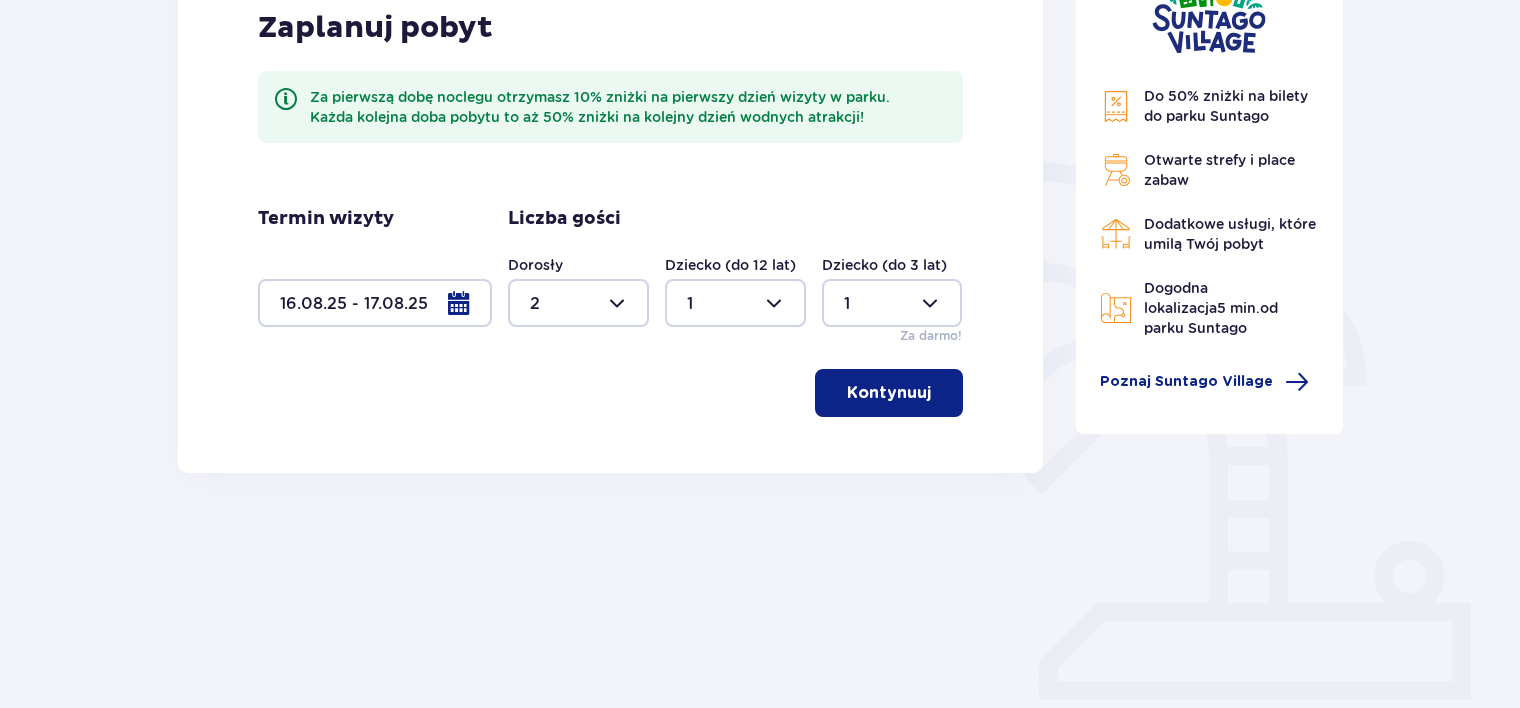 click on "Kontynuuj" at bounding box center (889, 393) 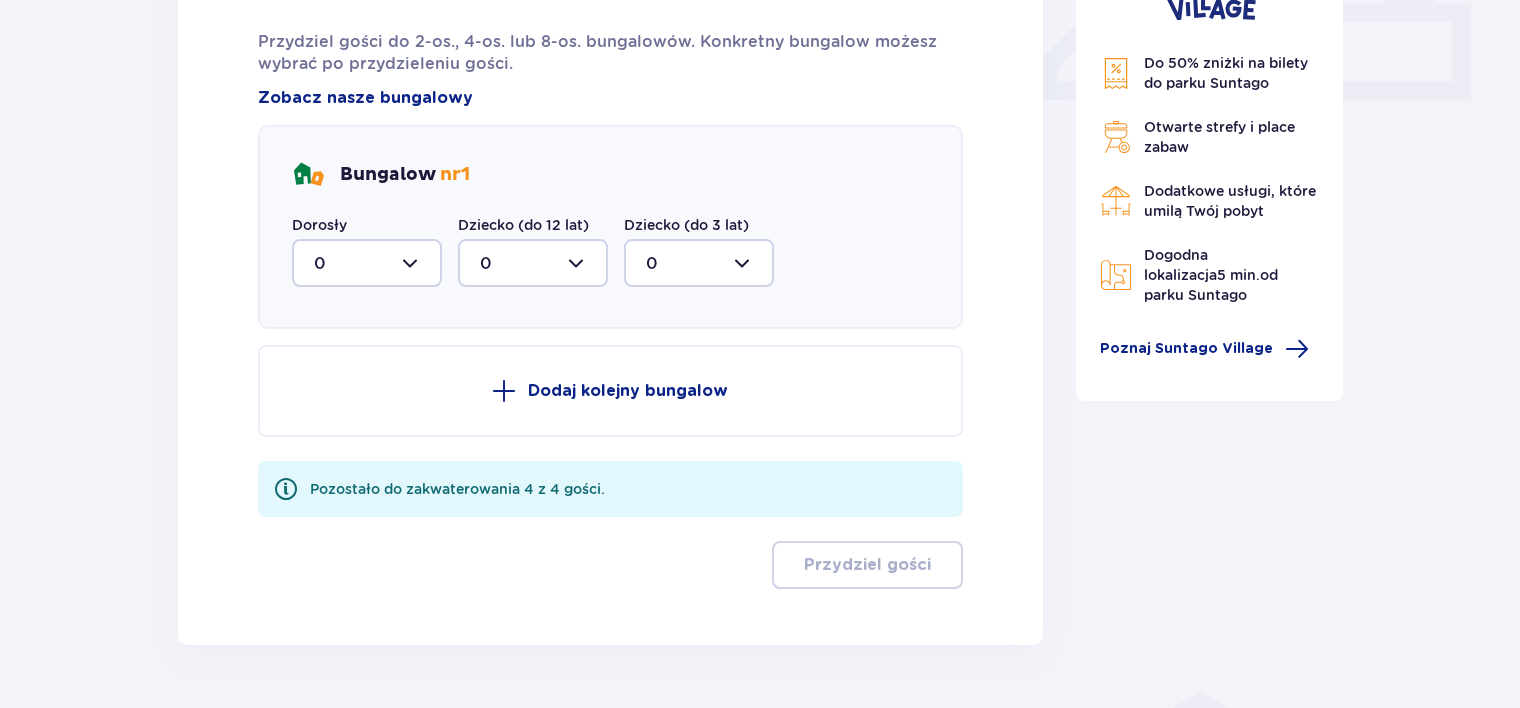scroll, scrollTop: 988, scrollLeft: 0, axis: vertical 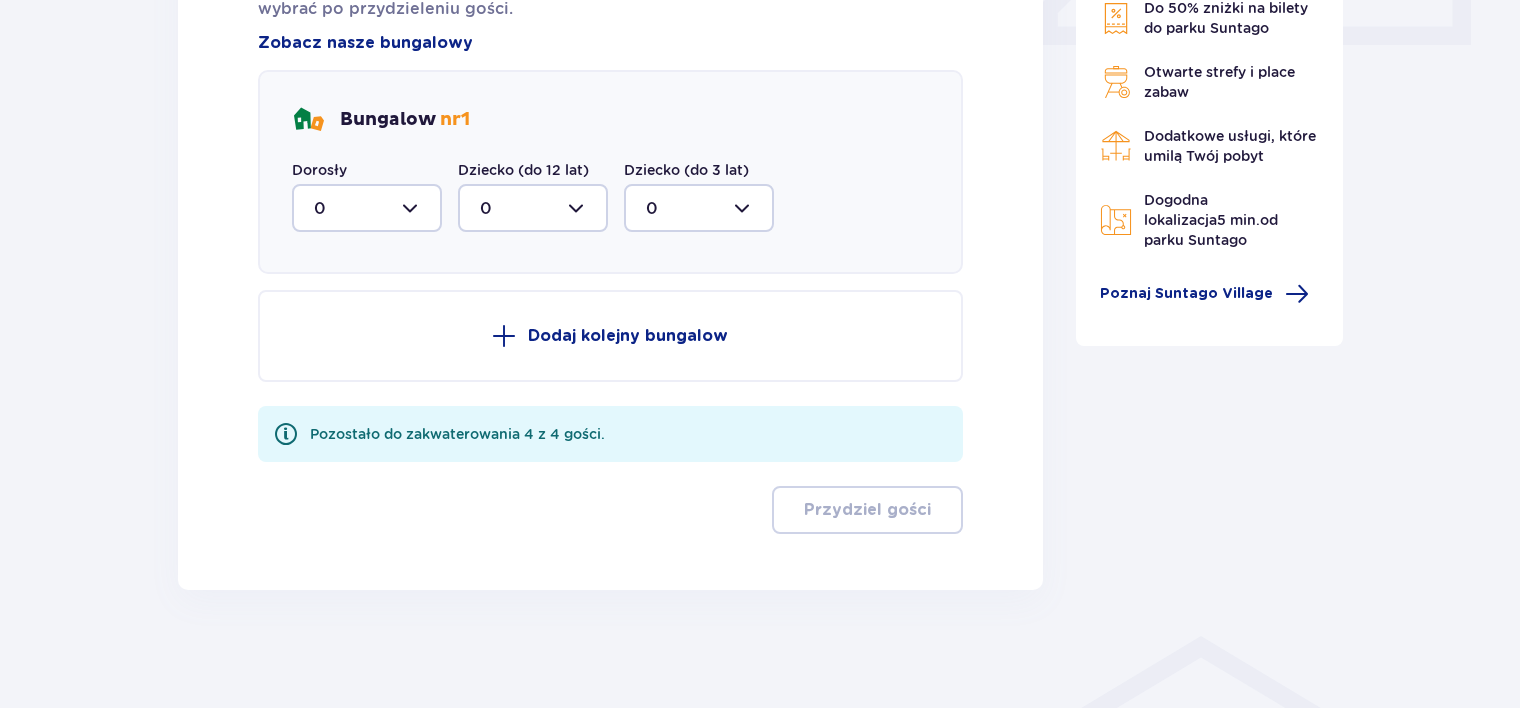 click at bounding box center [367, 208] 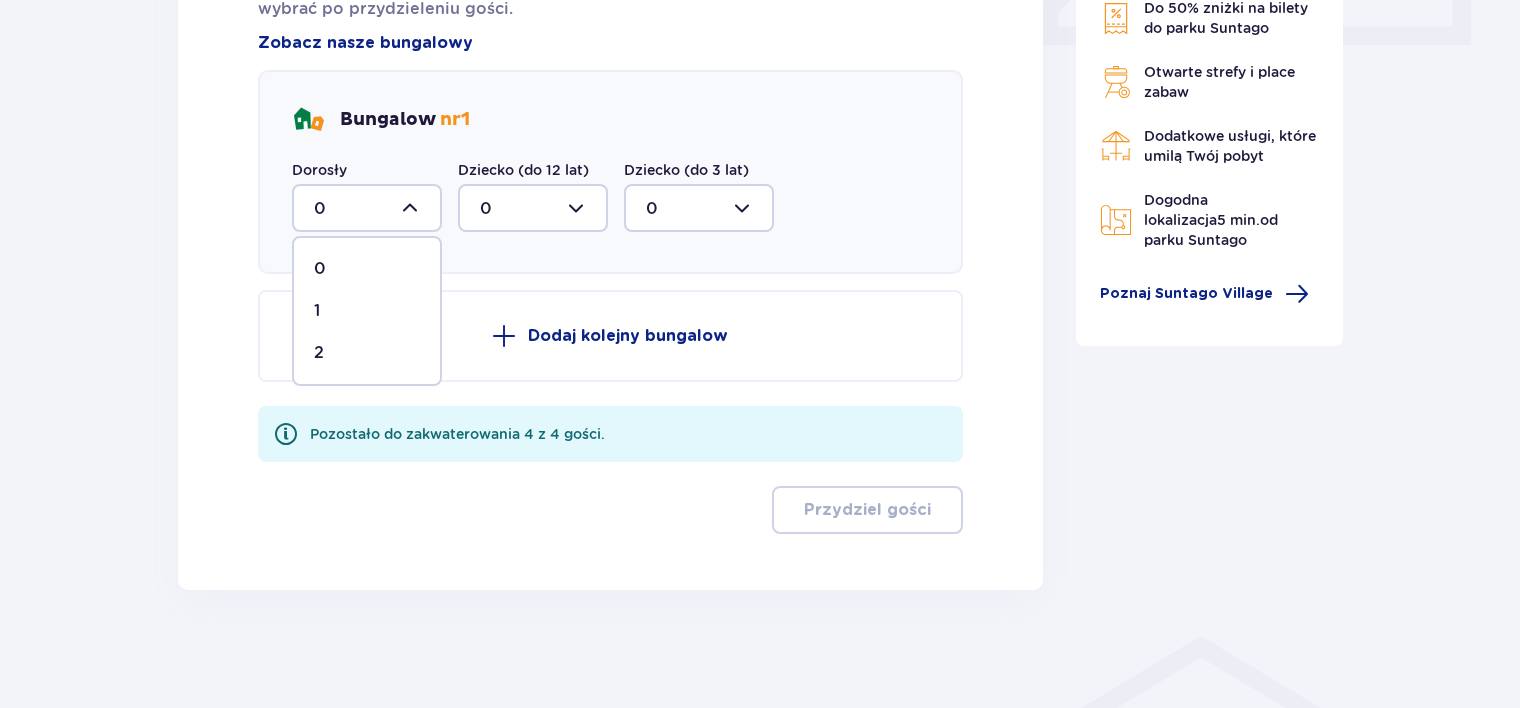 drag, startPoint x: 375, startPoint y: 355, endPoint x: 384, endPoint y: 341, distance: 16.643316 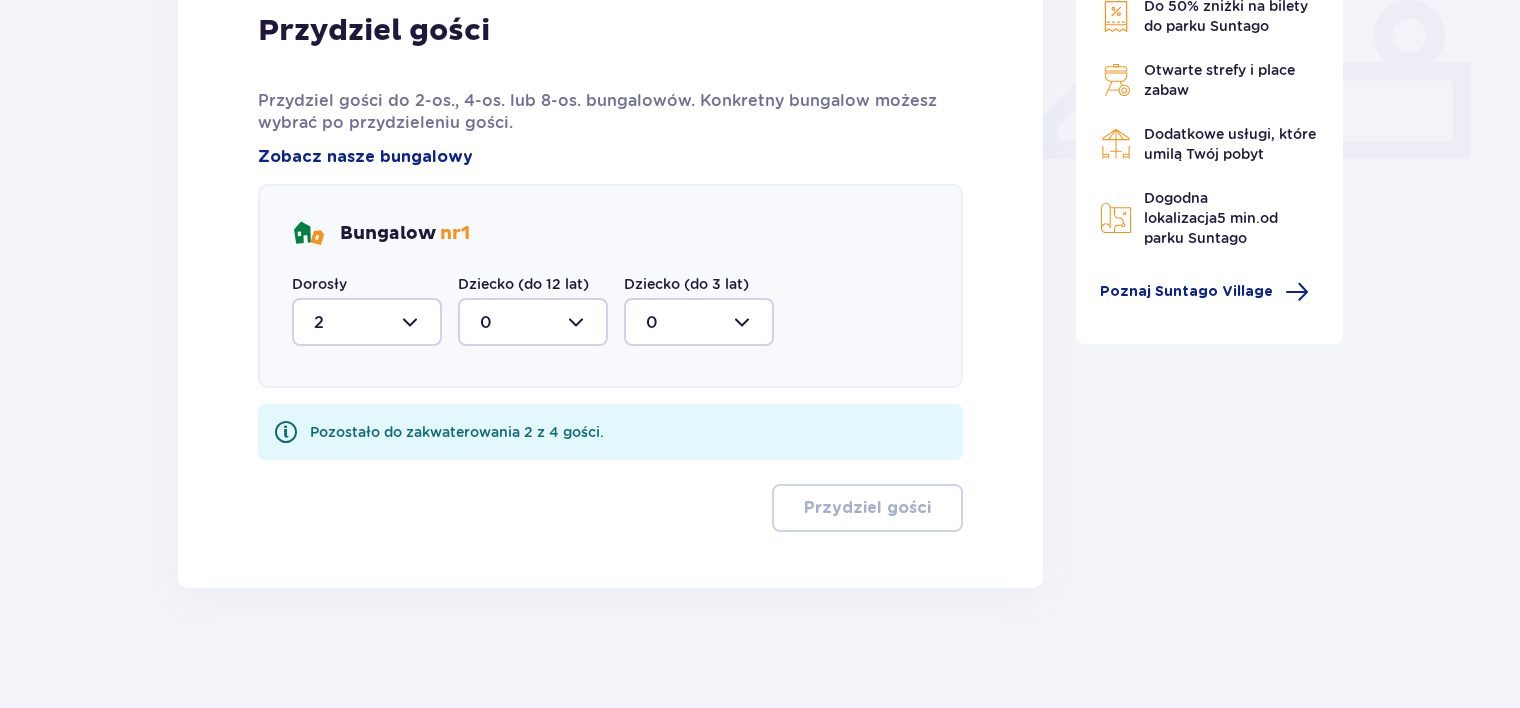 scroll, scrollTop: 873, scrollLeft: 0, axis: vertical 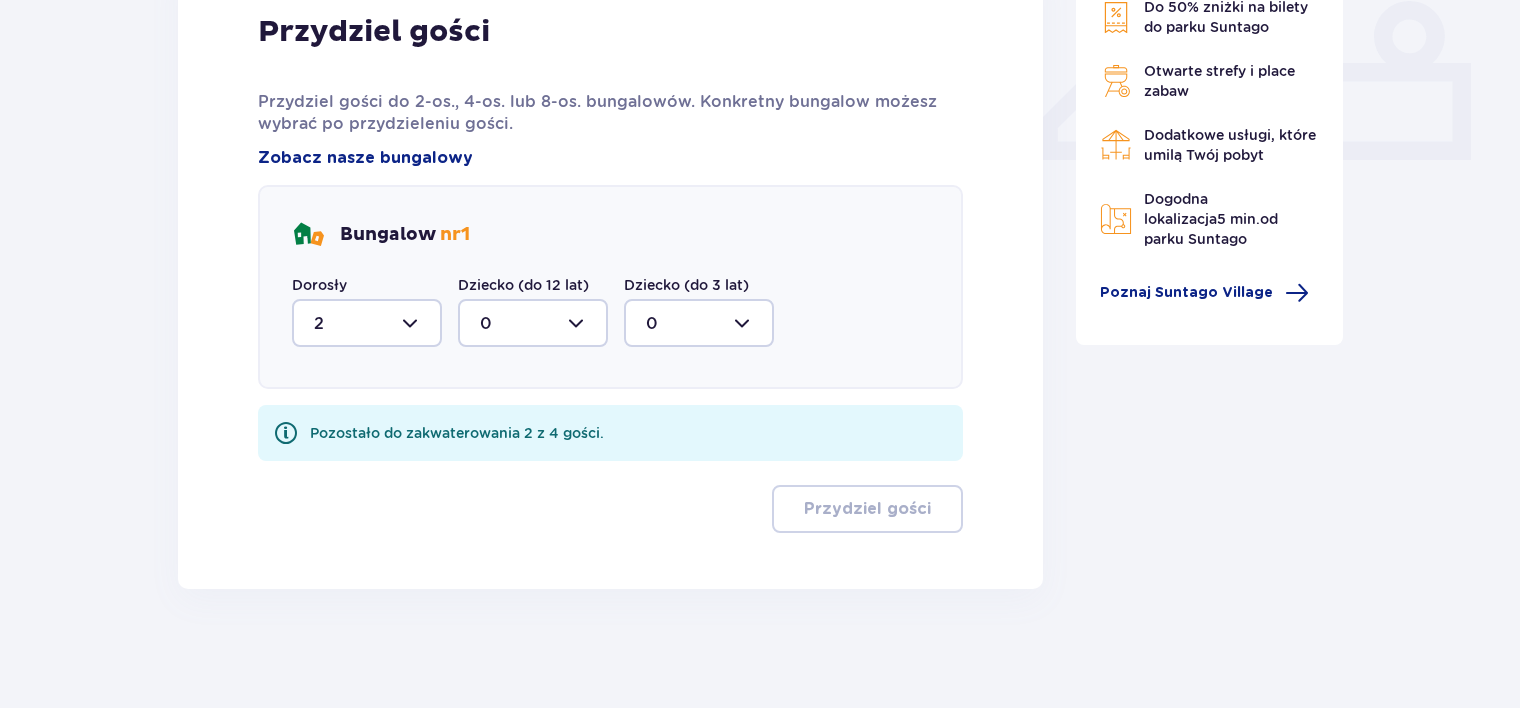 click at bounding box center [533, 323] 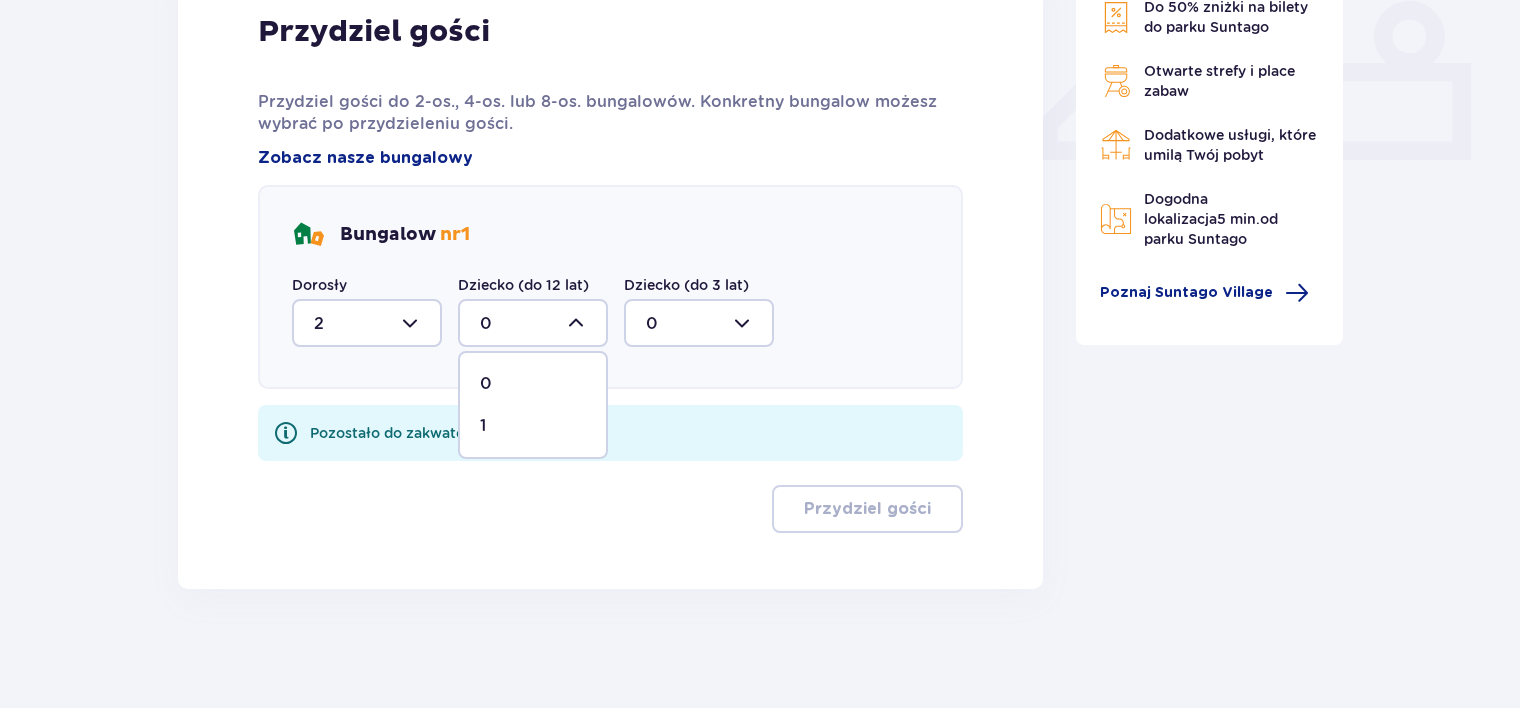 drag, startPoint x: 537, startPoint y: 429, endPoint x: 580, endPoint y: 387, distance: 60.108234 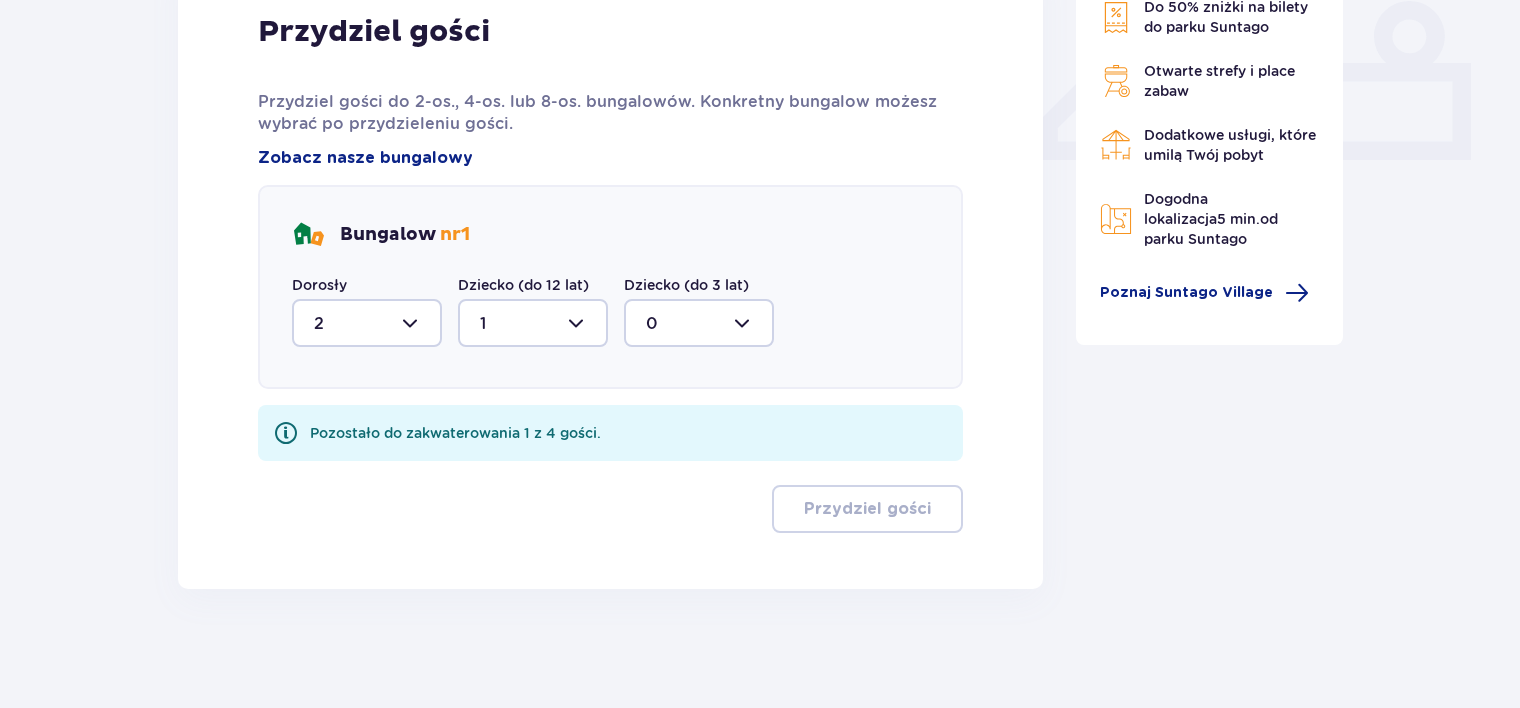 click at bounding box center (699, 323) 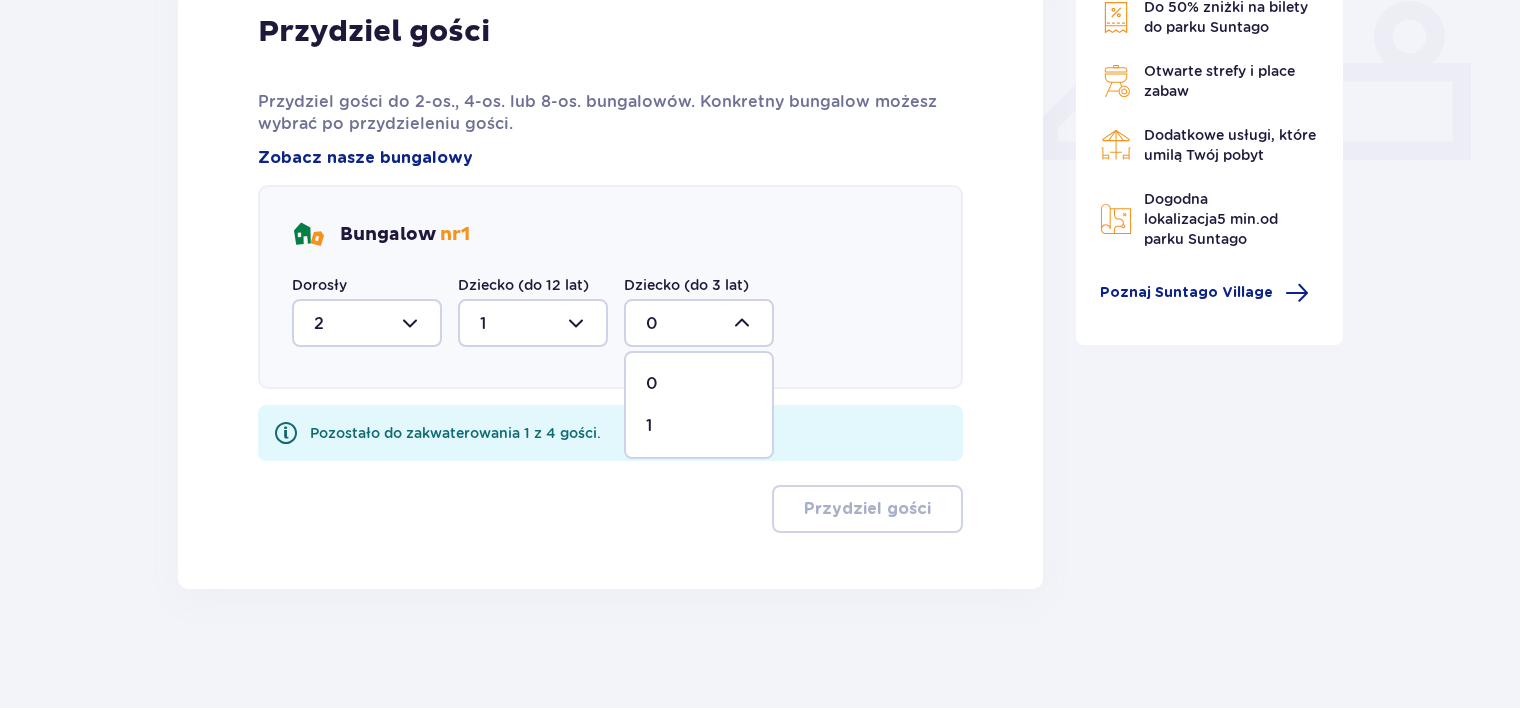 click on "1" at bounding box center (699, 426) 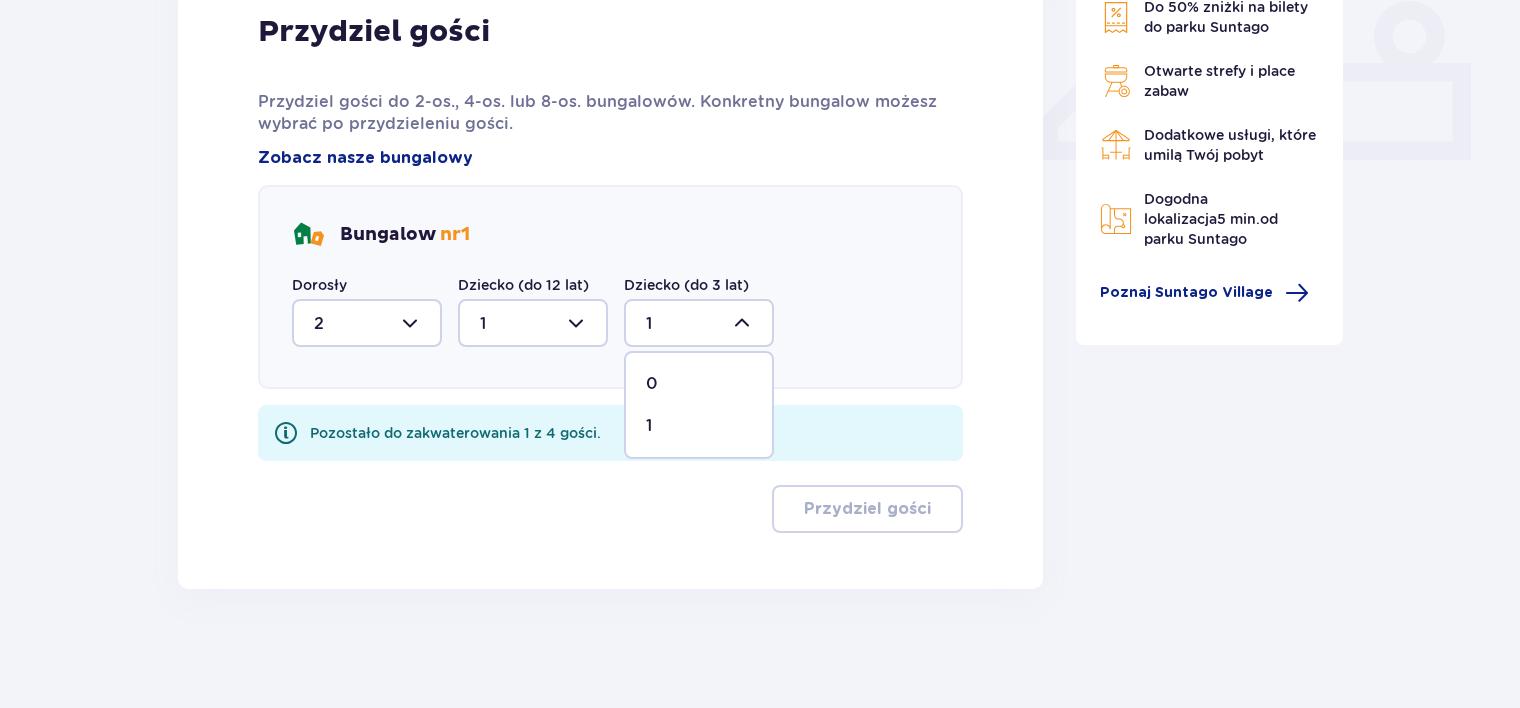 scroll, scrollTop: 793, scrollLeft: 0, axis: vertical 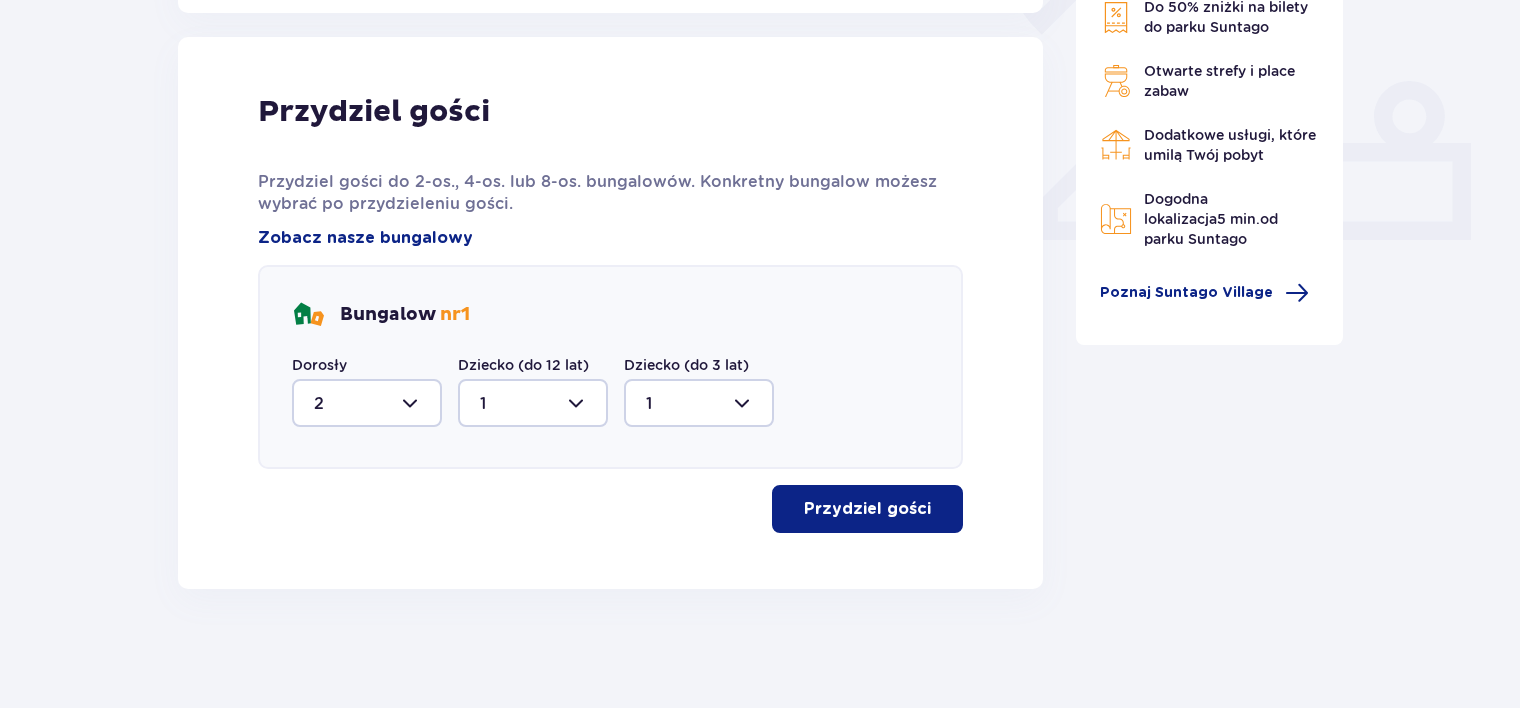 click at bounding box center [935, 509] 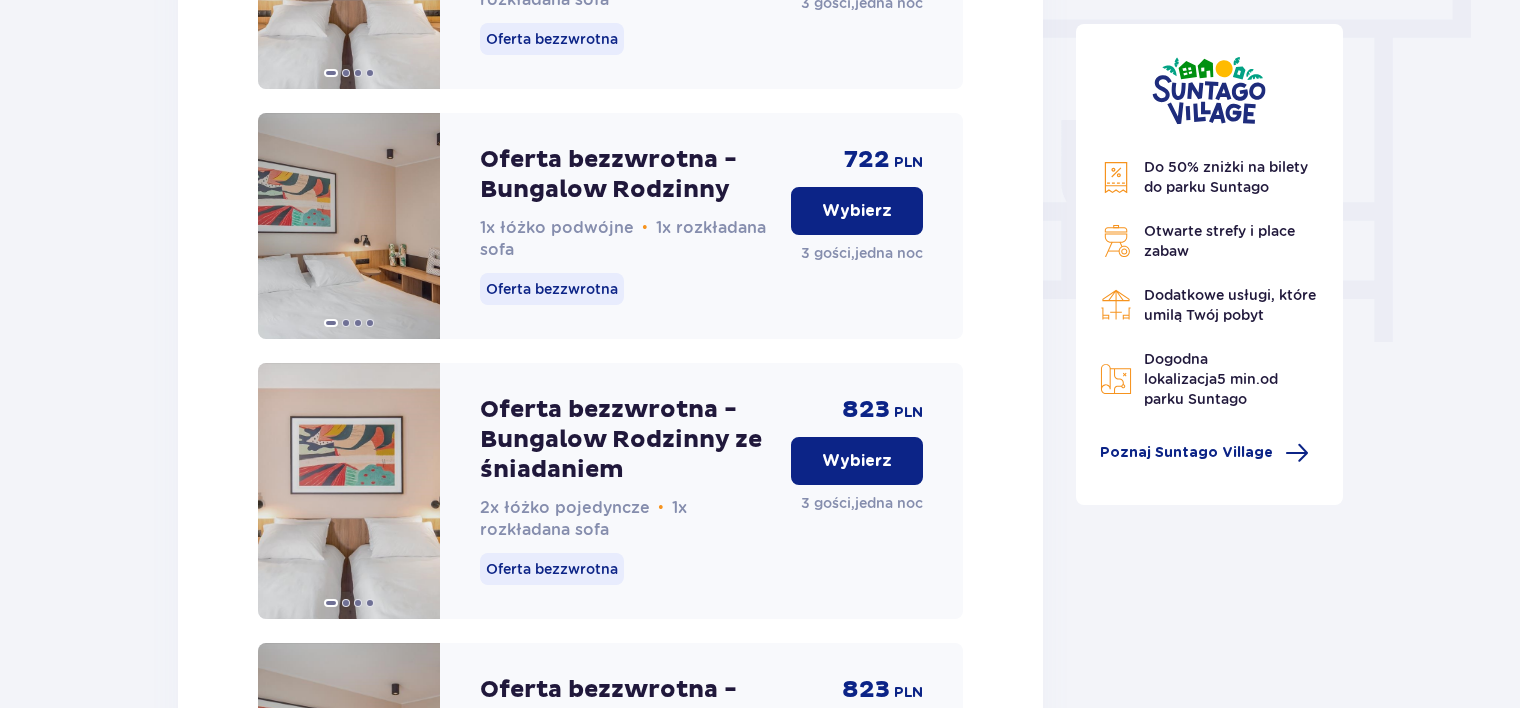 scroll, scrollTop: 1854, scrollLeft: 0, axis: vertical 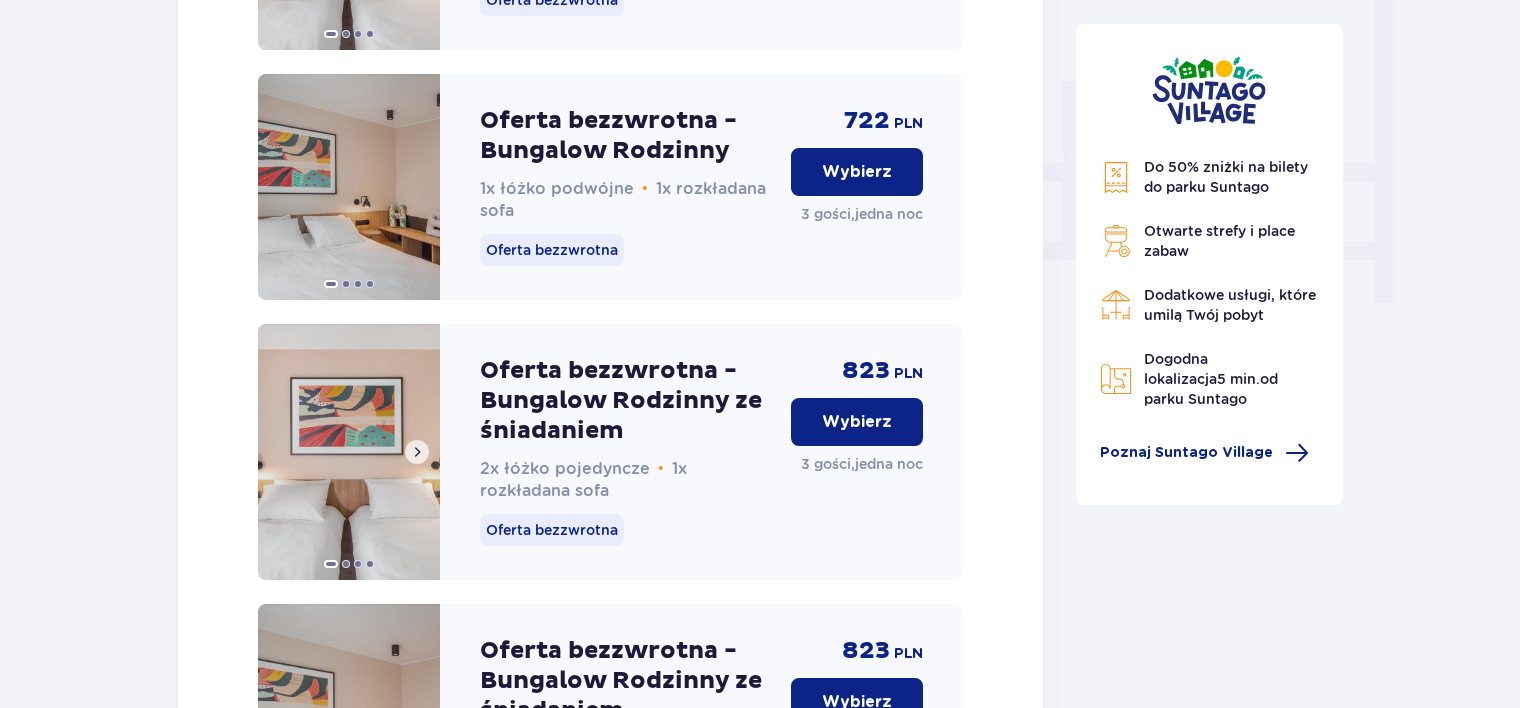 click at bounding box center (349, 452) 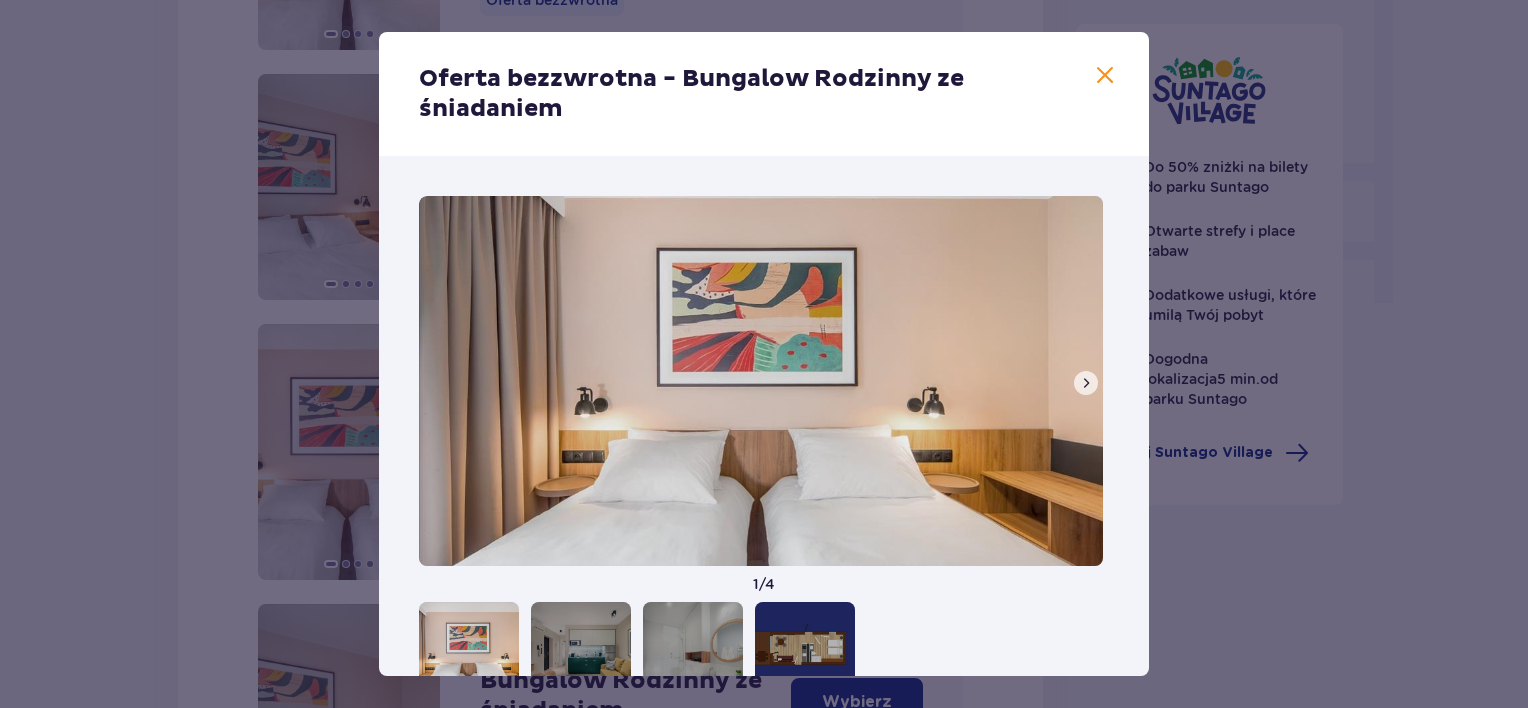 click at bounding box center [1086, 383] 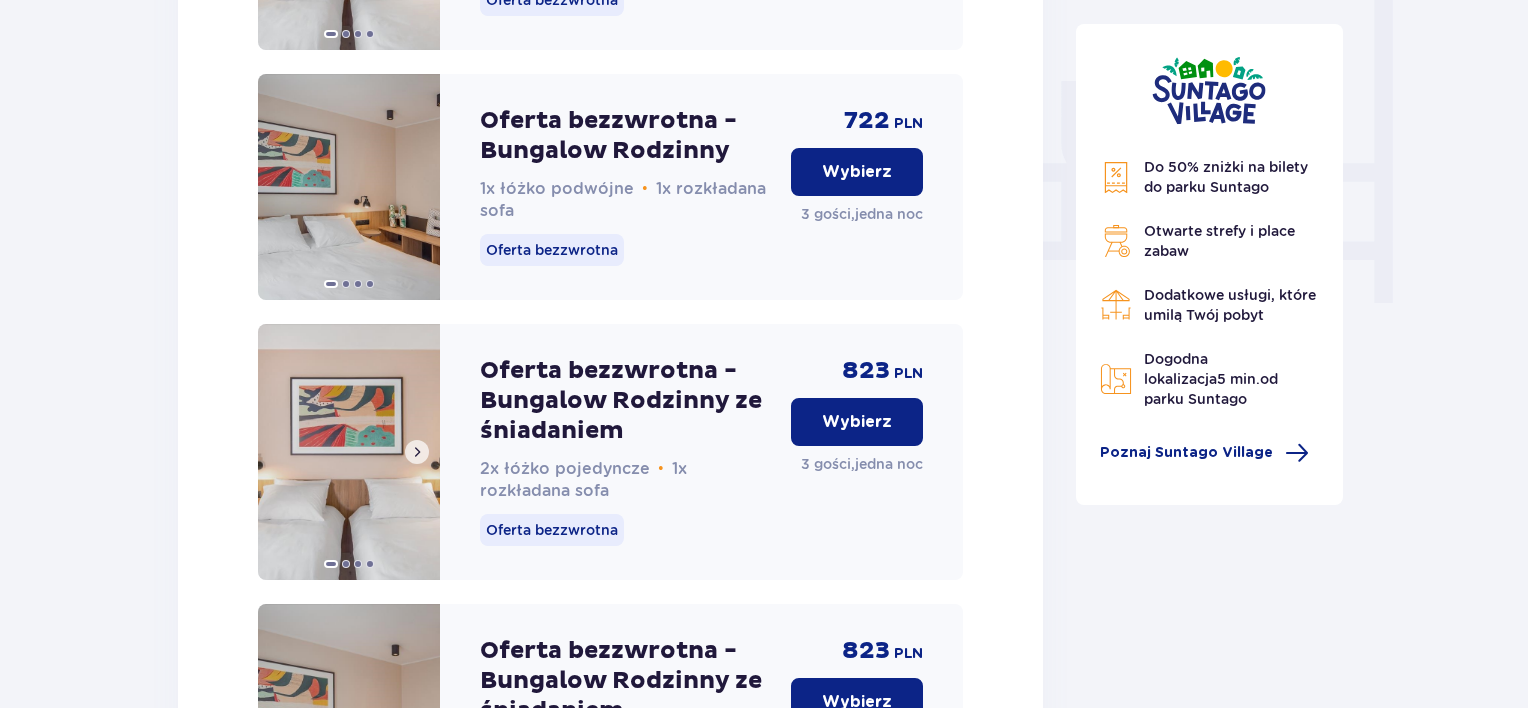 click at bounding box center (349, 452) 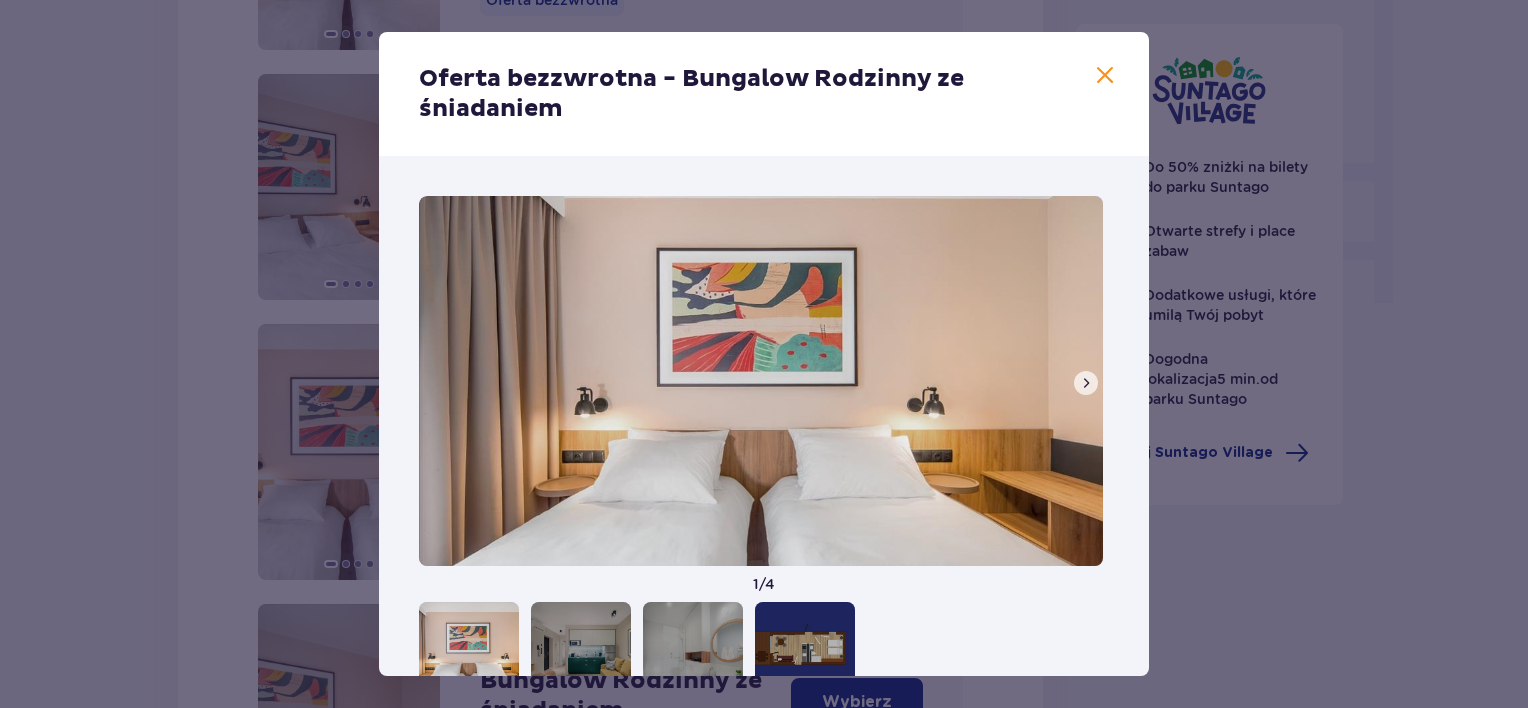 click at bounding box center [581, 652] 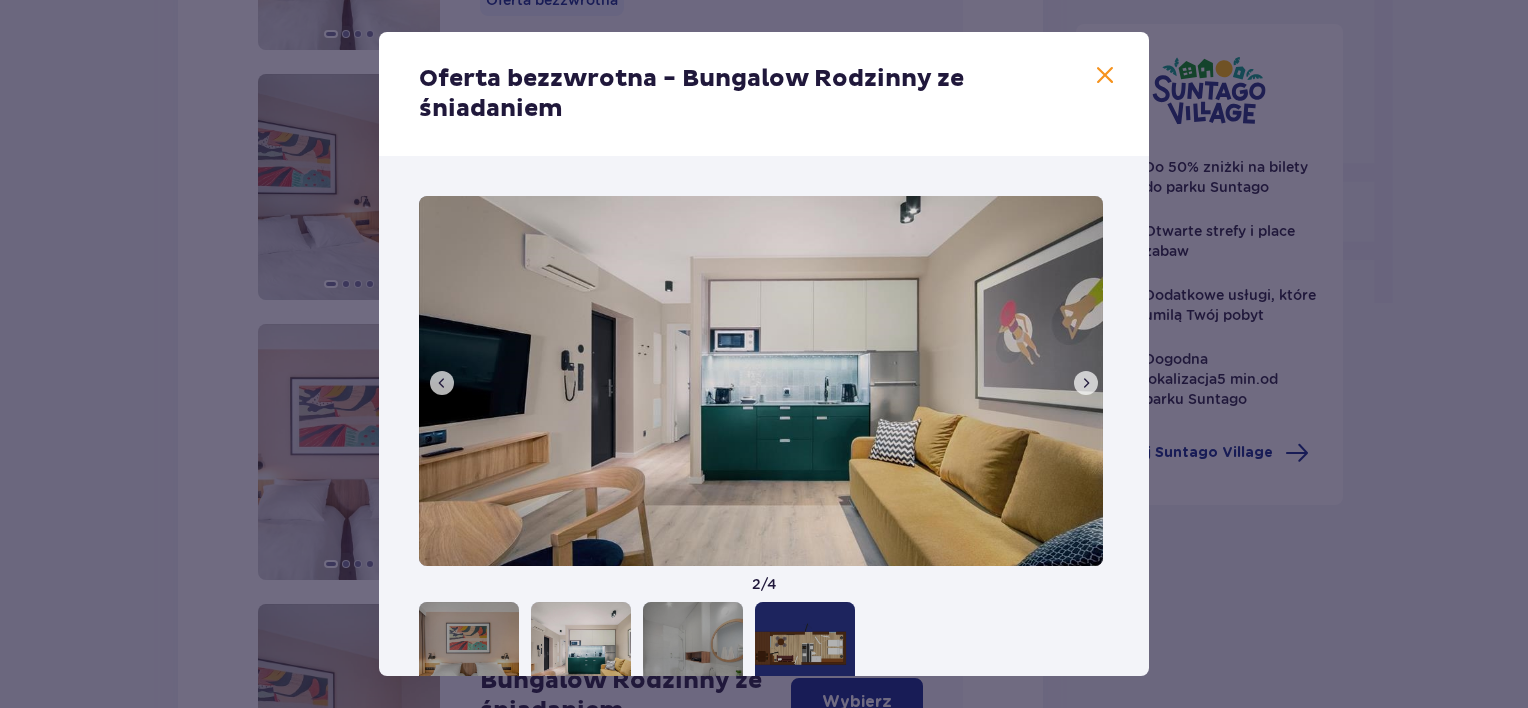 click at bounding box center [693, 652] 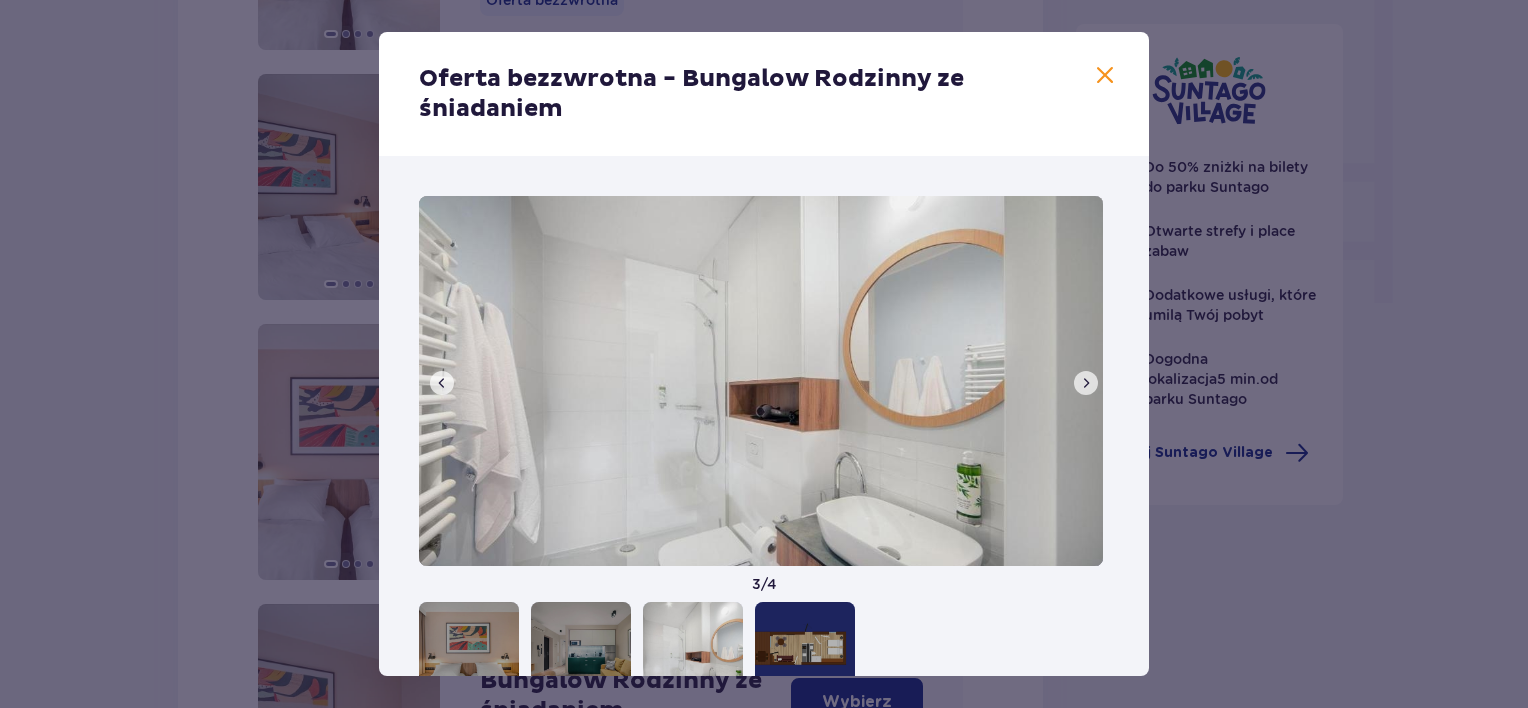 click at bounding box center (805, 652) 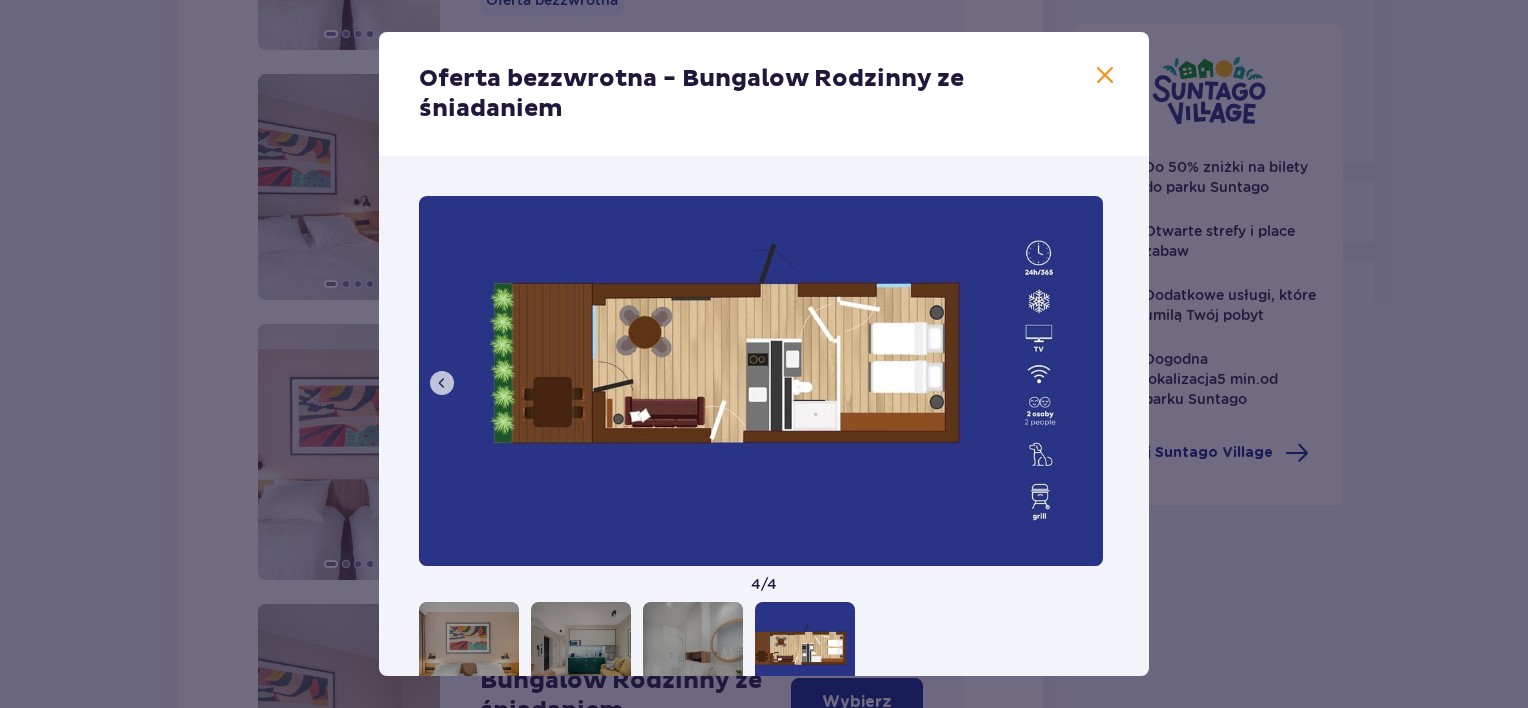 click at bounding box center (1105, 76) 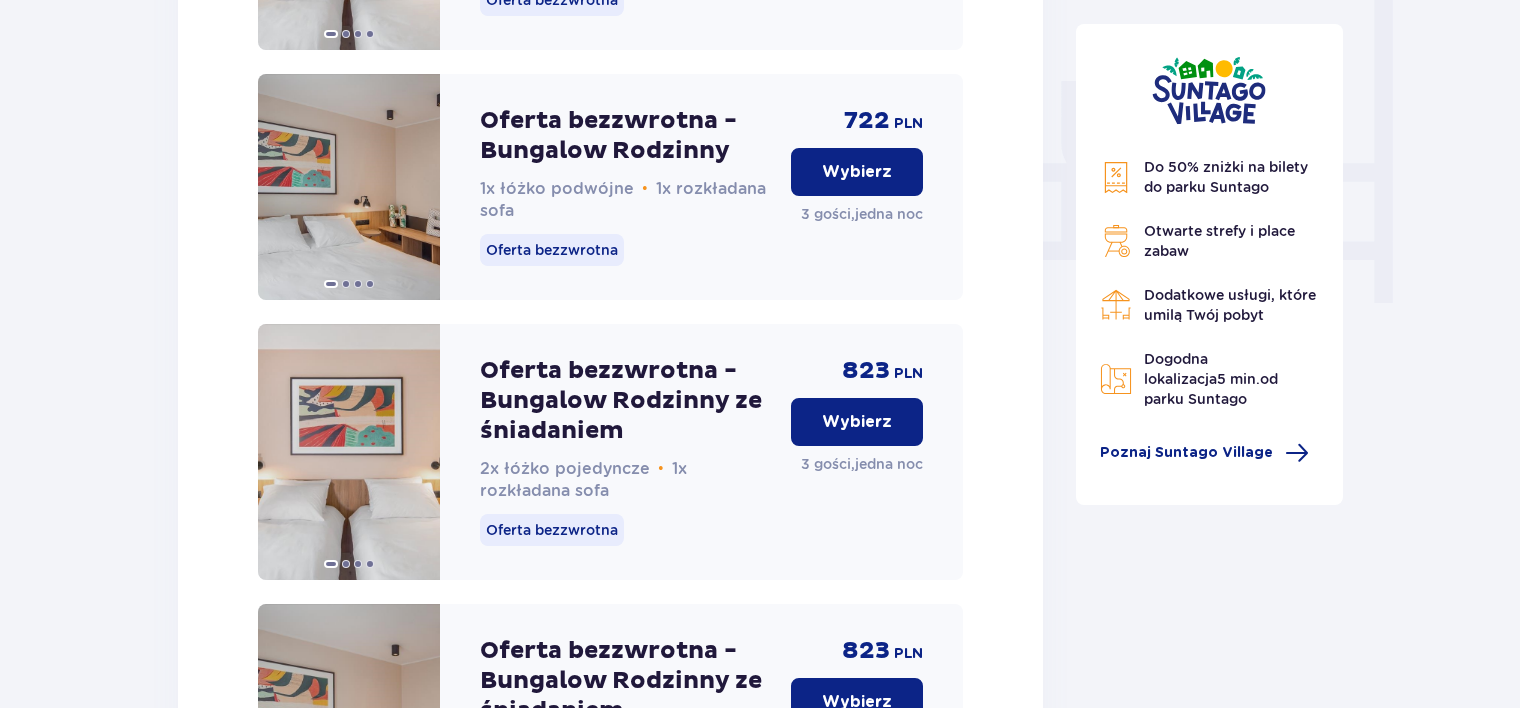 click on "Wybierz" at bounding box center (857, 422) 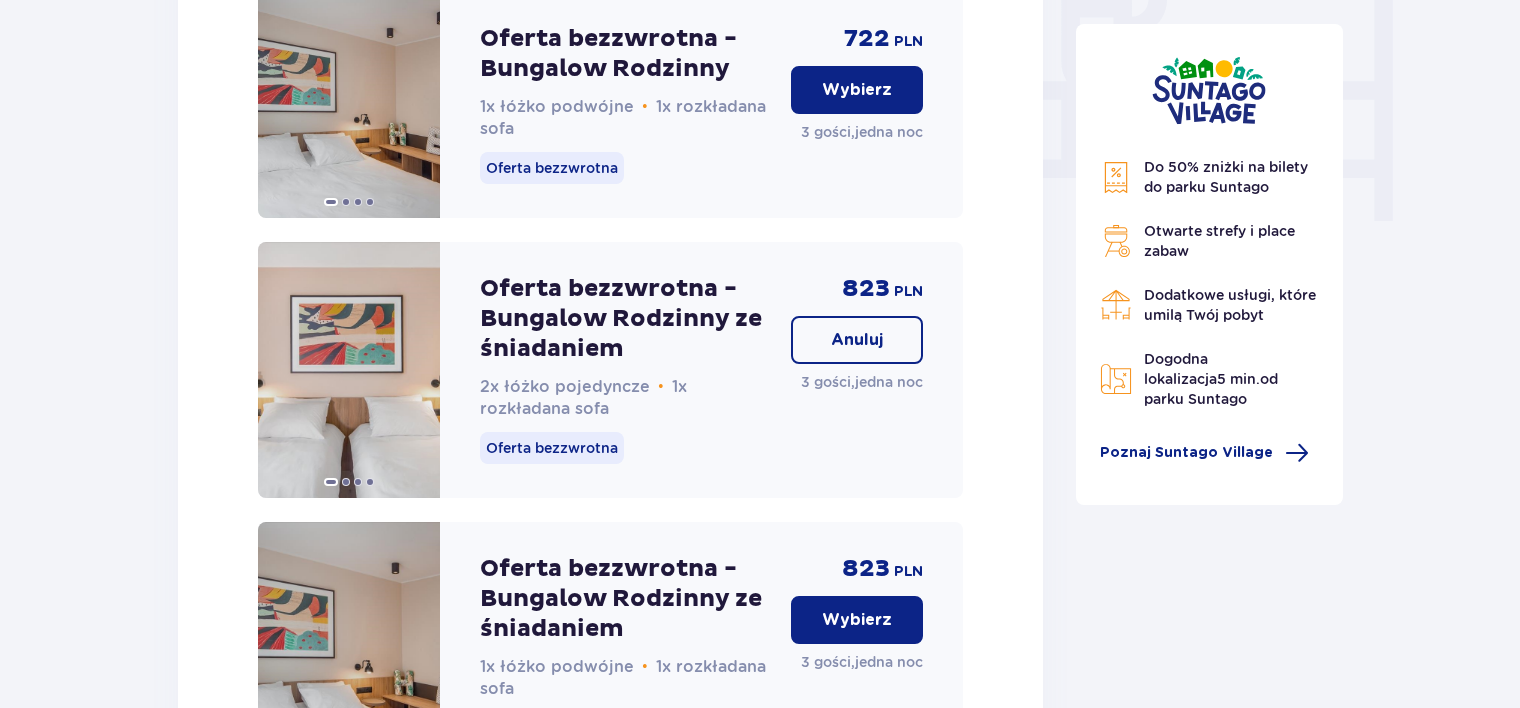 scroll, scrollTop: 1926, scrollLeft: 0, axis: vertical 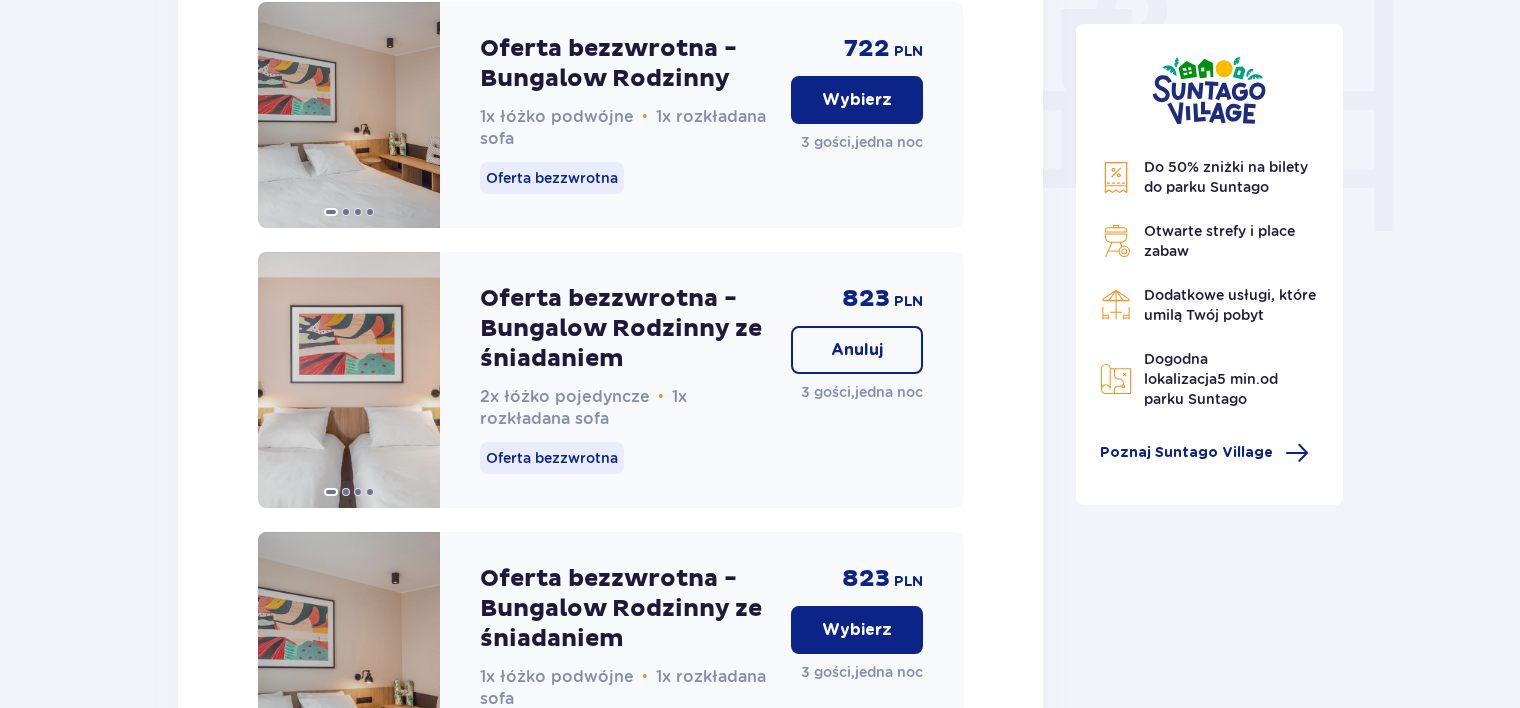 click on "Anuluj" at bounding box center [857, 350] 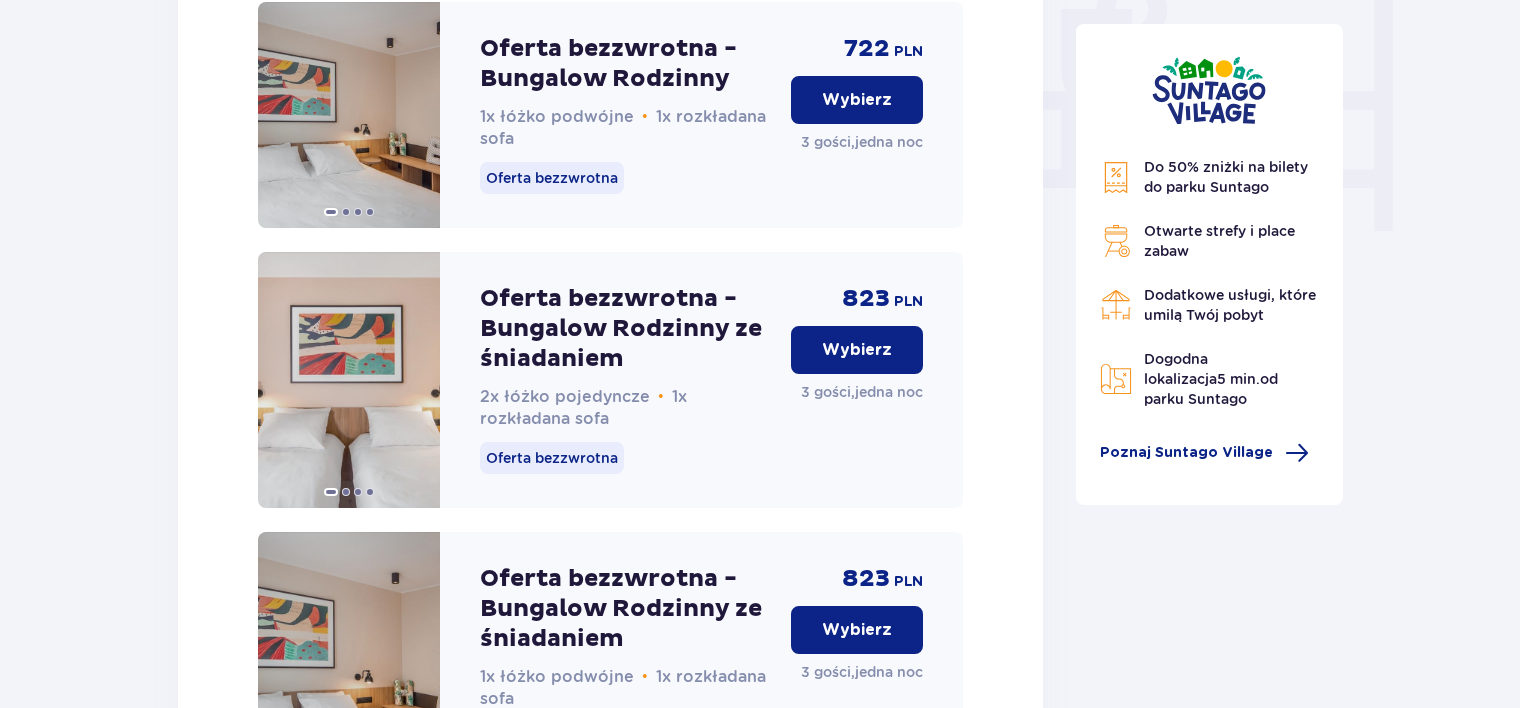 scroll, scrollTop: 2260, scrollLeft: 0, axis: vertical 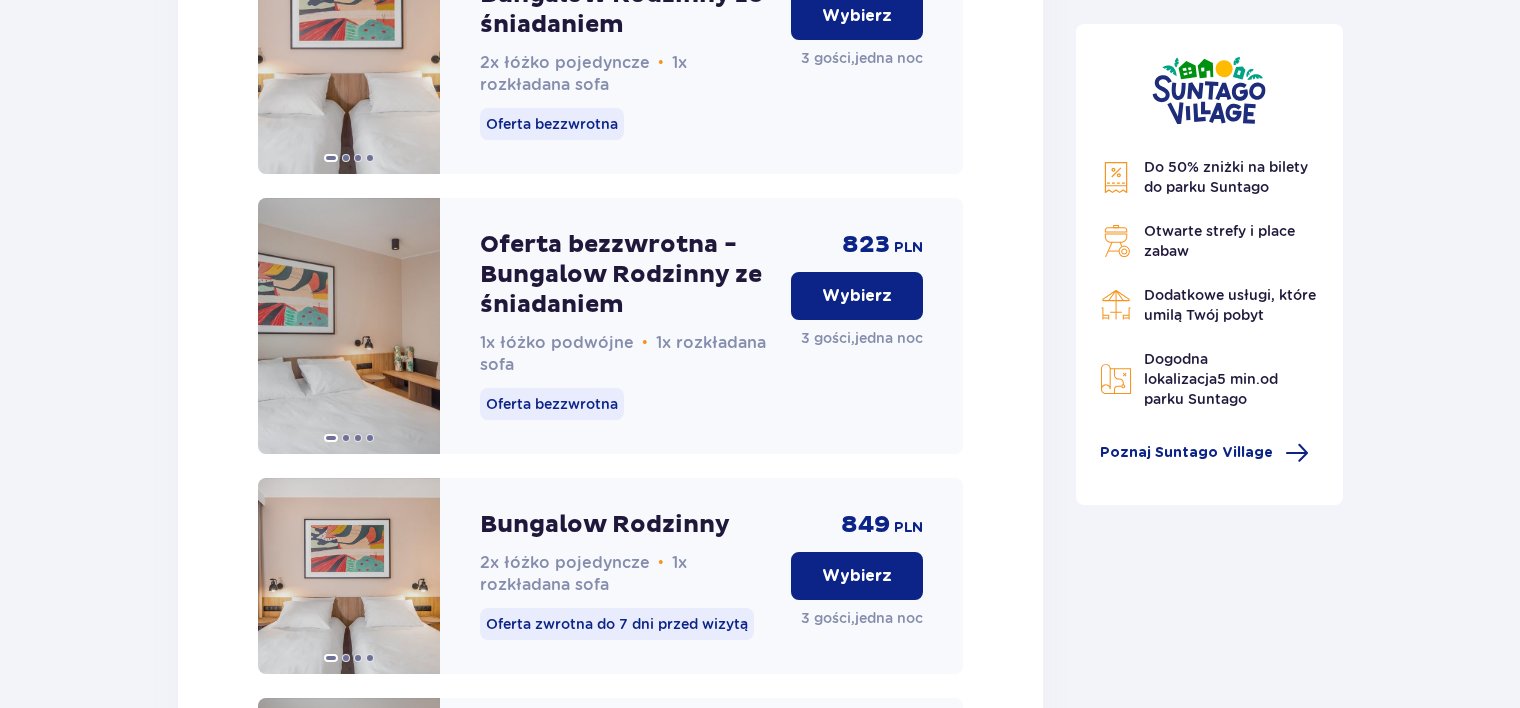 click on "Wybierz" at bounding box center (857, 296) 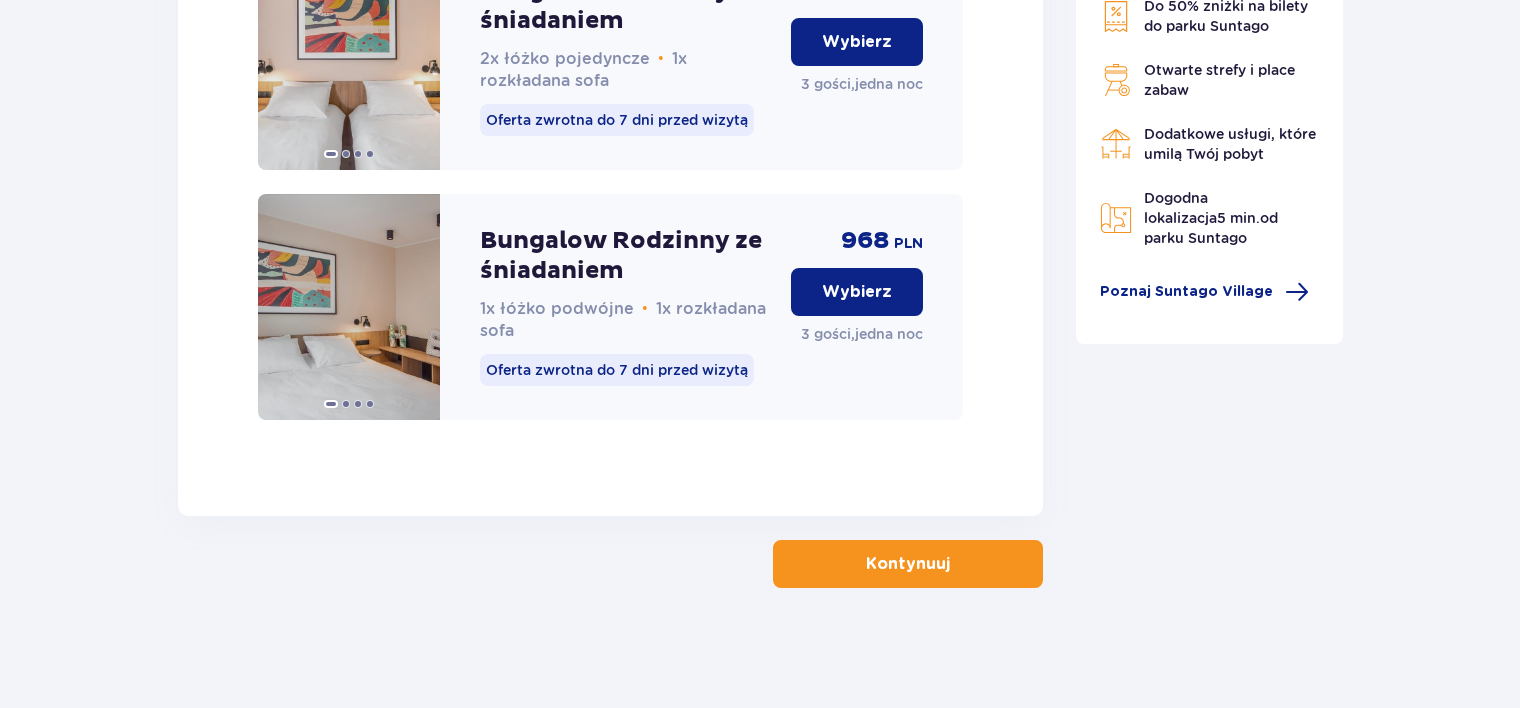 scroll, scrollTop: 3260, scrollLeft: 0, axis: vertical 